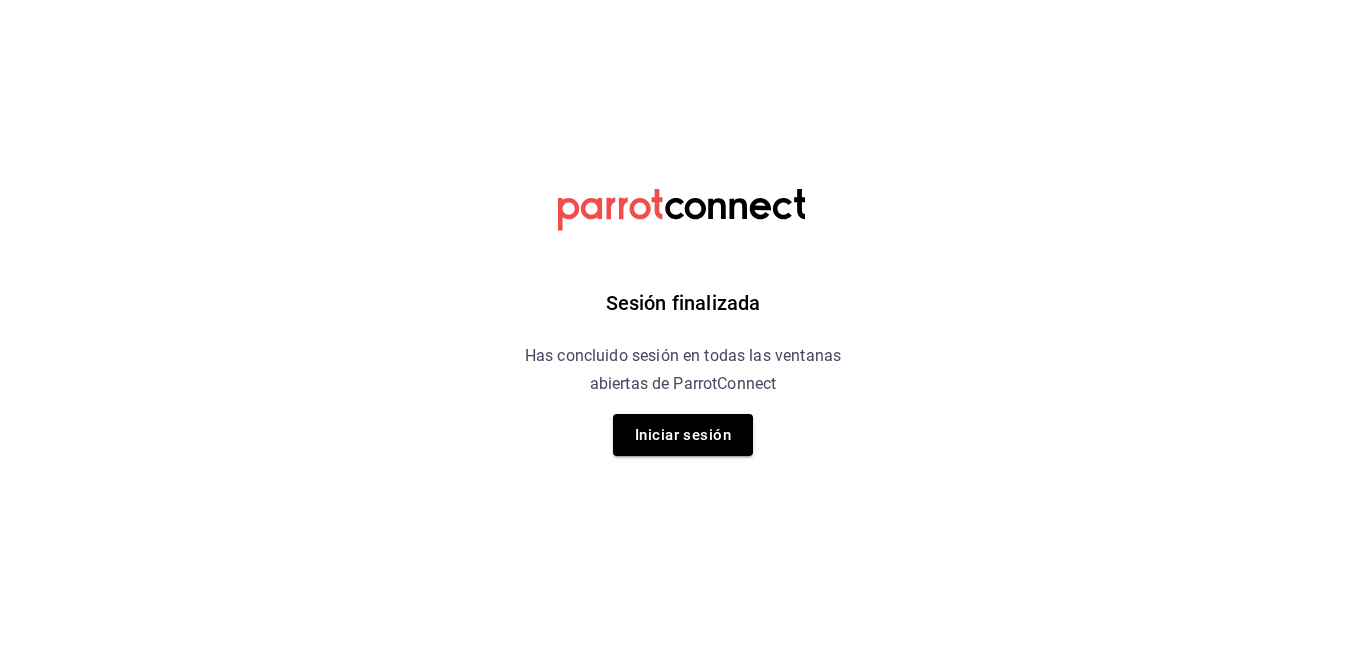 scroll, scrollTop: 0, scrollLeft: 0, axis: both 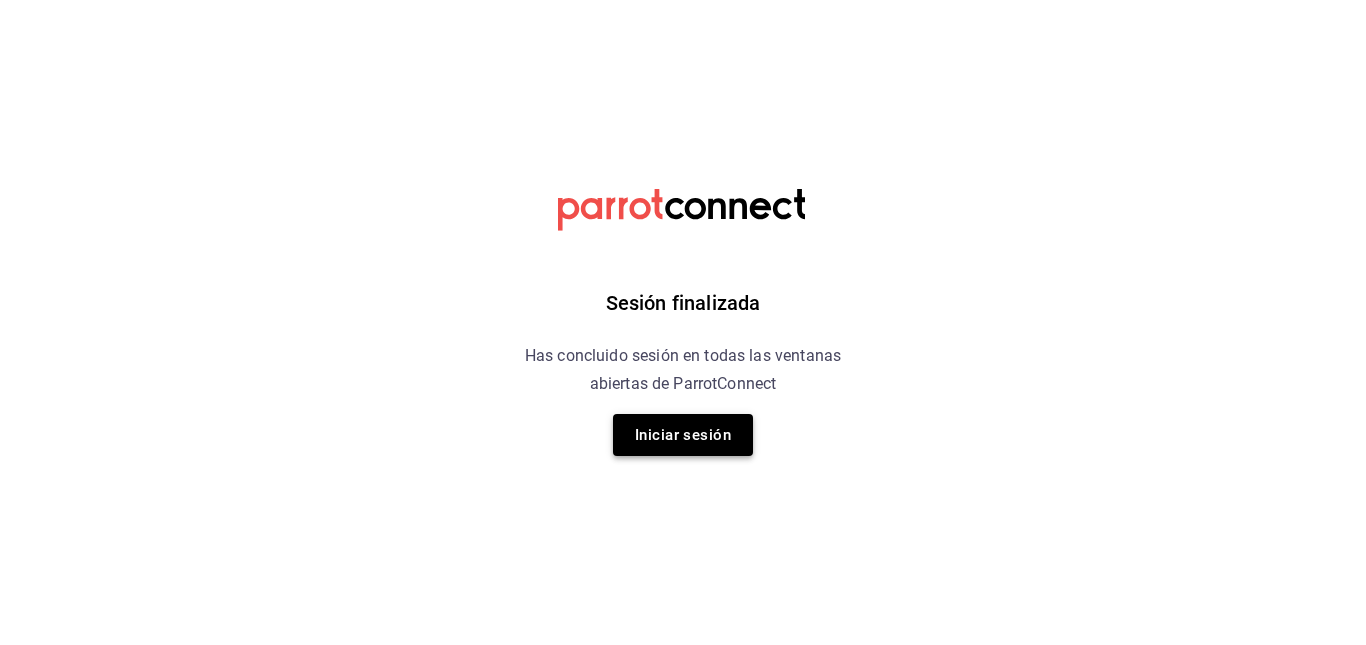click on "Iniciar sesión" at bounding box center [683, 435] 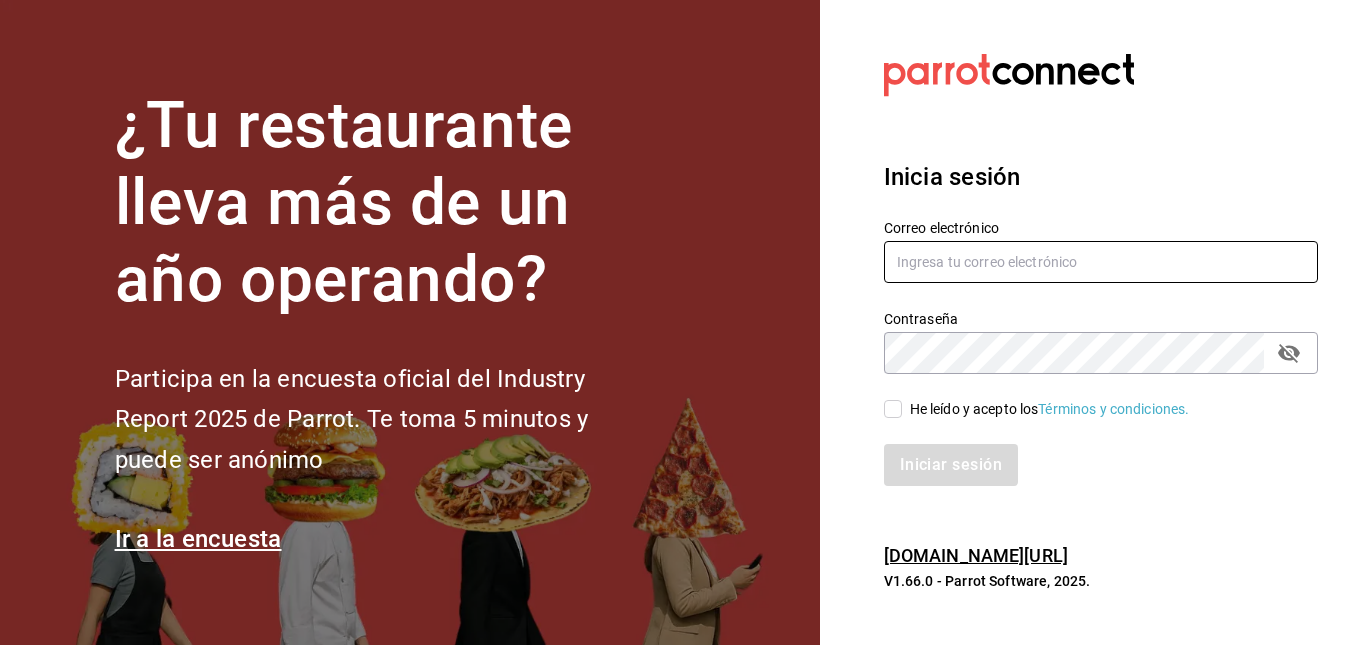 type on "facturaswrmx@gmail.com" 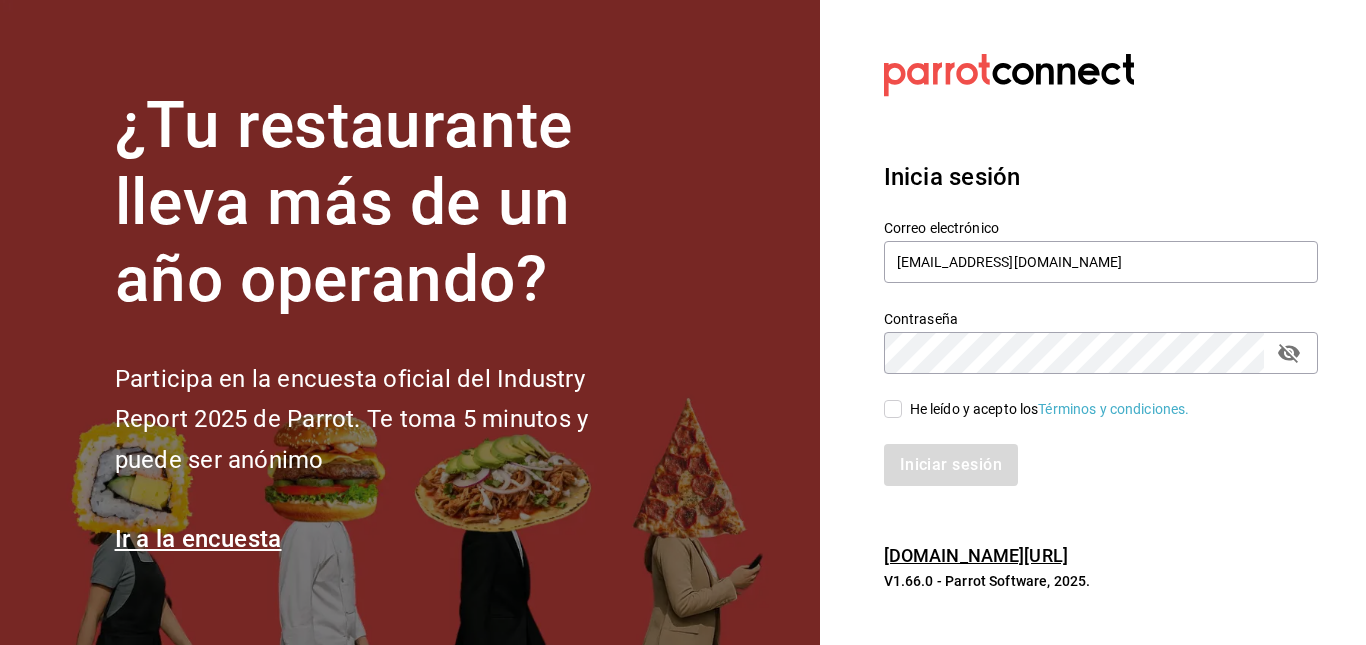 click on "He leído y acepto los  Términos y condiciones." at bounding box center [1046, 409] 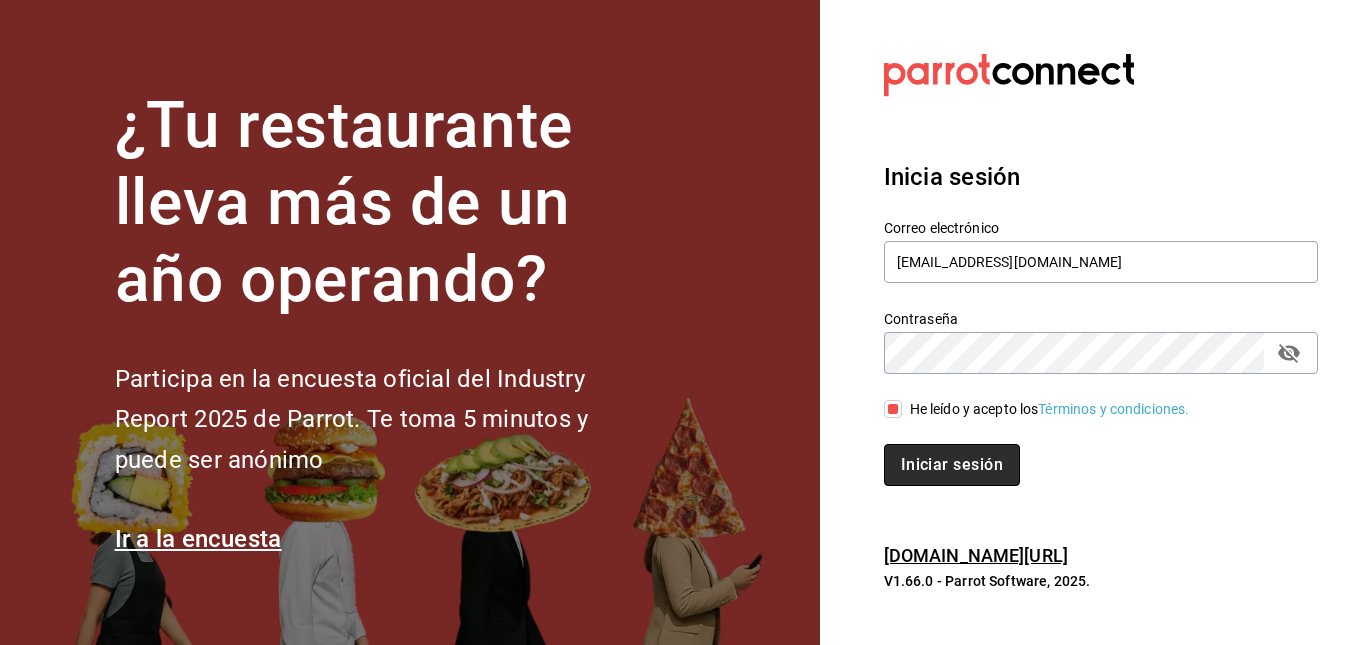click on "Iniciar sesión" at bounding box center [952, 465] 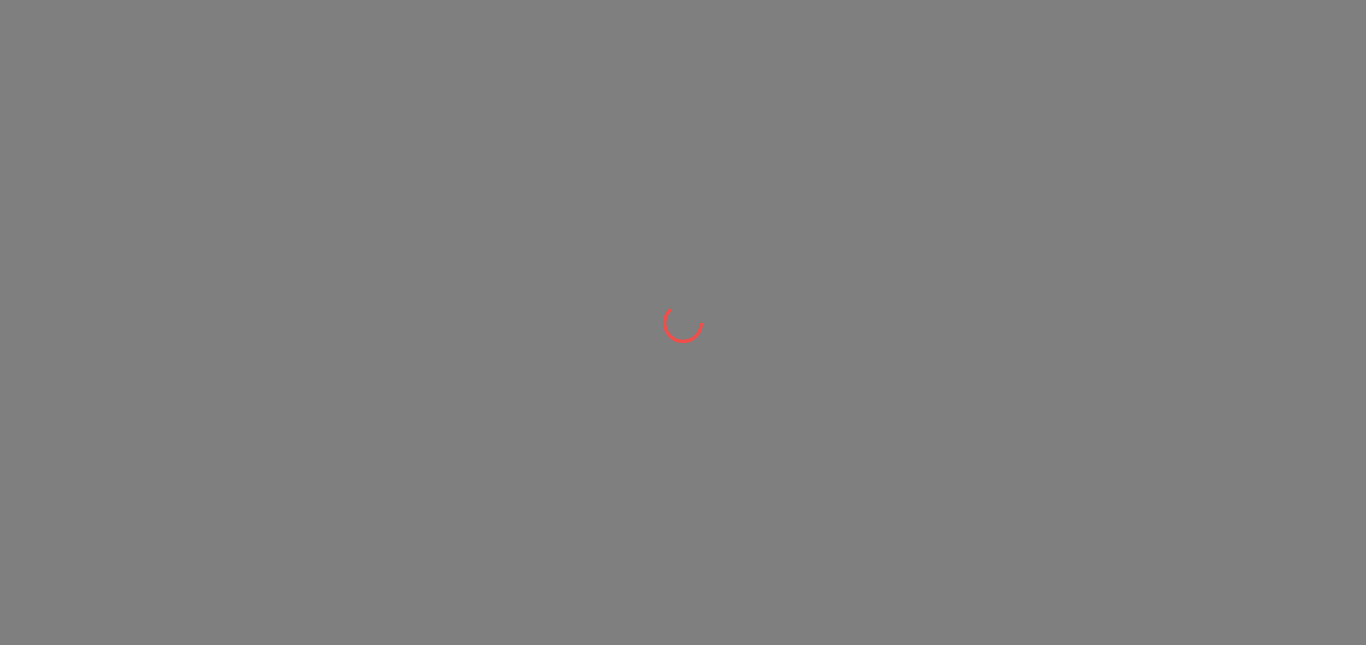 scroll, scrollTop: 0, scrollLeft: 0, axis: both 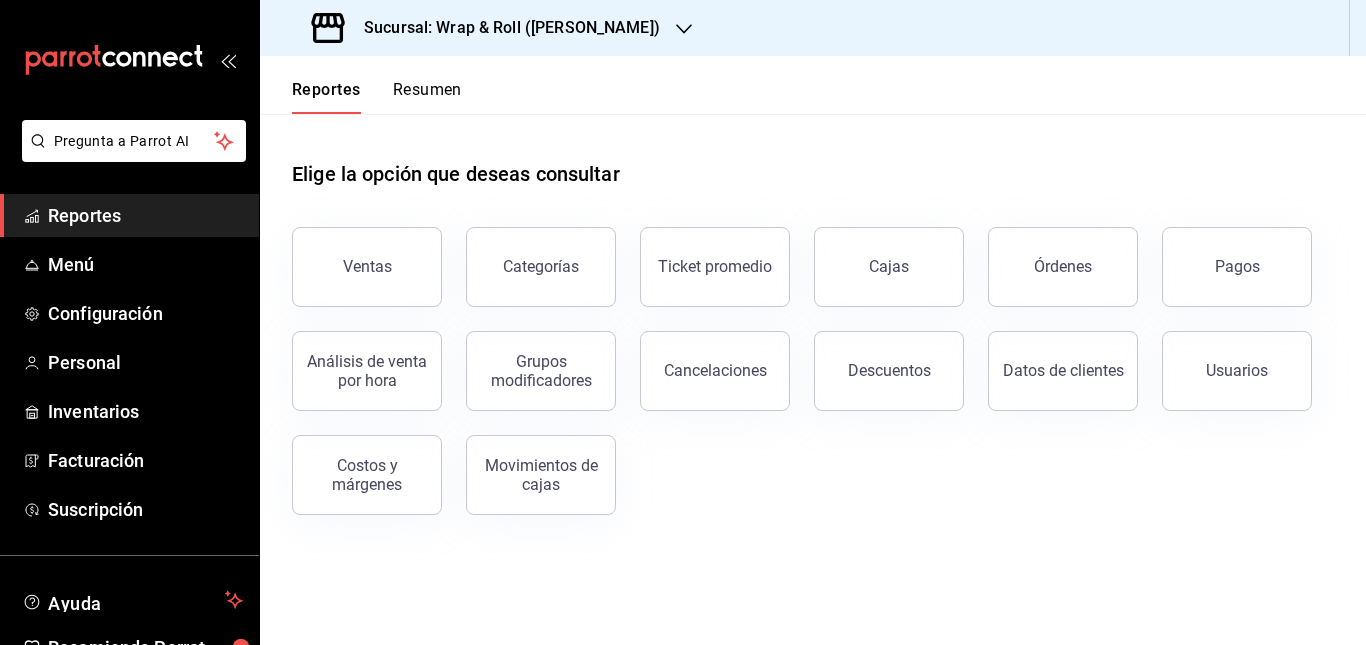 click on "Sucursal: Wrap & Roll ([PERSON_NAME])" at bounding box center [504, 28] 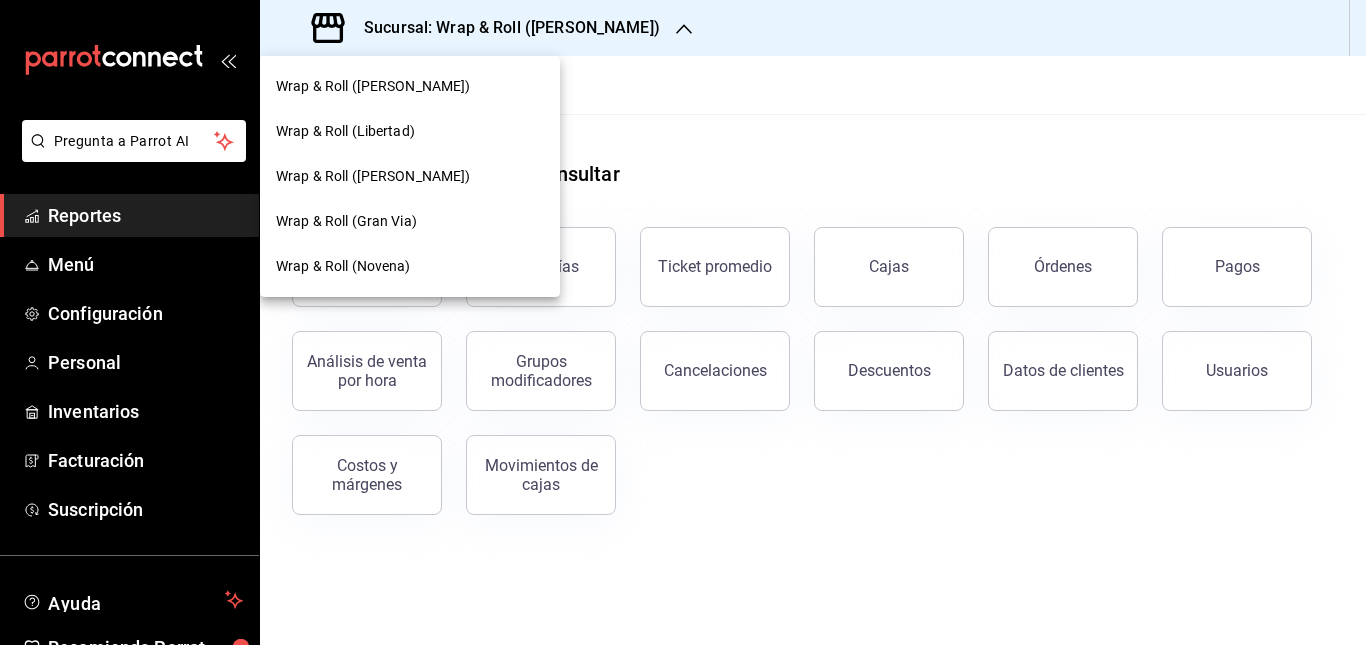 click on "Wrap & Roll ([PERSON_NAME])" at bounding box center (373, 176) 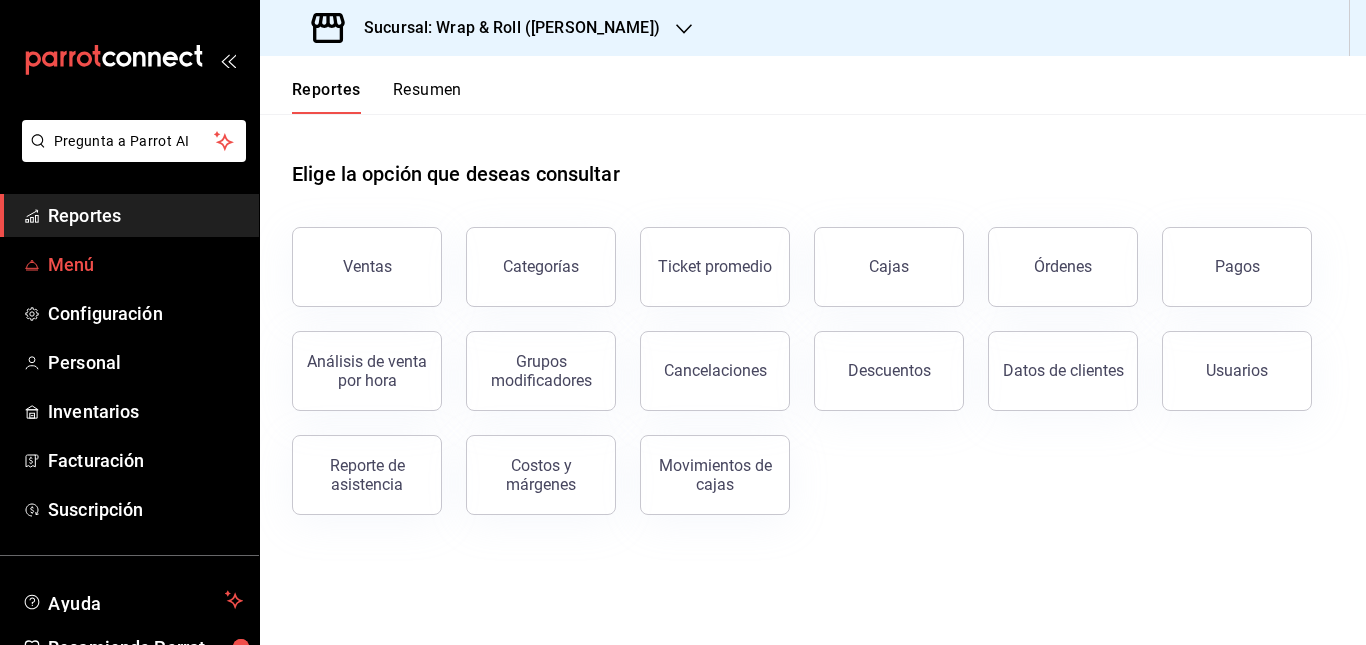 click on "Menú" at bounding box center [145, 264] 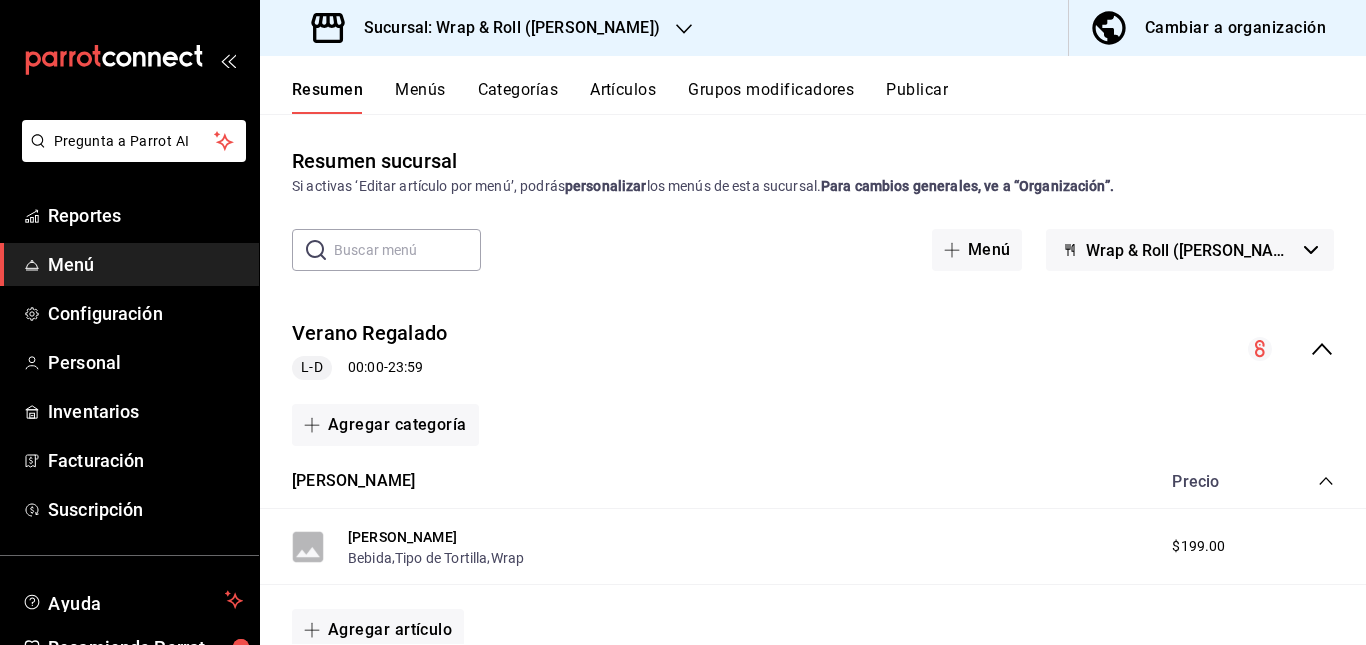 click on "Verano Regalado L-D 00:00  -  23:59" at bounding box center [813, 349] 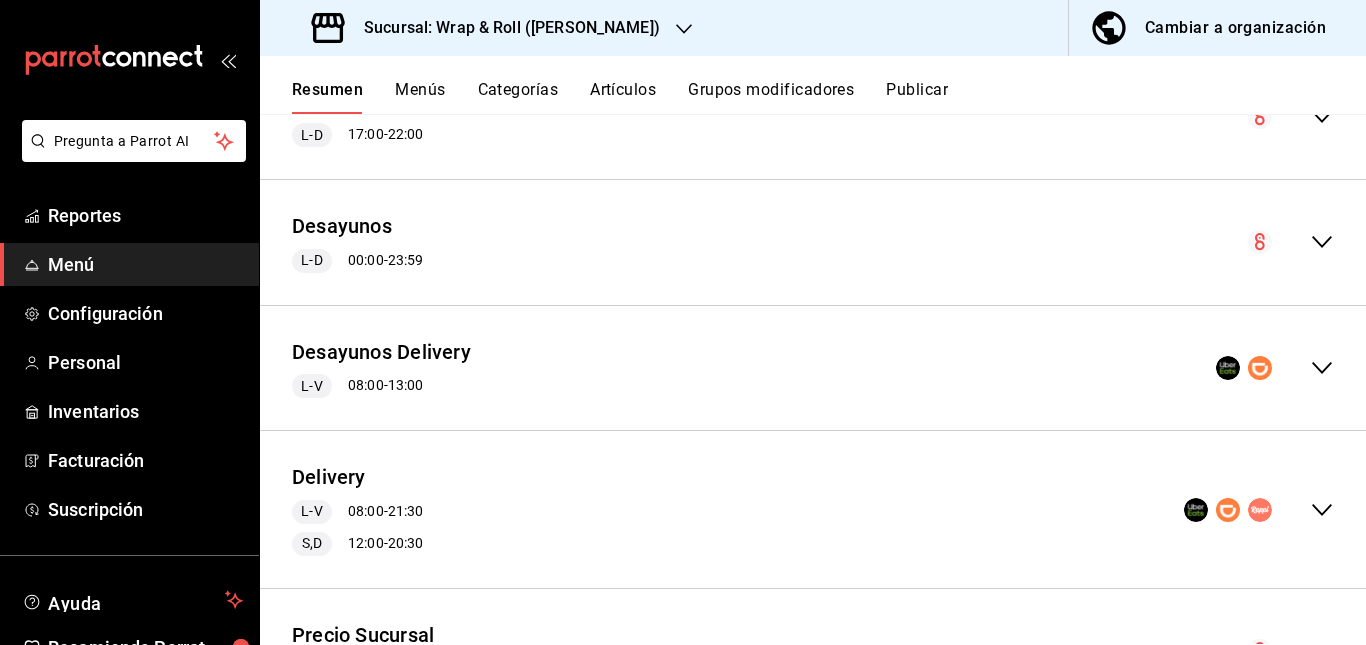 scroll, scrollTop: 469, scrollLeft: 0, axis: vertical 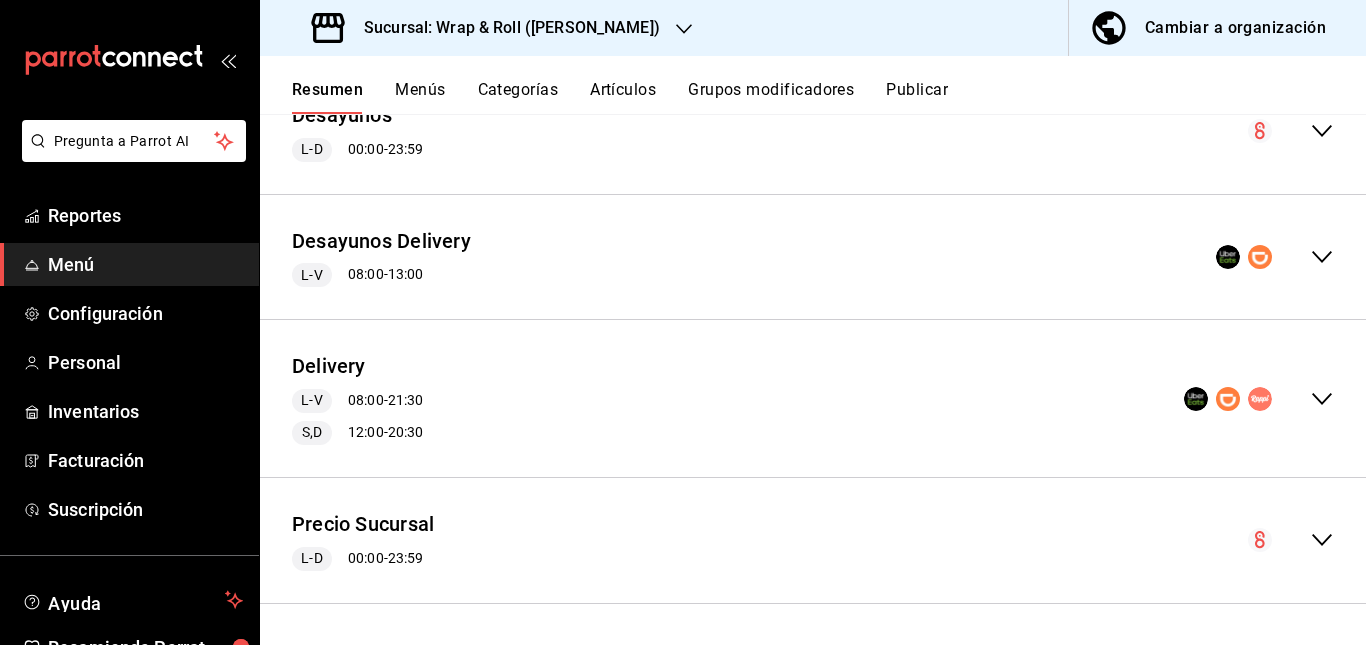click on "Delivery L-V 08:00  -  21:30 S,D 12:00  -  20:30" at bounding box center (813, 398) 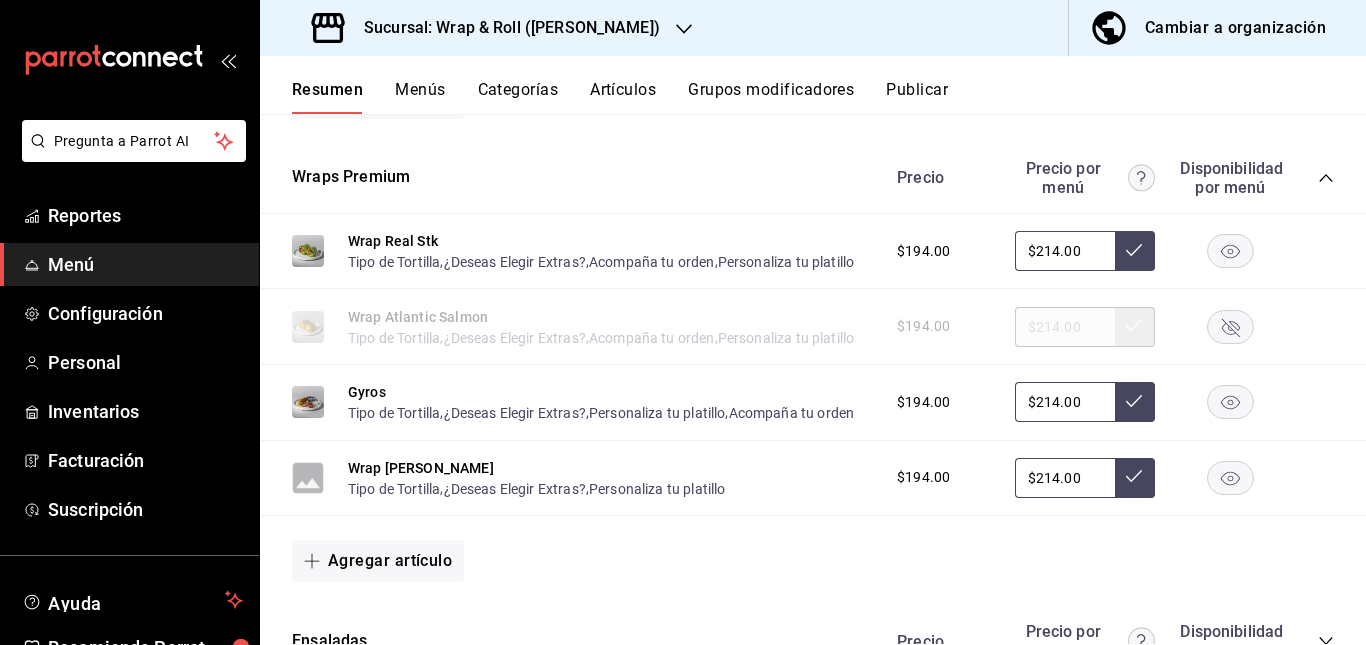 scroll, scrollTop: 1649, scrollLeft: 0, axis: vertical 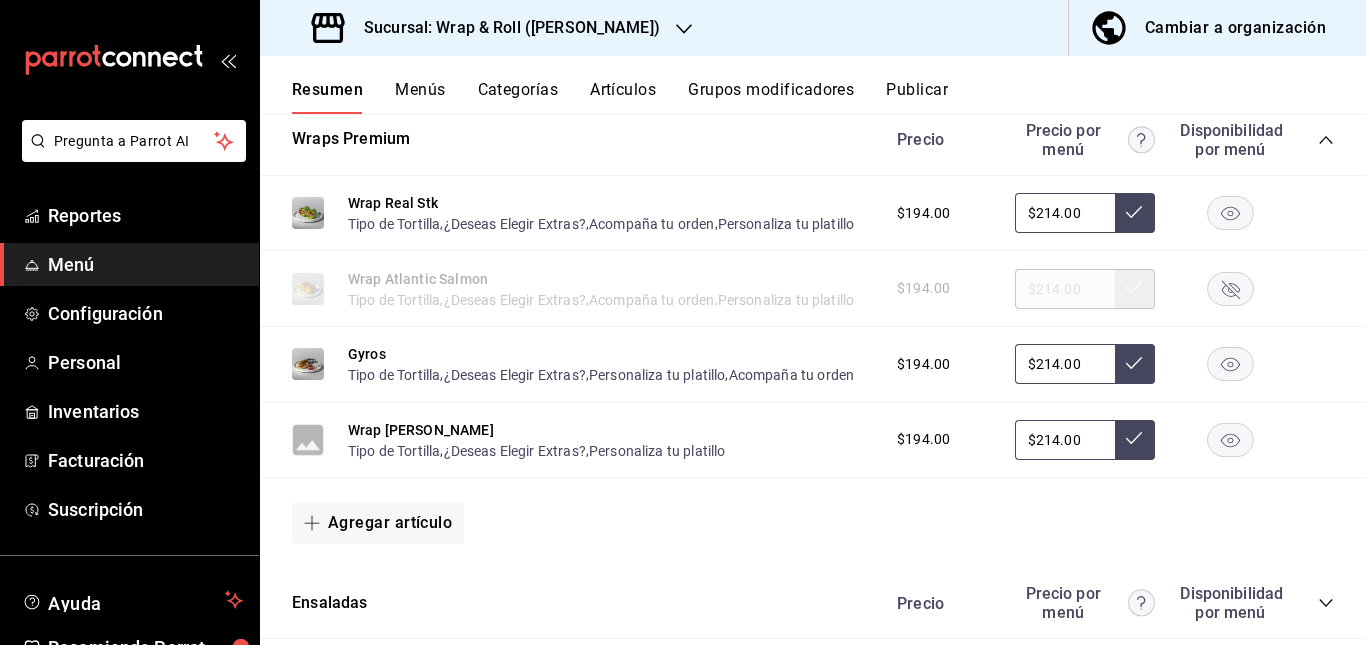 click 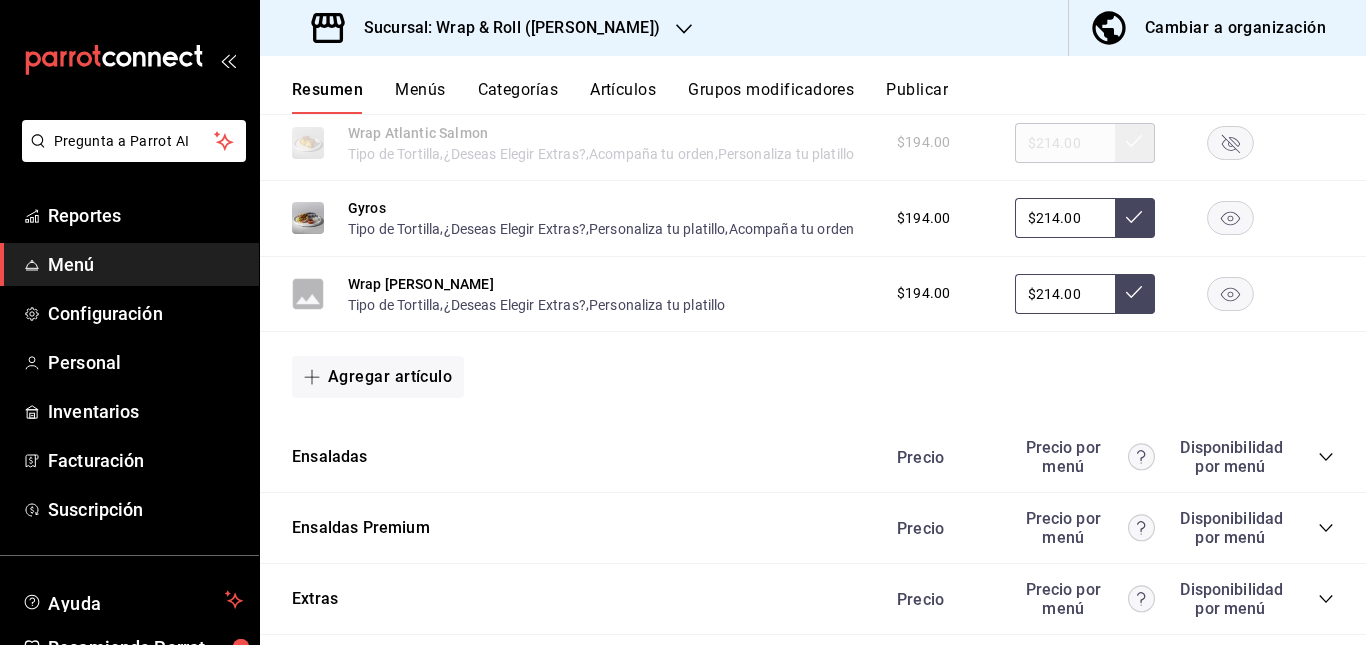 scroll, scrollTop: 1794, scrollLeft: 0, axis: vertical 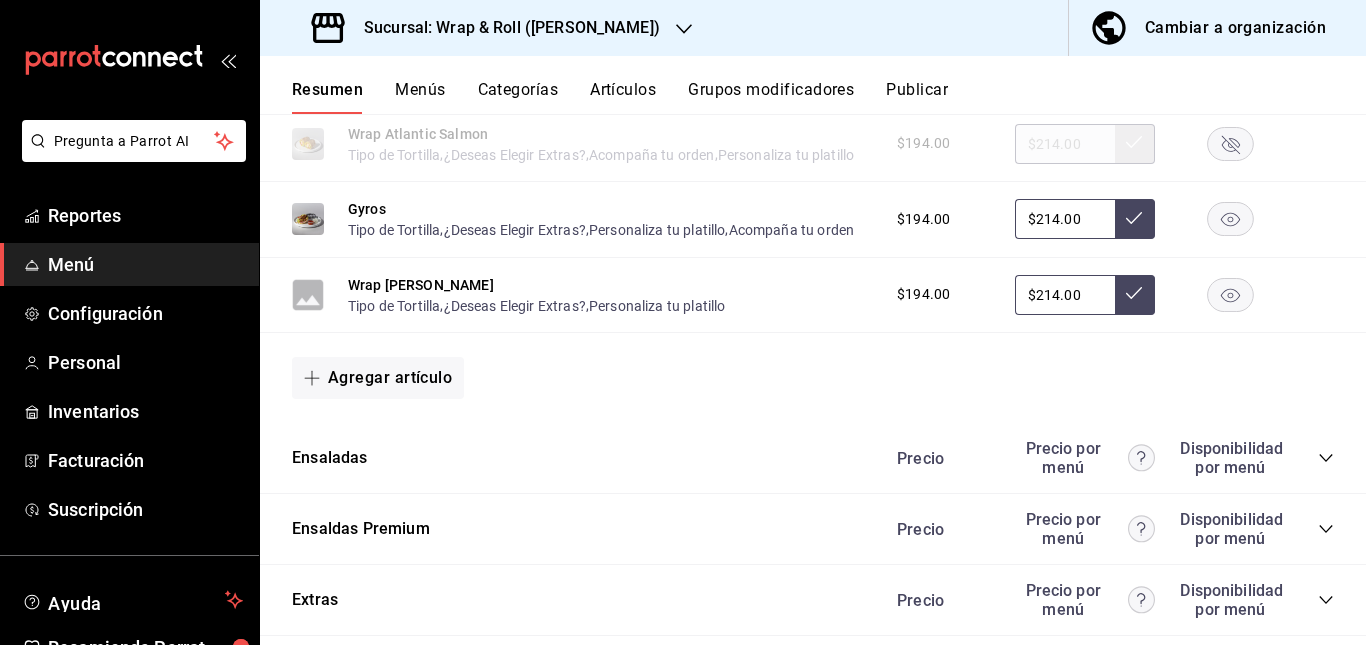 click 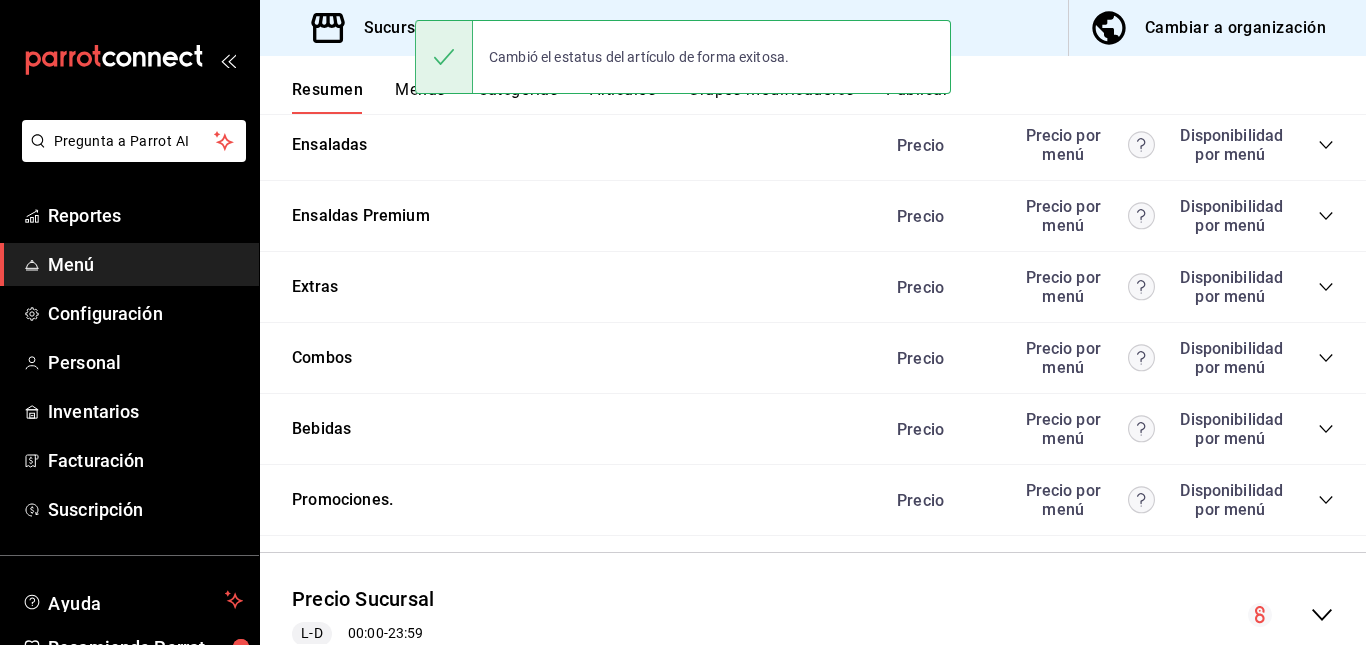 scroll, scrollTop: 2108, scrollLeft: 0, axis: vertical 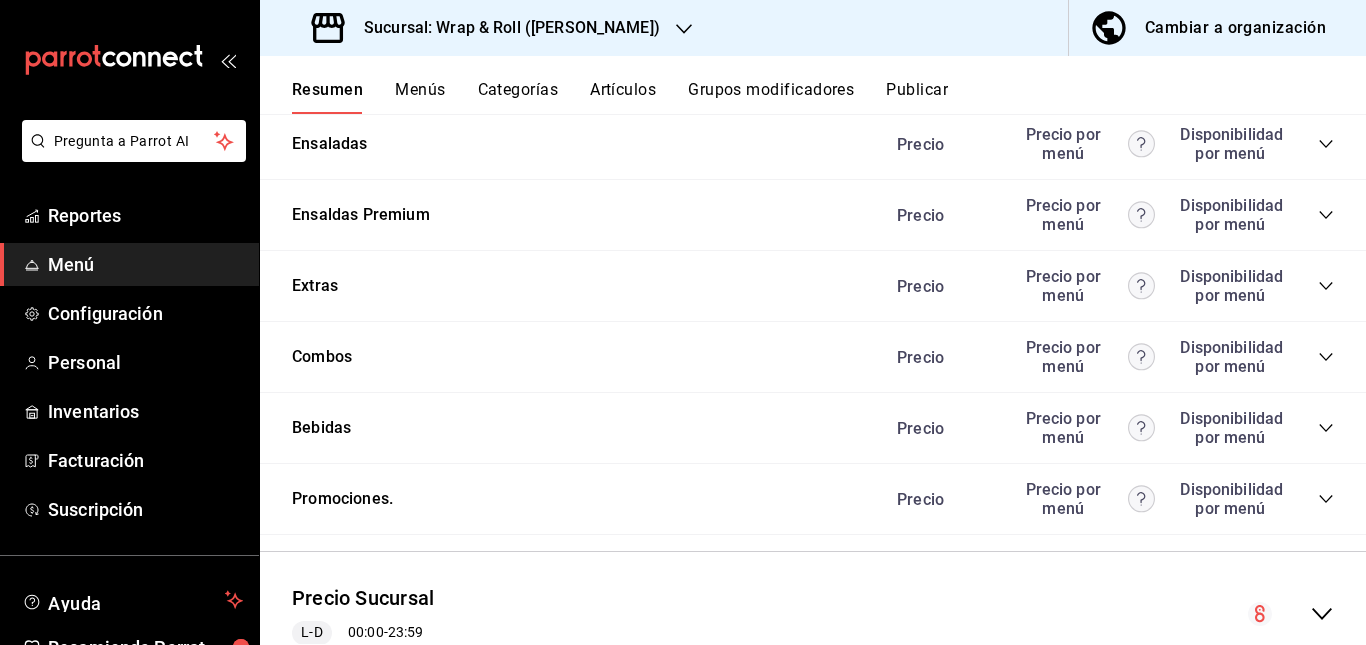 click on "Precio Precio por menú   Disponibilidad por menú" at bounding box center [1105, 215] 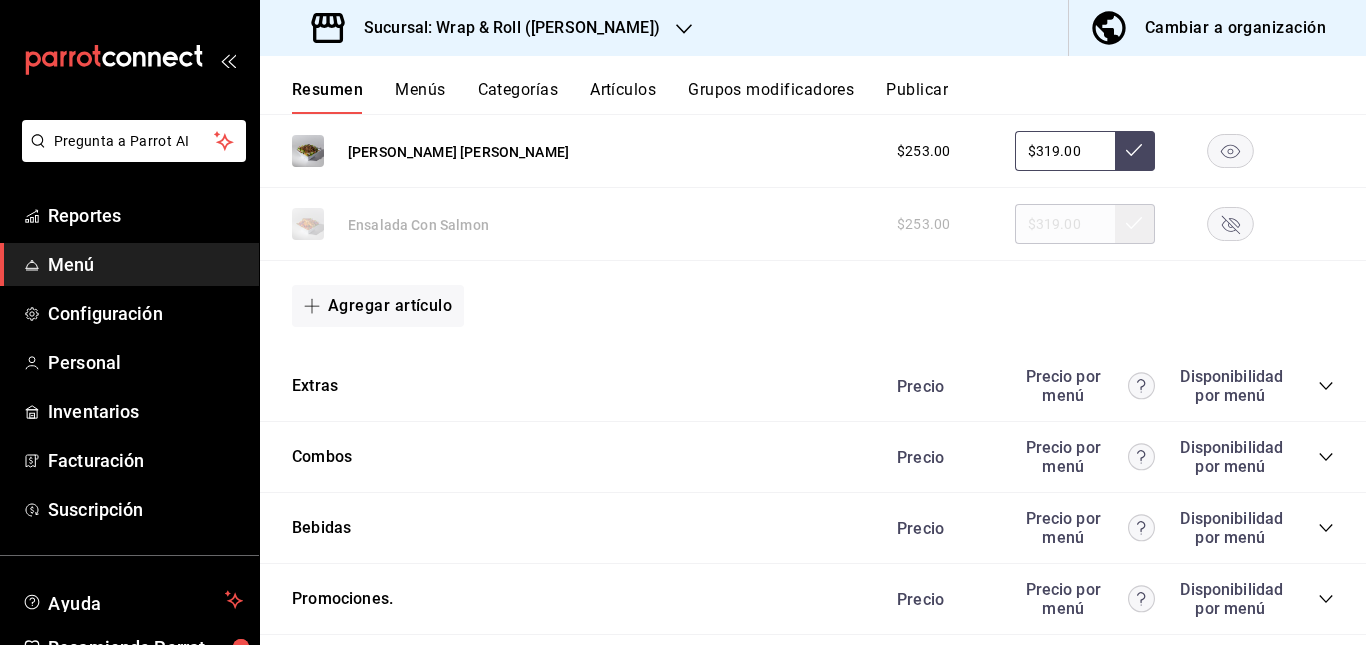 scroll, scrollTop: 2318, scrollLeft: 0, axis: vertical 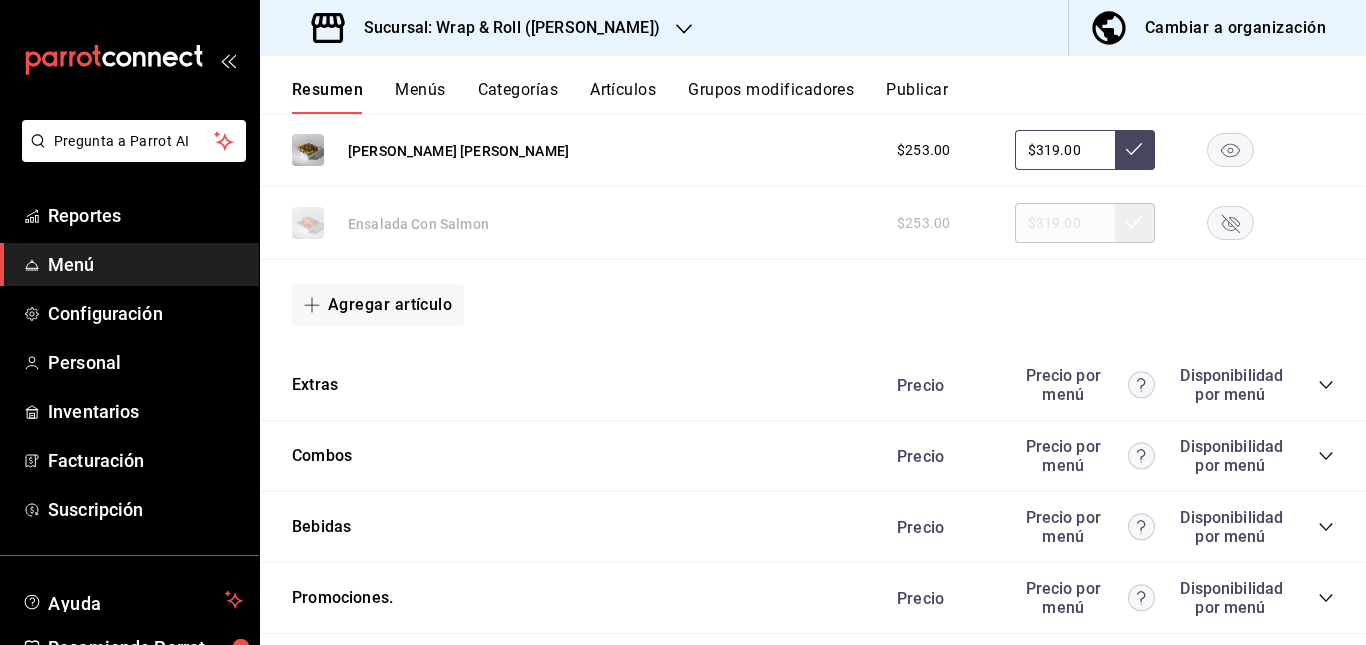 click 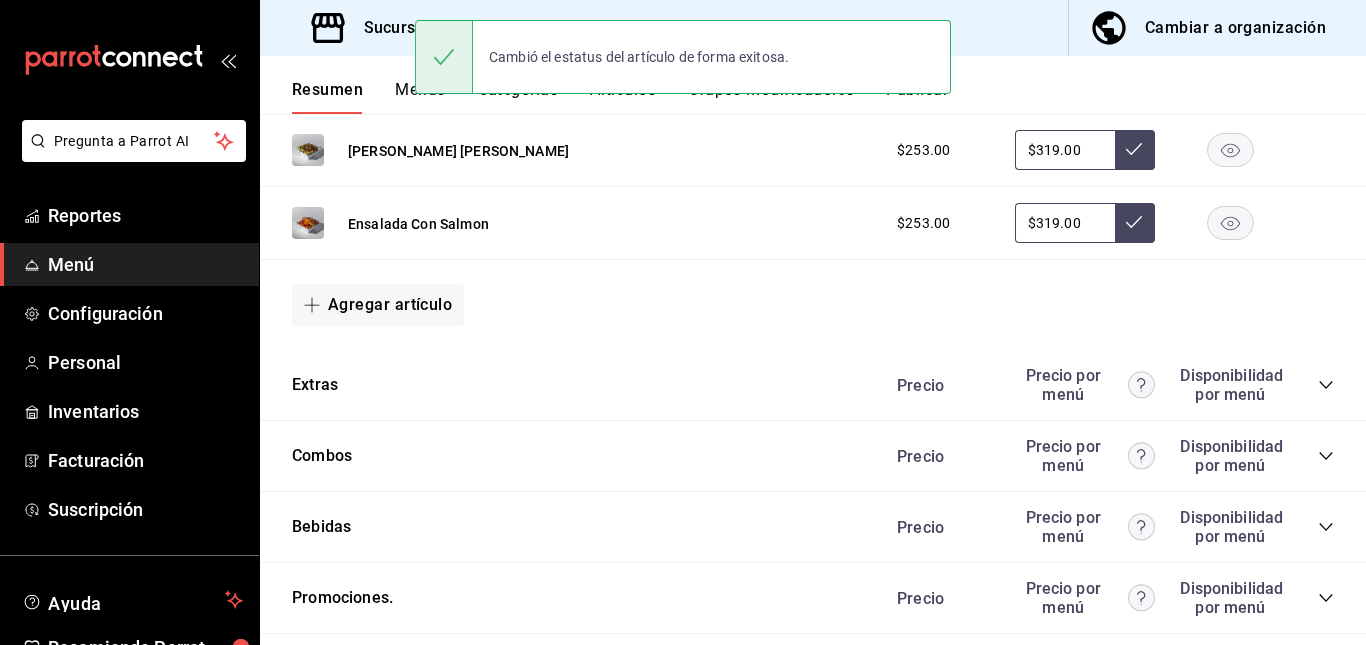 click 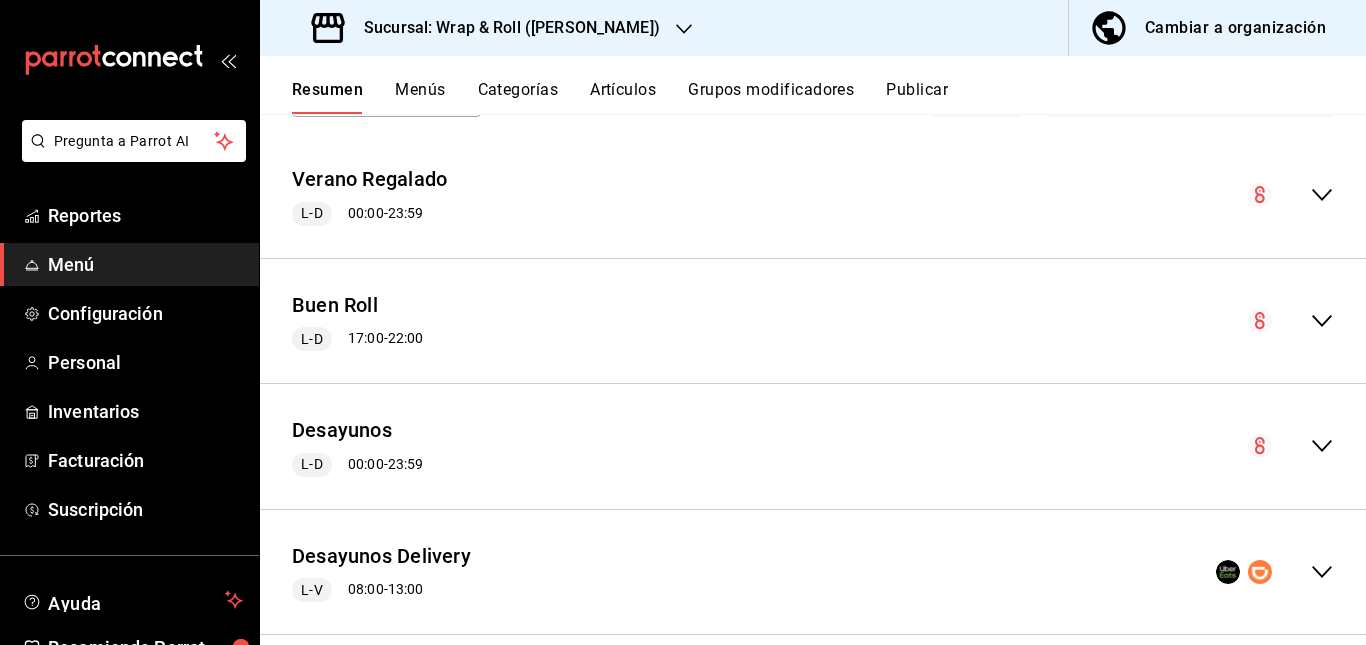 scroll, scrollTop: 153, scrollLeft: 0, axis: vertical 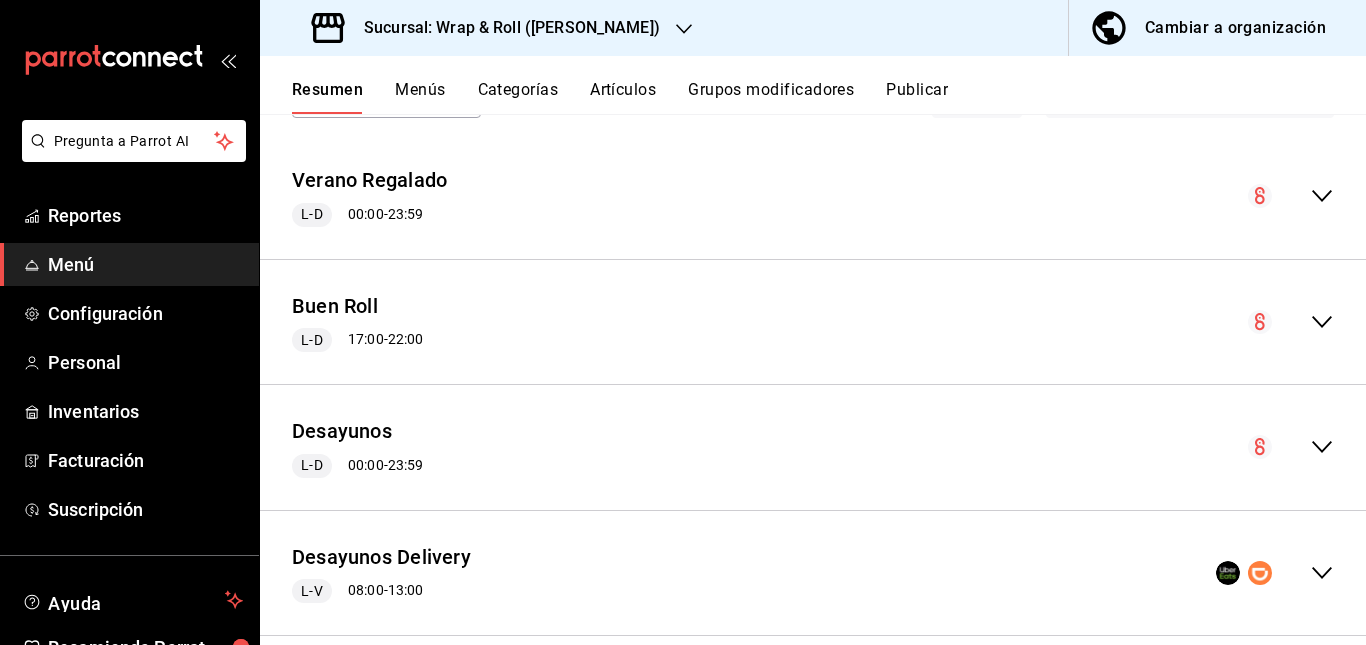 click on "Artículos" at bounding box center (623, 97) 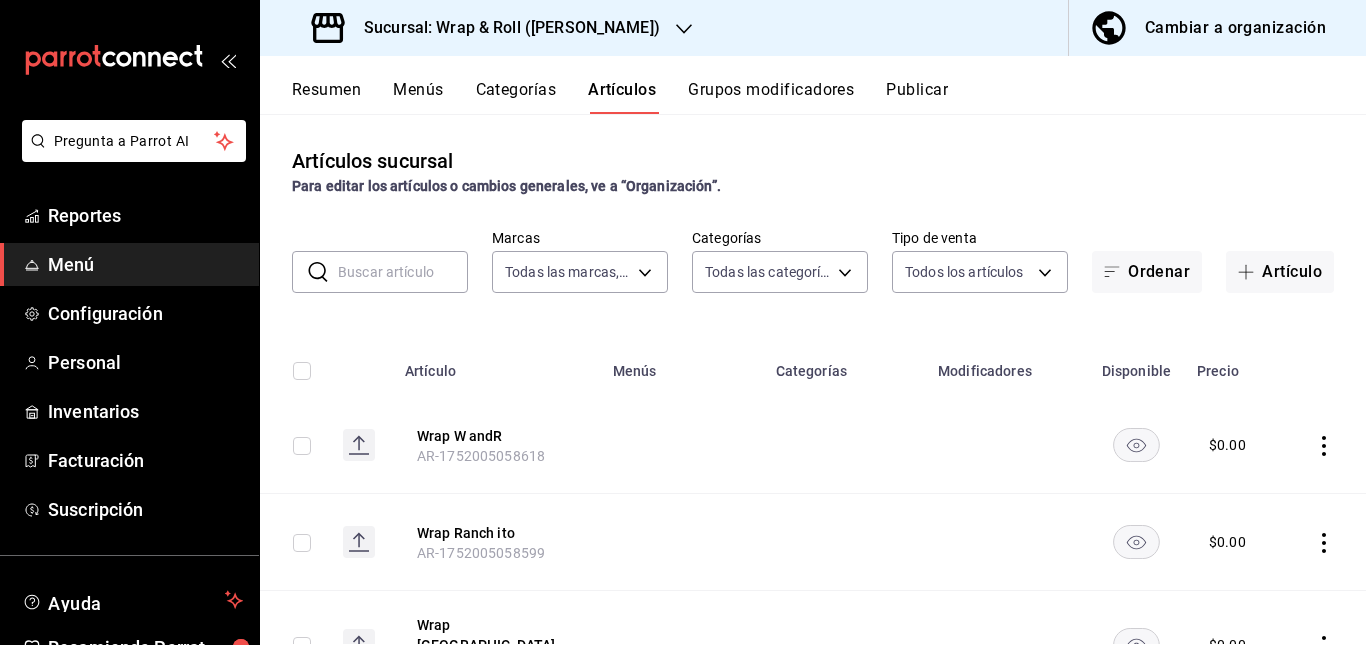 type on "7d263f60-237b-4a5e-827c-684bea1a4647" 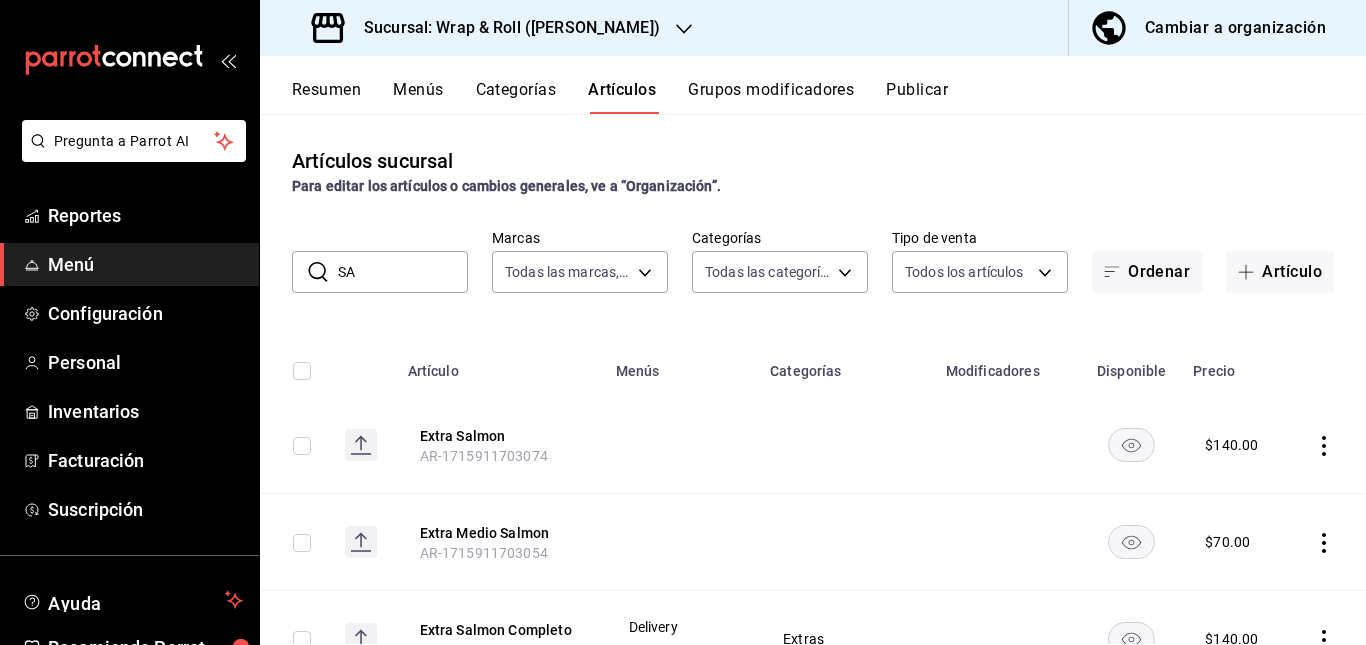 type on "S" 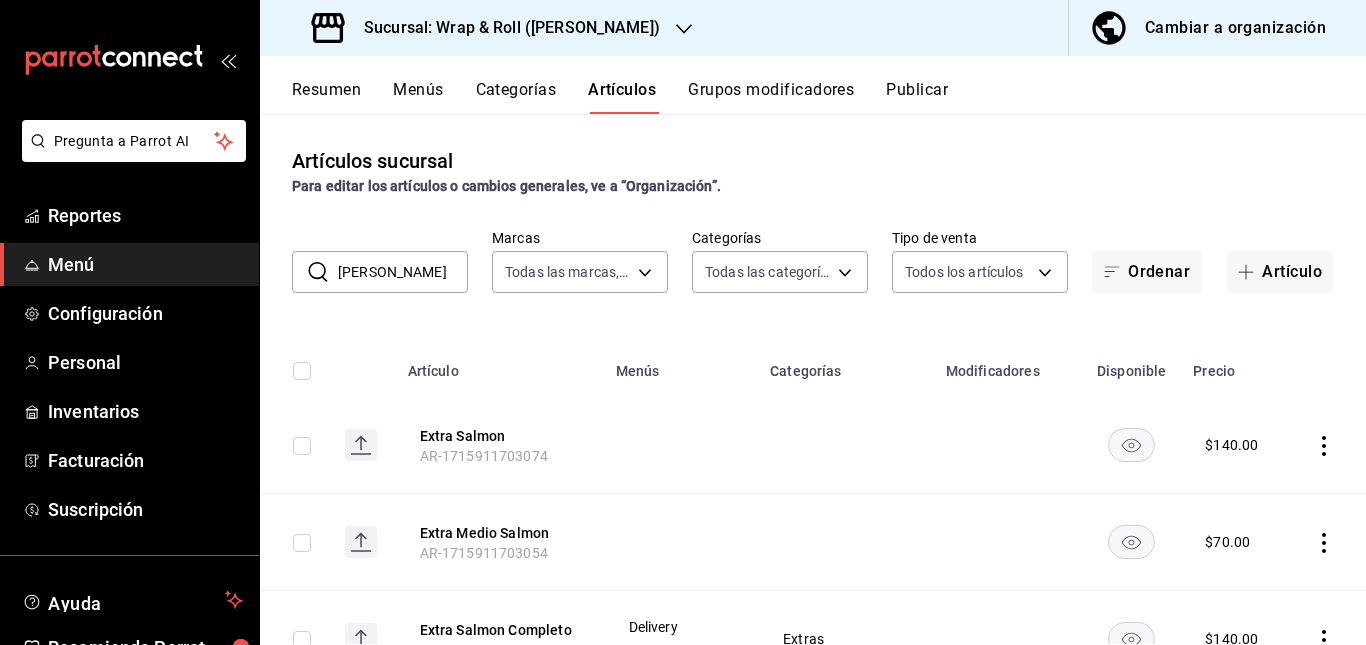 click at bounding box center [681, 445] 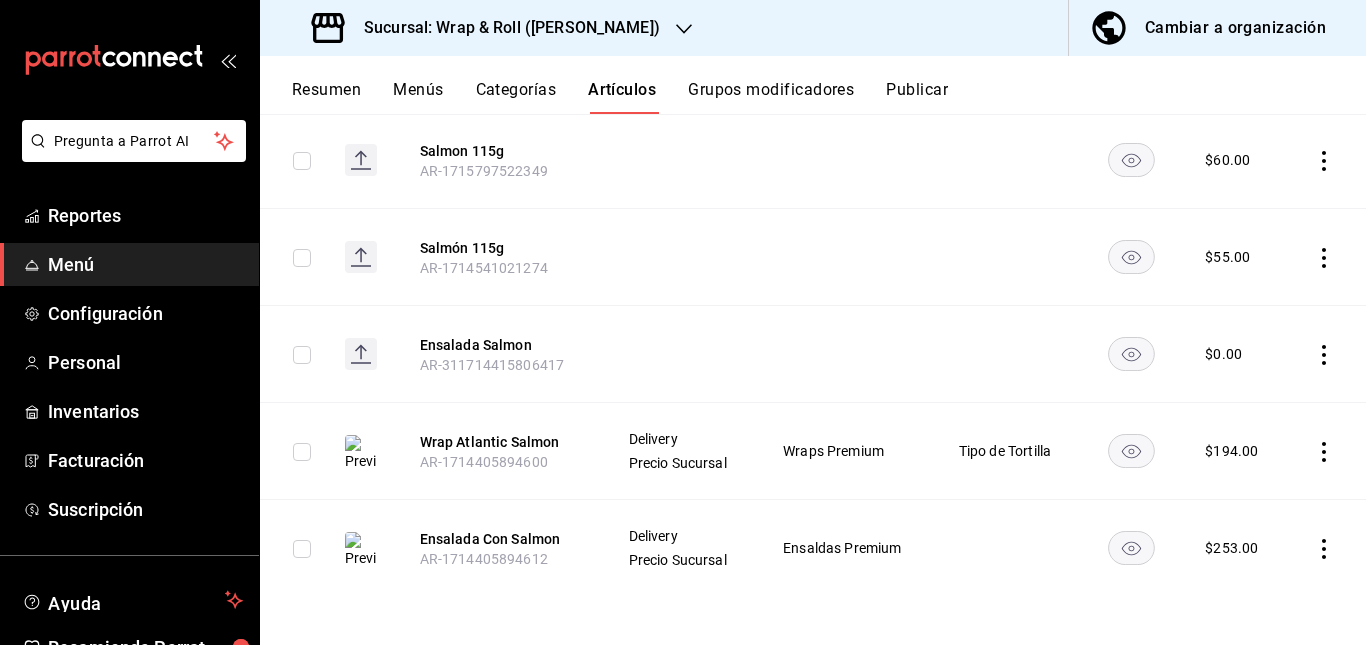 scroll, scrollTop: 0, scrollLeft: 0, axis: both 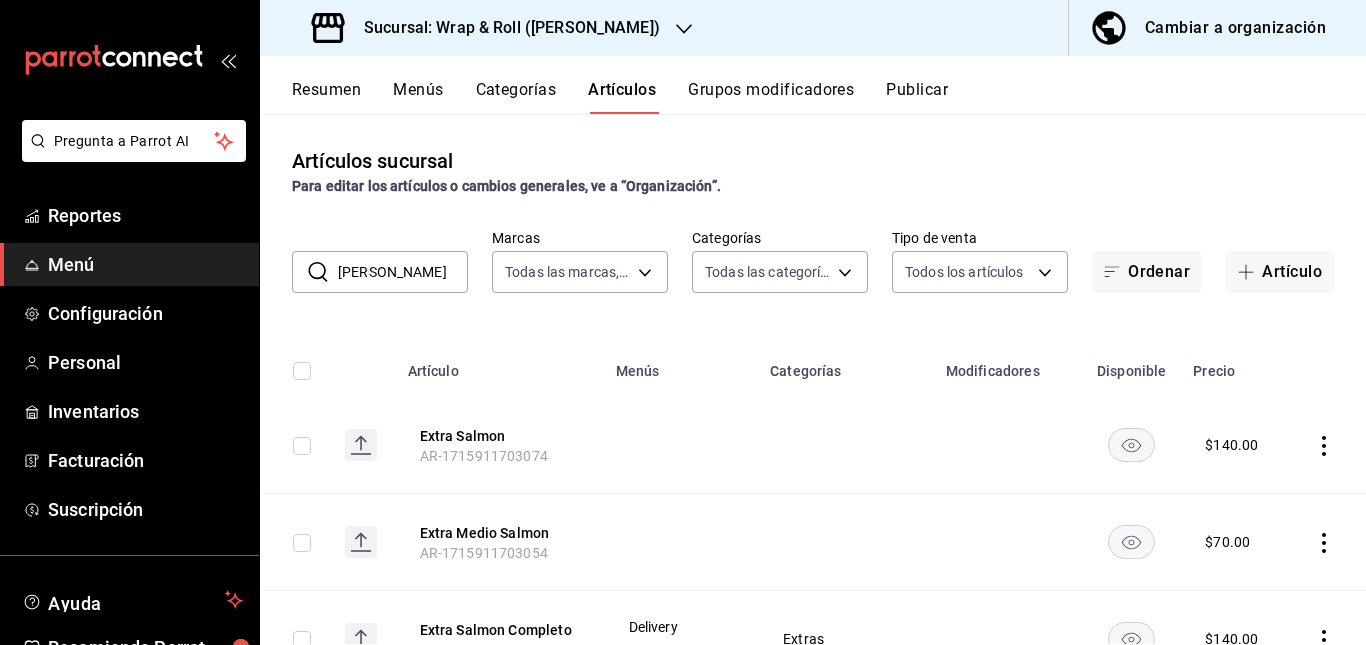 click on "[PERSON_NAME]" at bounding box center [403, 272] 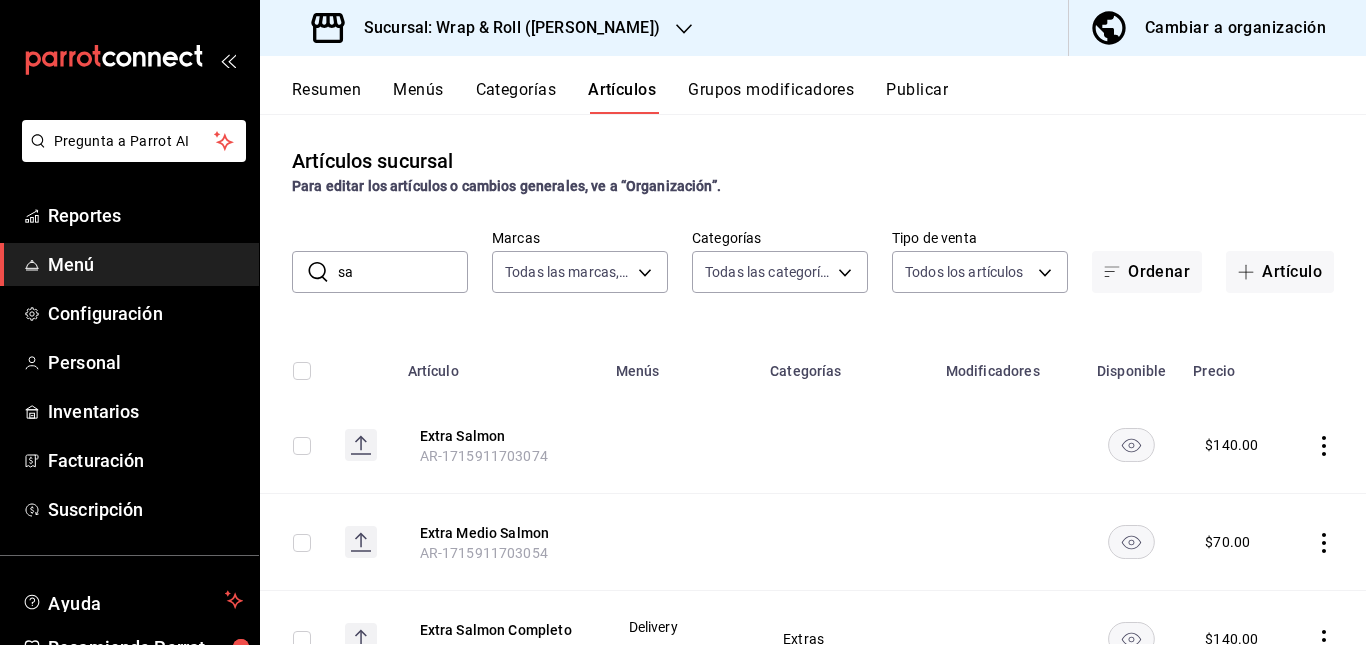 type on "s" 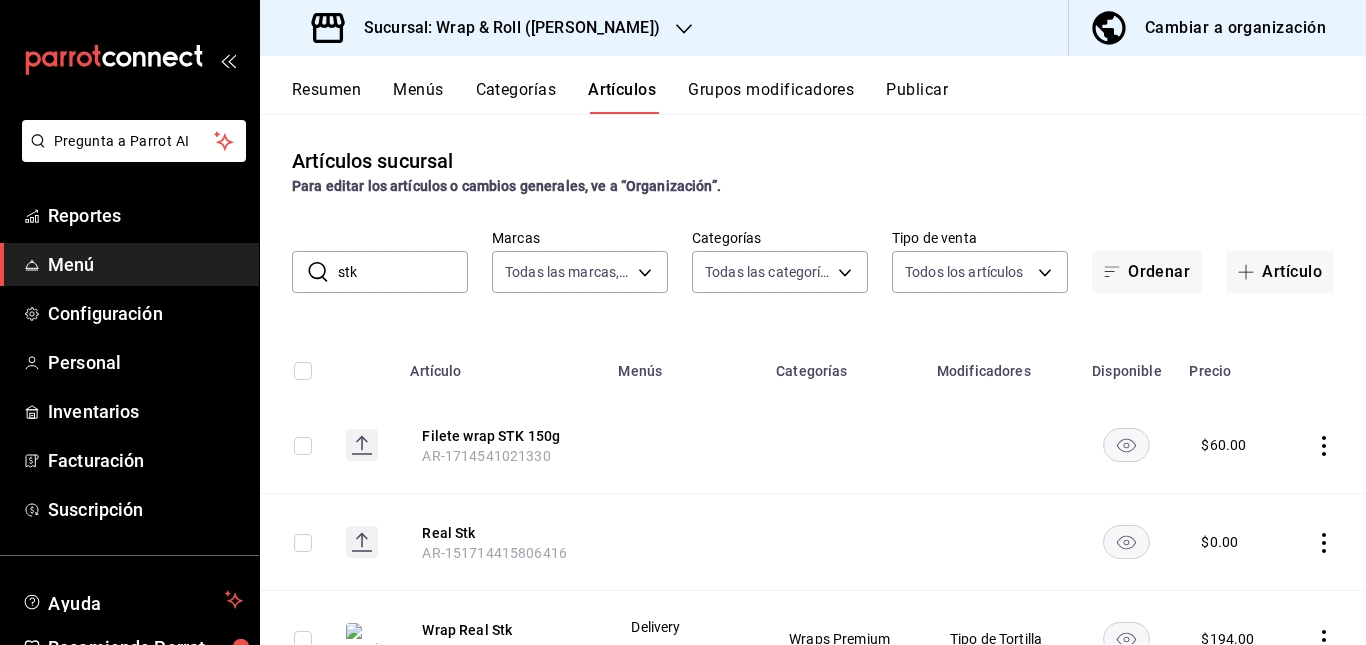 click at bounding box center [685, 542] 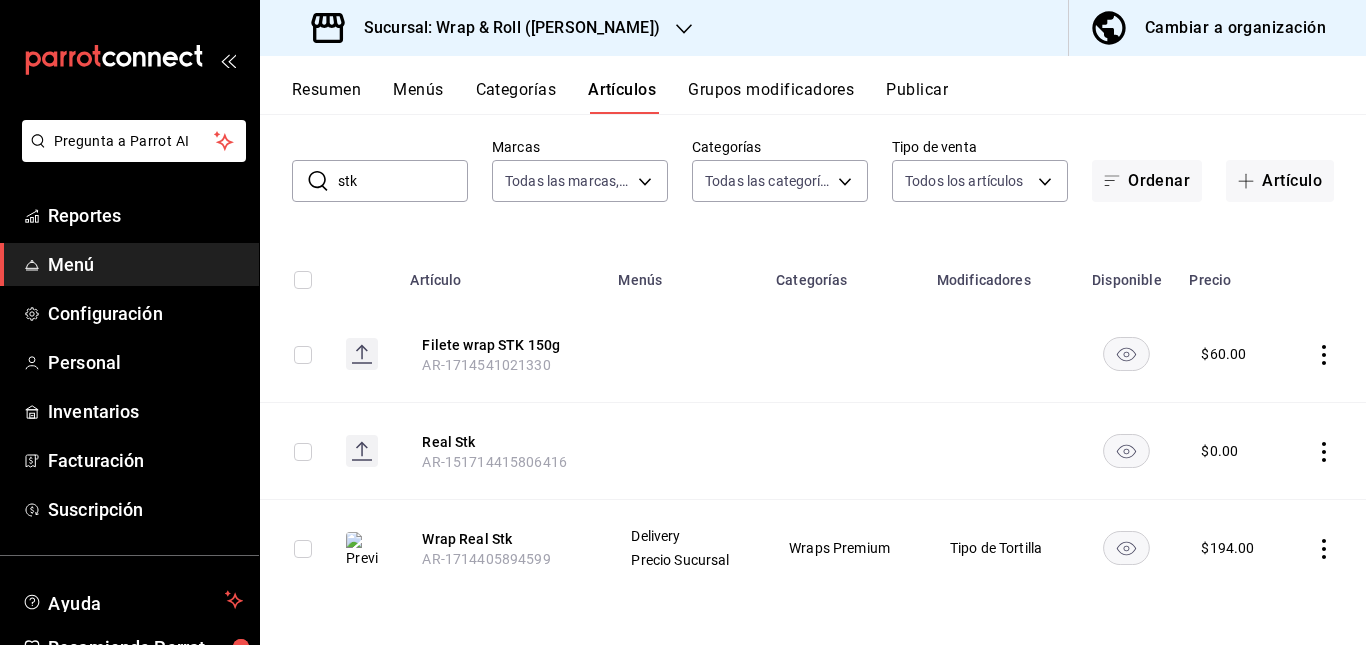 click 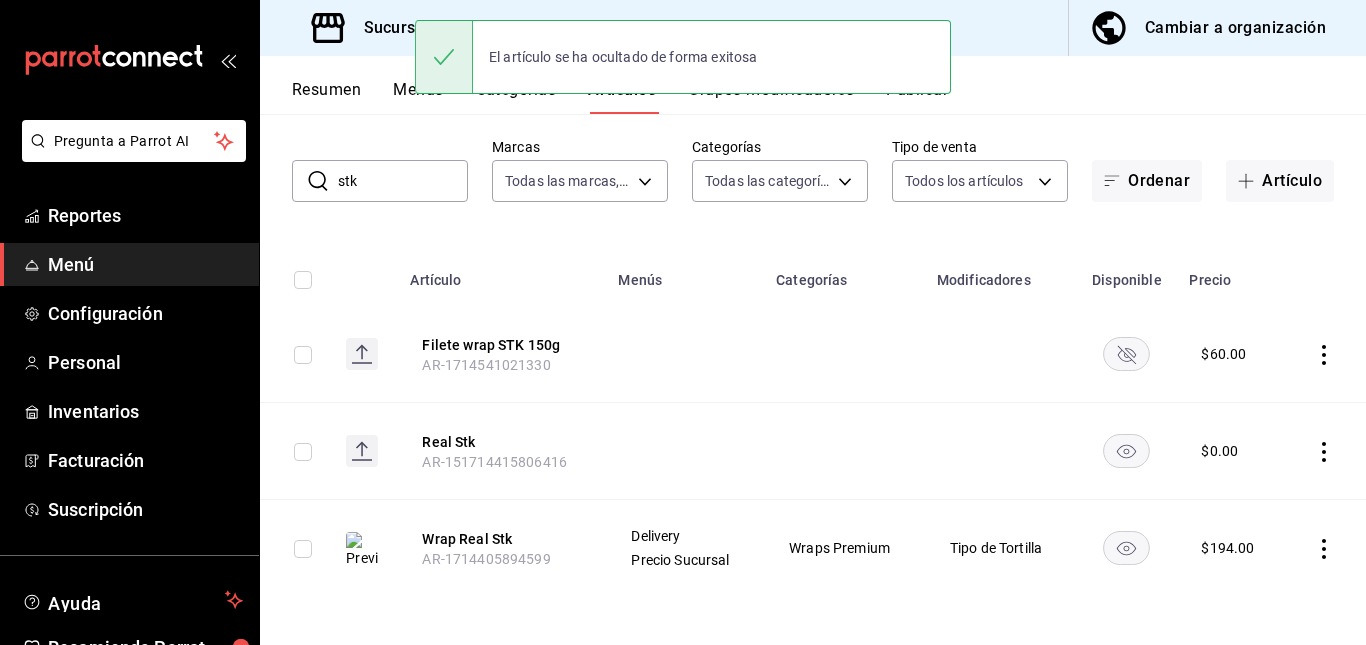 click 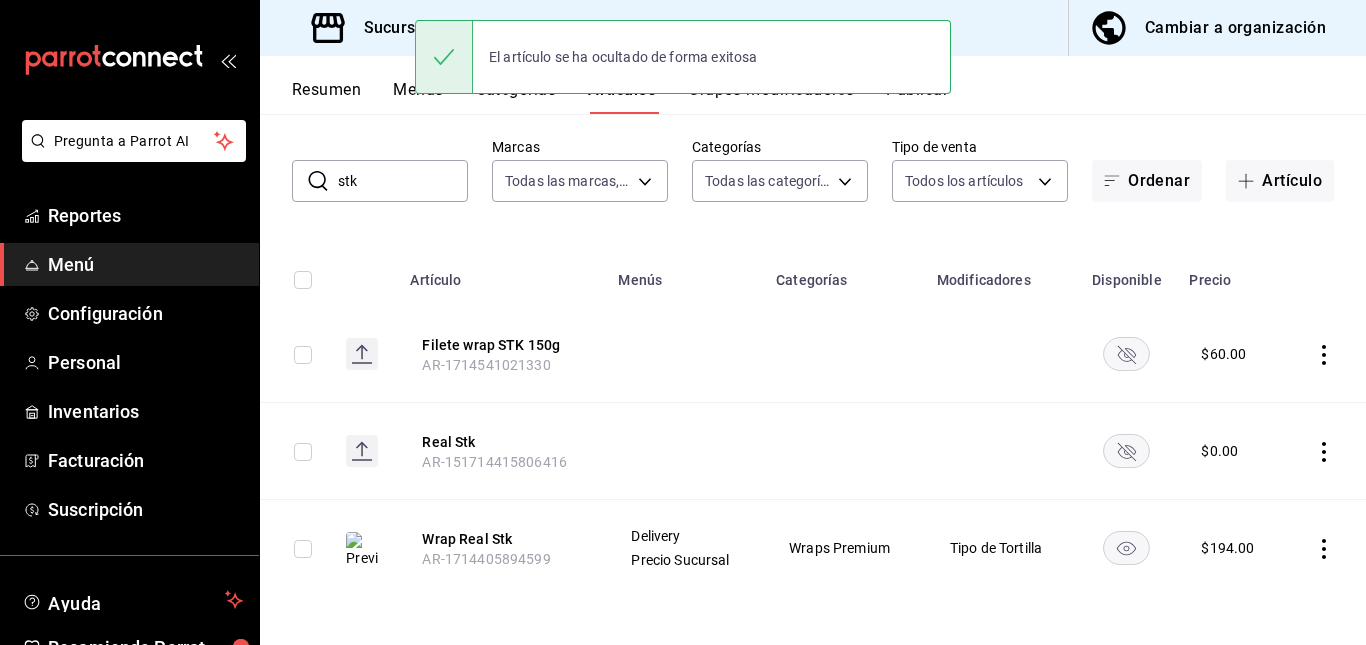 click on "stk" at bounding box center (403, 181) 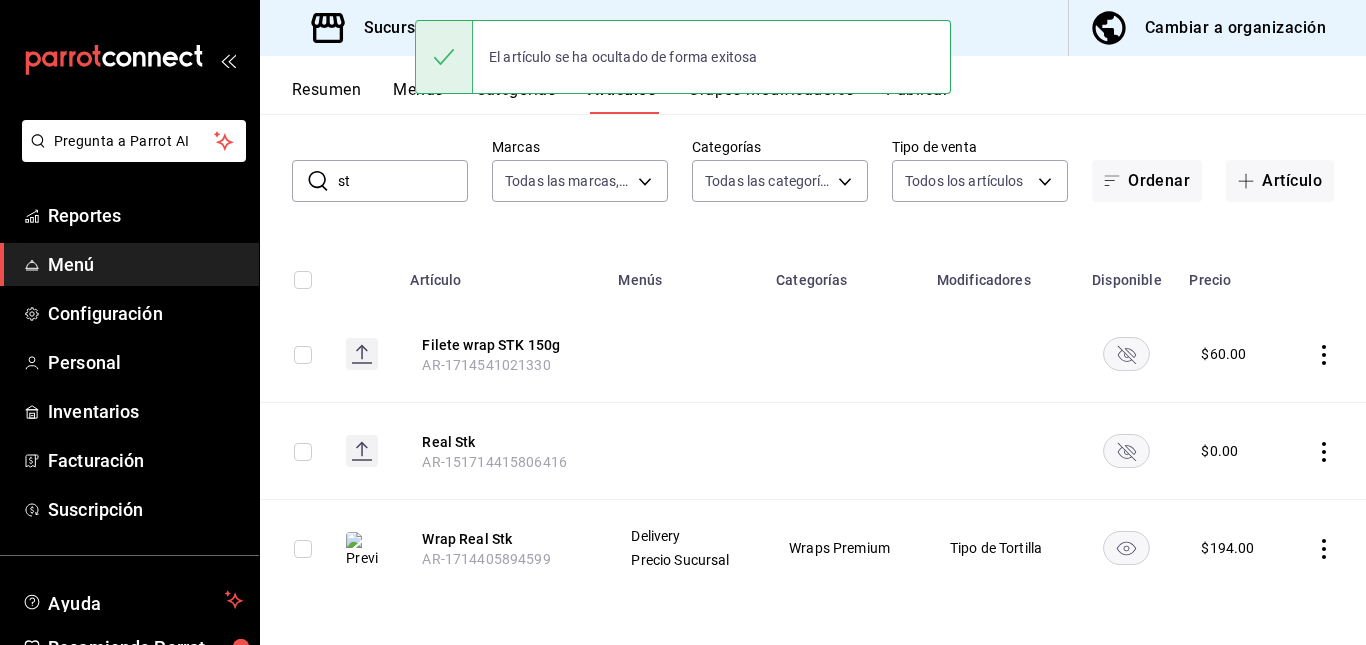type on "s" 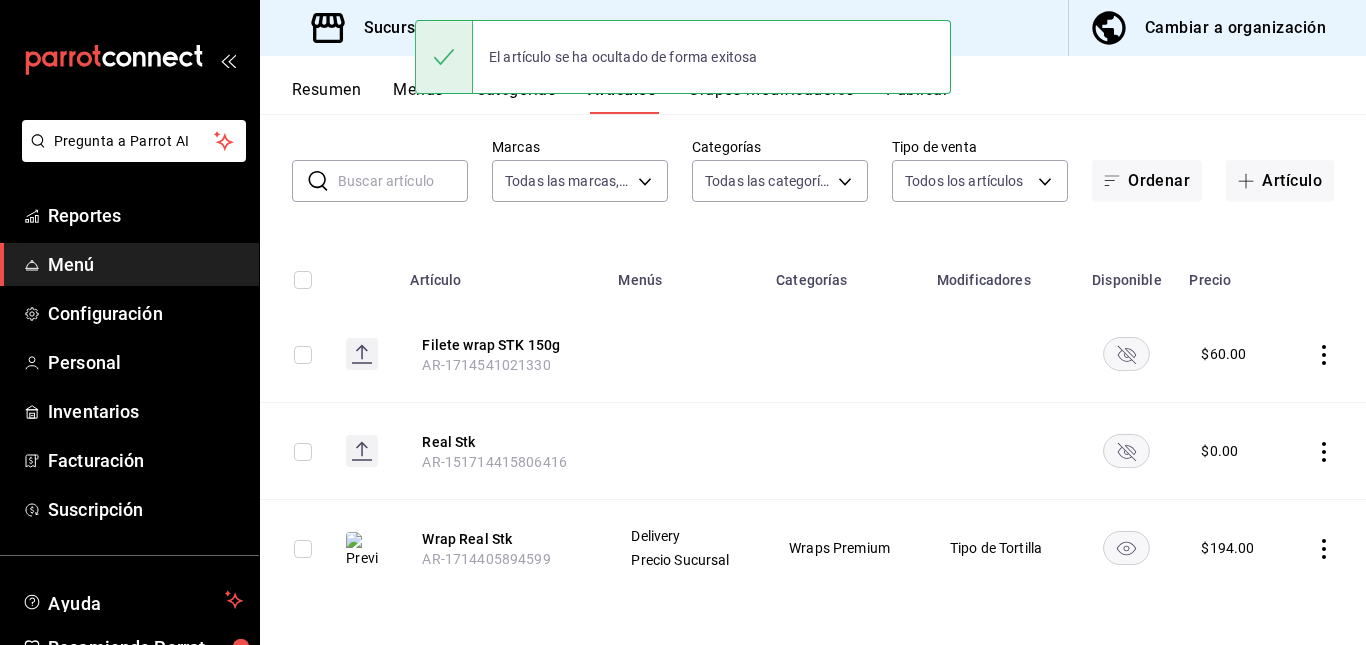 scroll, scrollTop: 0, scrollLeft: 0, axis: both 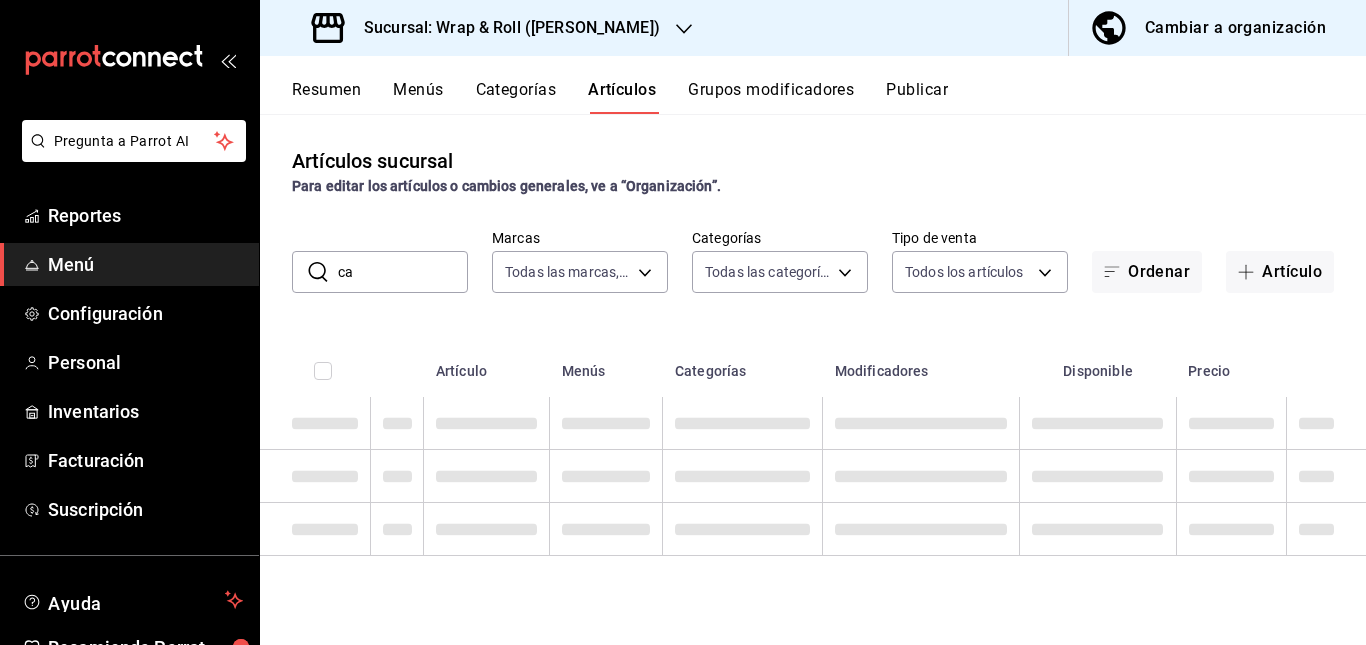 type on "c" 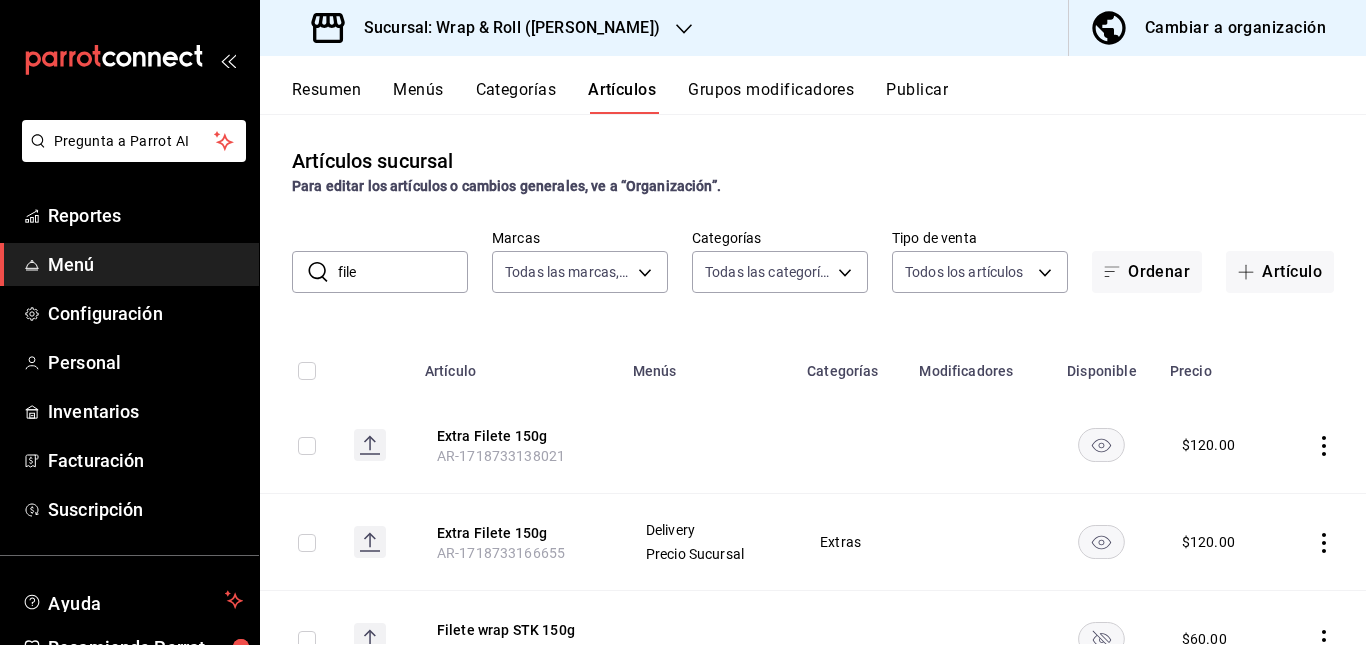 click on "Extras" at bounding box center [851, 542] 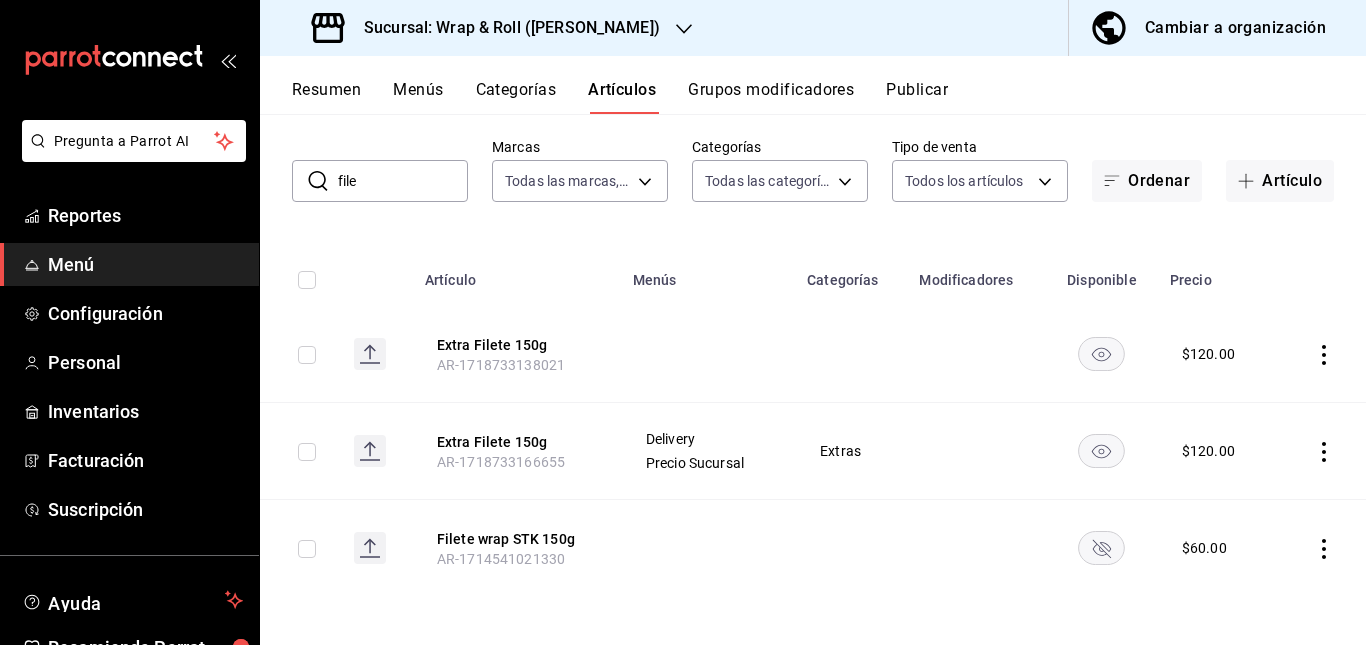 click 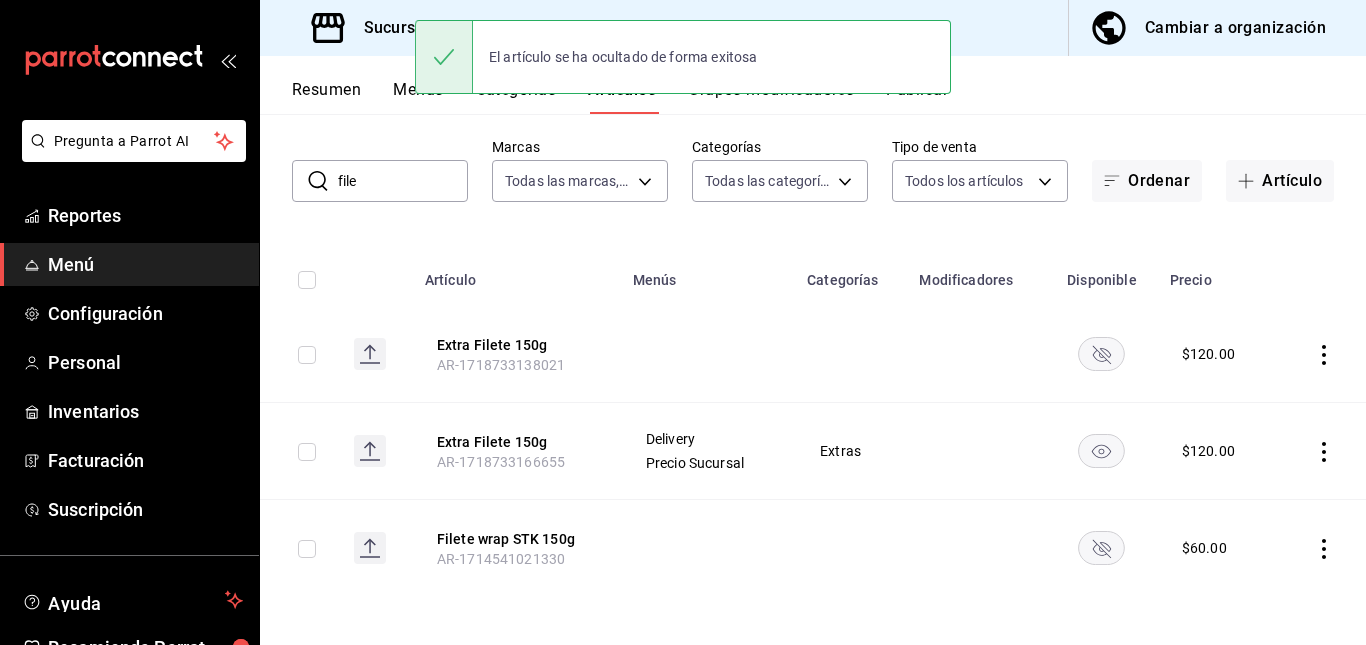 click on "file" at bounding box center [403, 181] 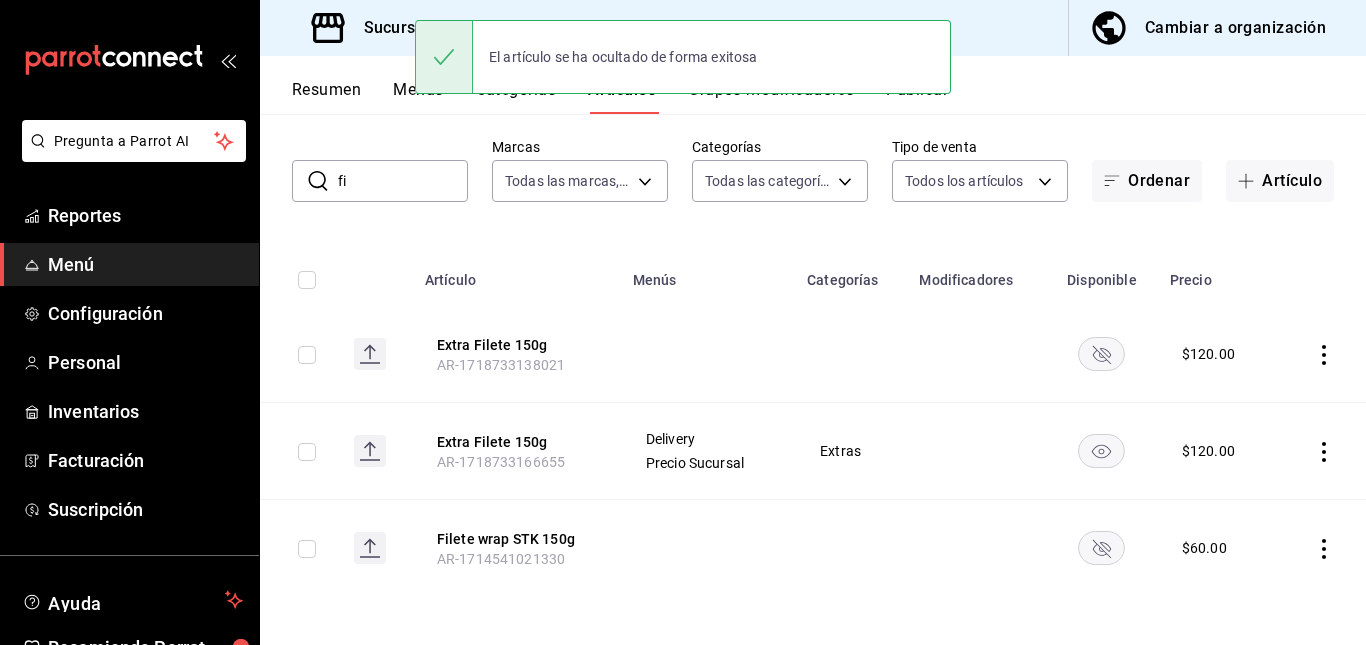 type on "f" 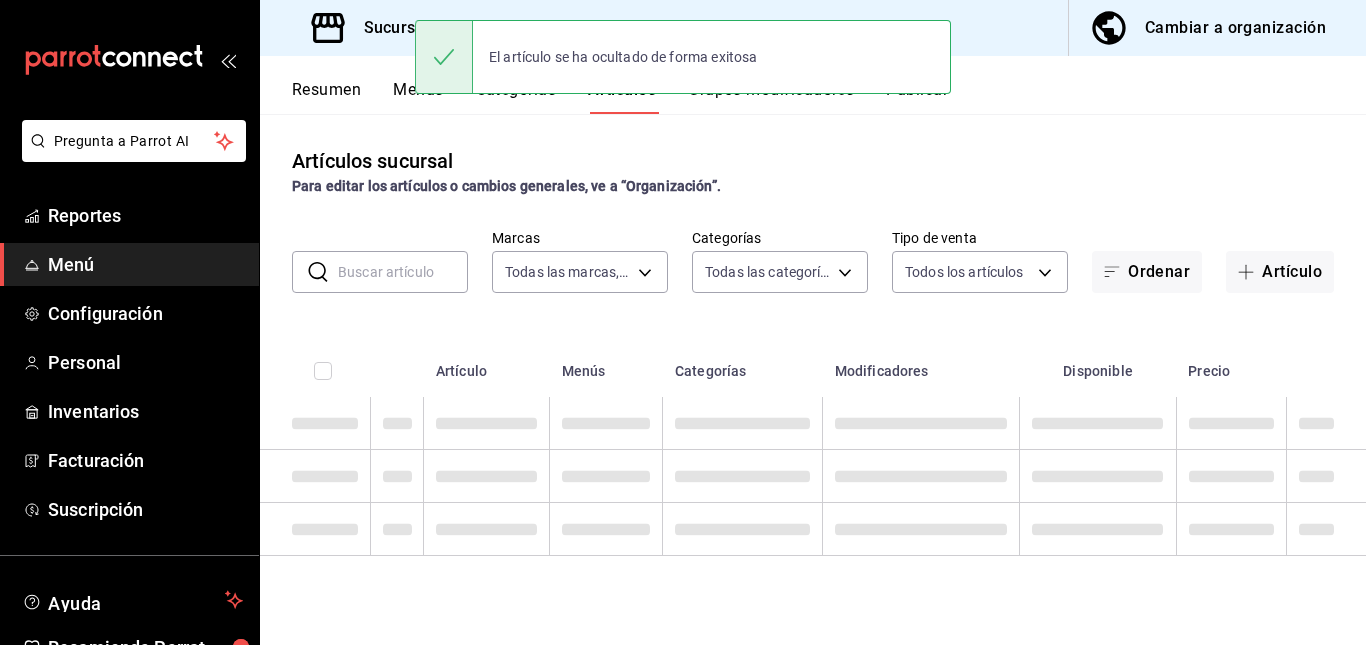 scroll, scrollTop: 0, scrollLeft: 0, axis: both 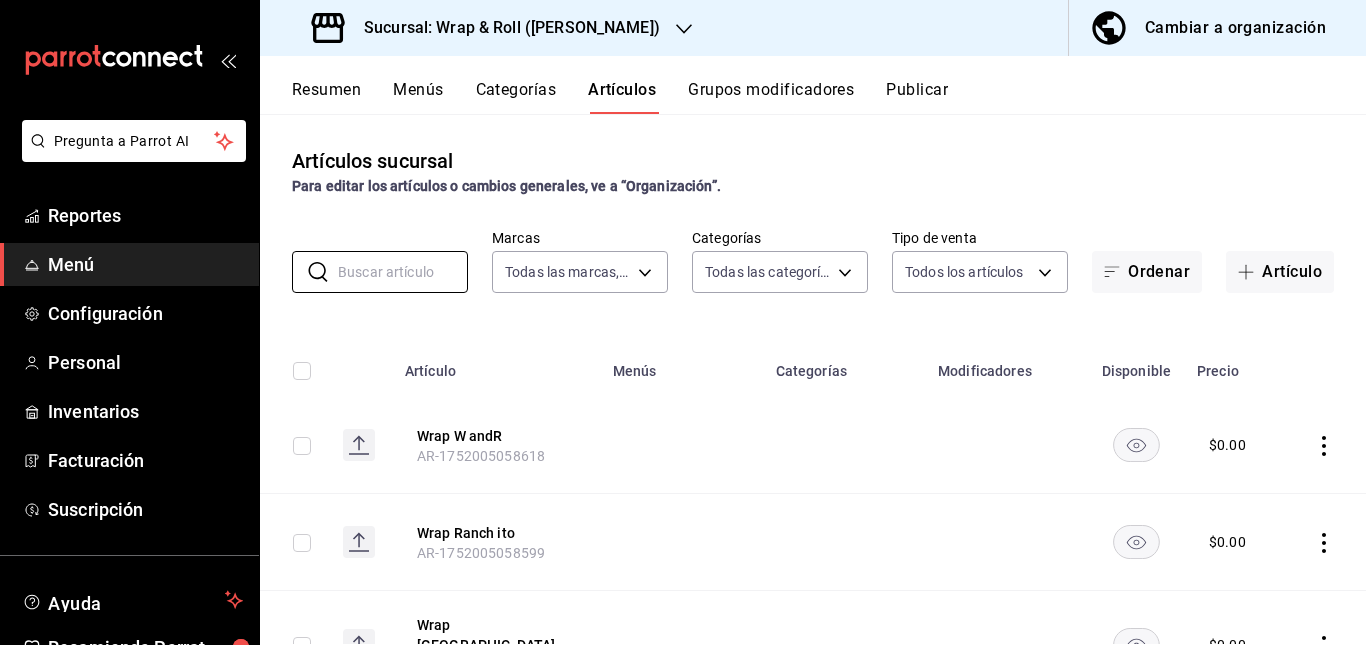 type 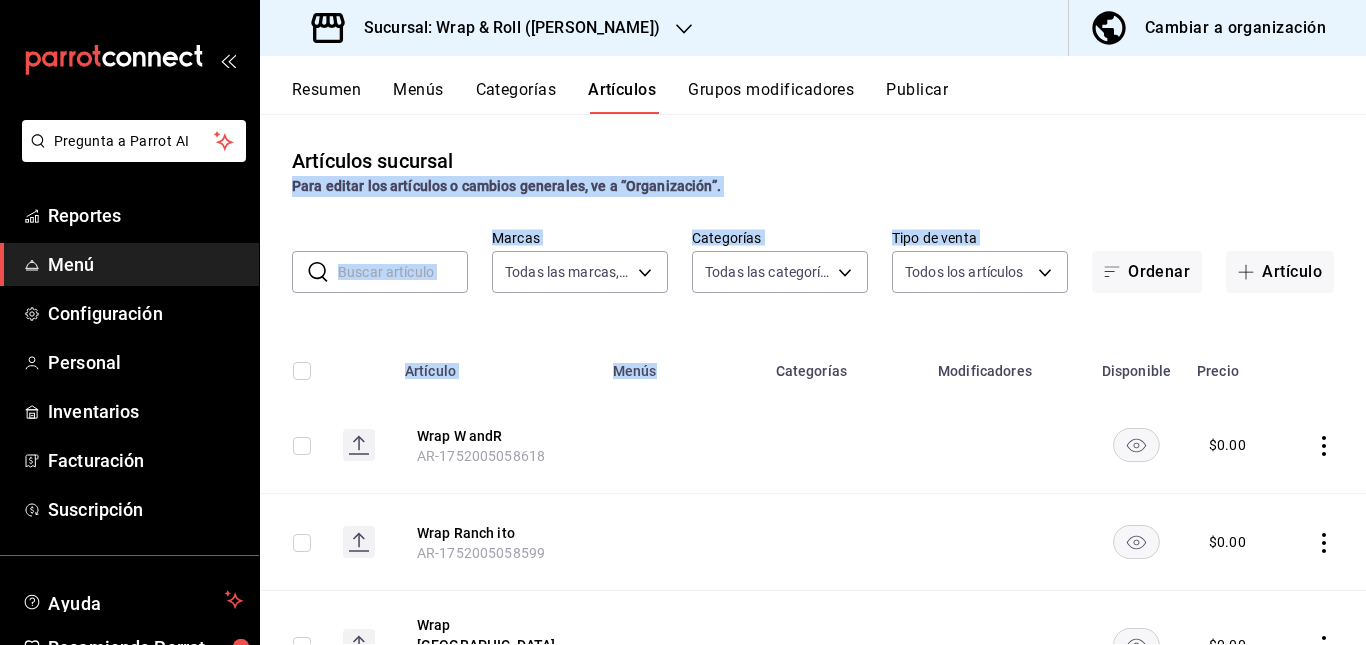 drag, startPoint x: 905, startPoint y: 155, endPoint x: 709, endPoint y: 372, distance: 292.41238 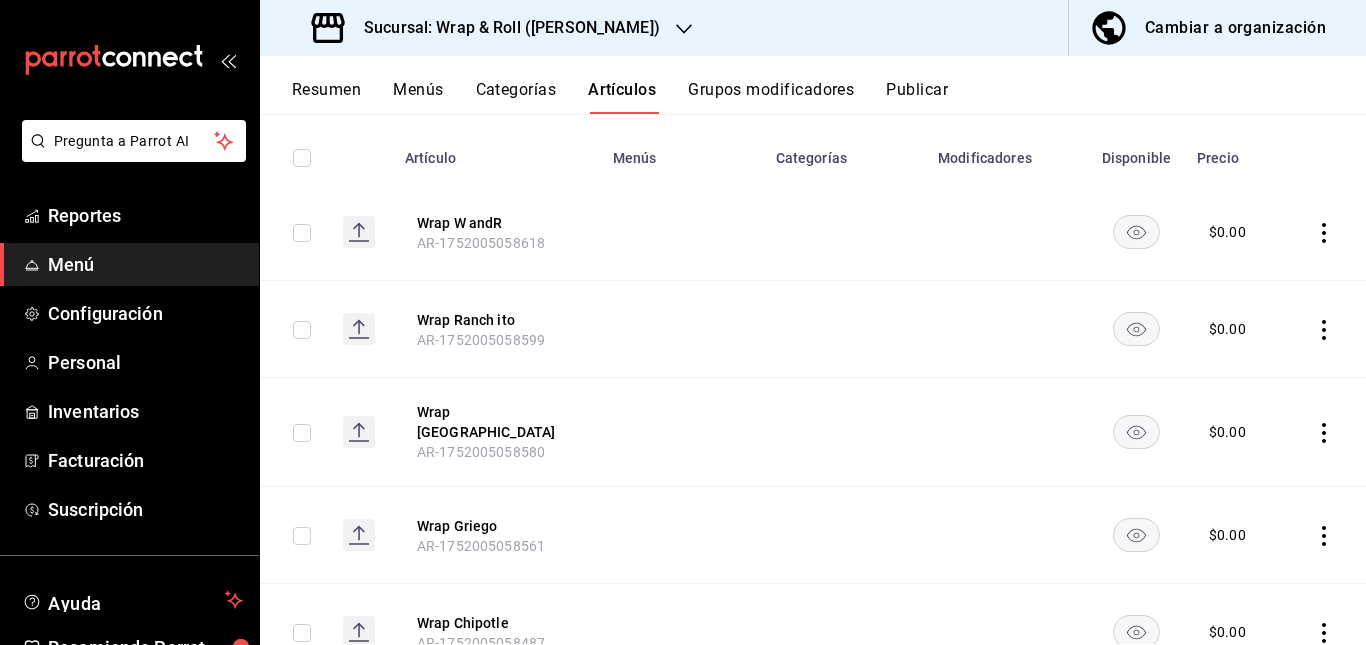 click at bounding box center (682, 432) 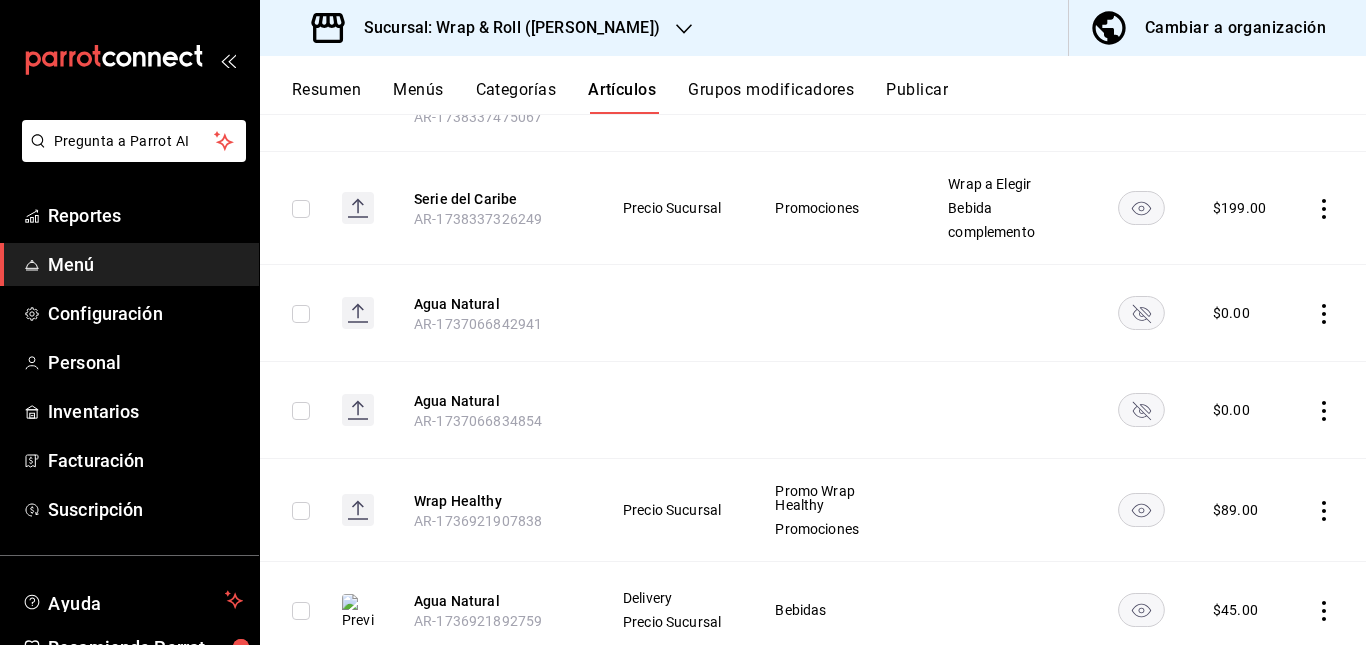 scroll, scrollTop: 5991, scrollLeft: 0, axis: vertical 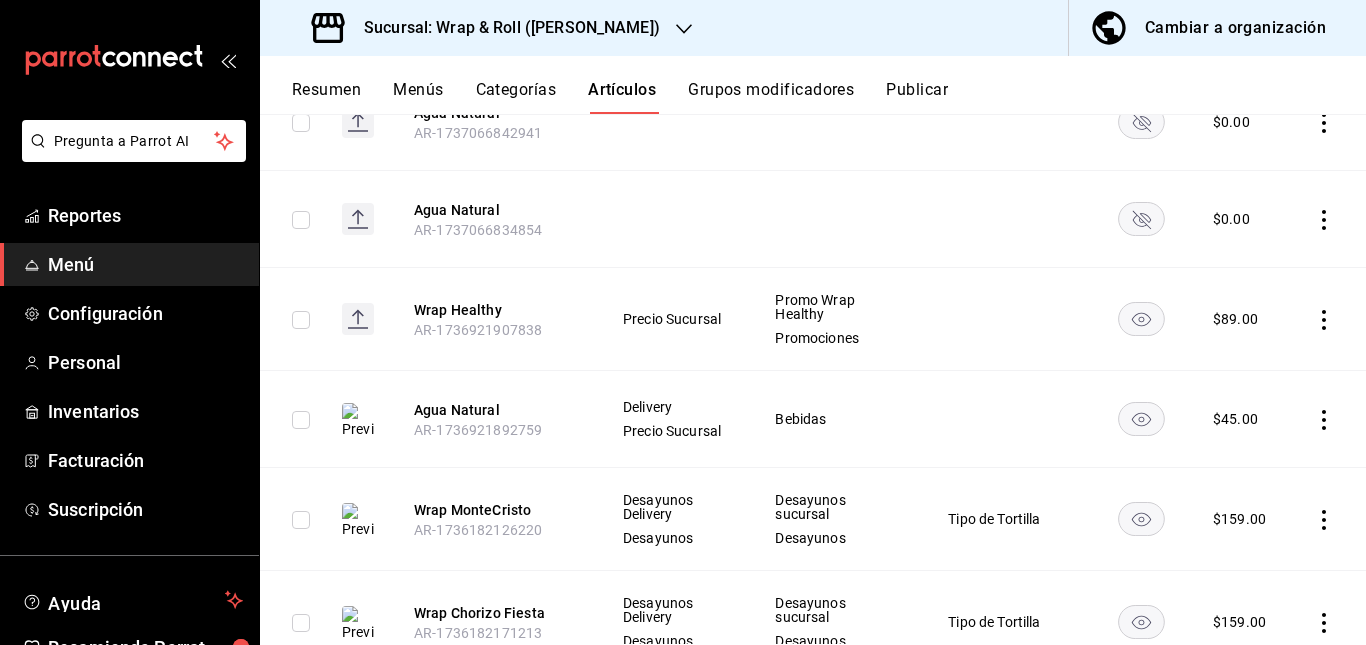 click on "Publicar" at bounding box center [917, 97] 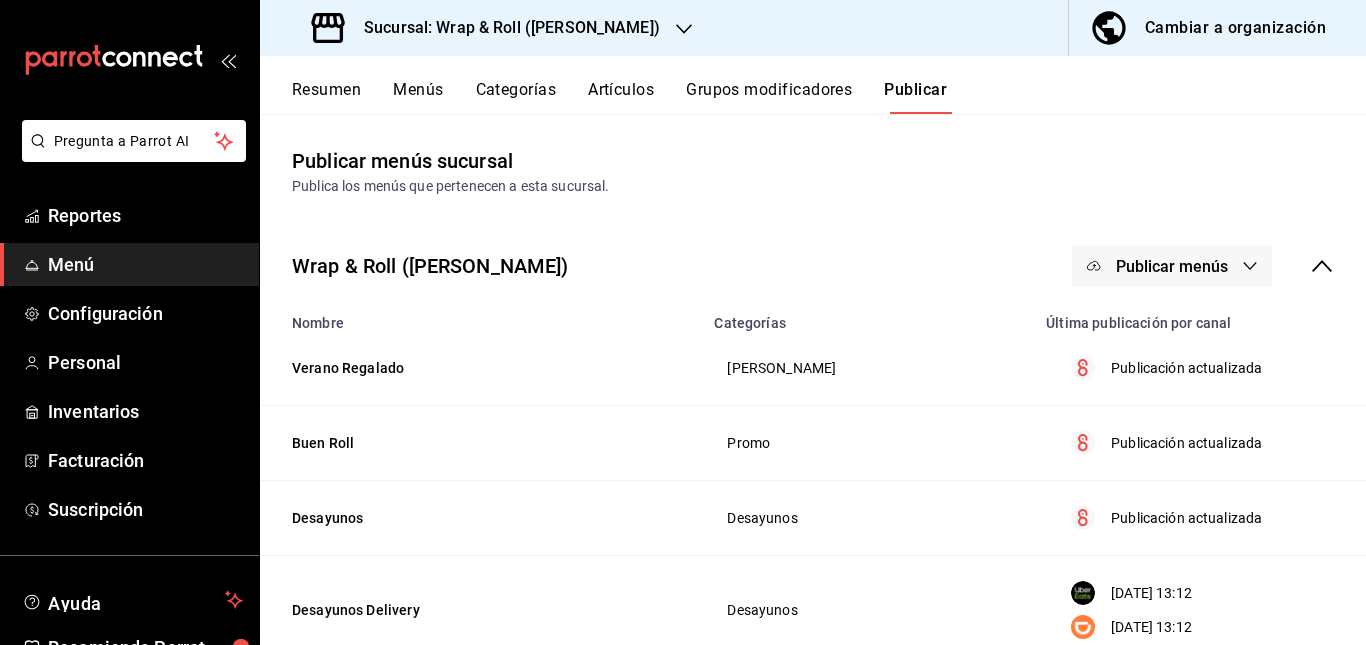 click on "Publicar menús" at bounding box center [1172, 266] 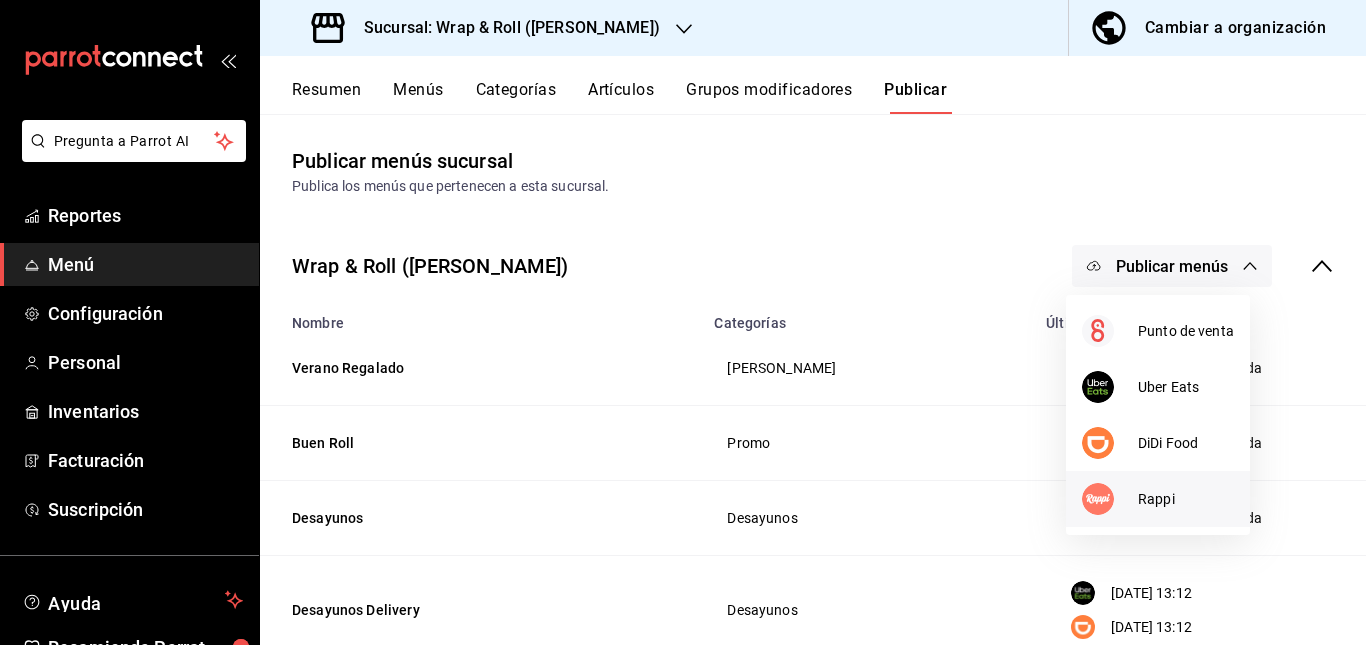 click on "Rappi" at bounding box center (1186, 499) 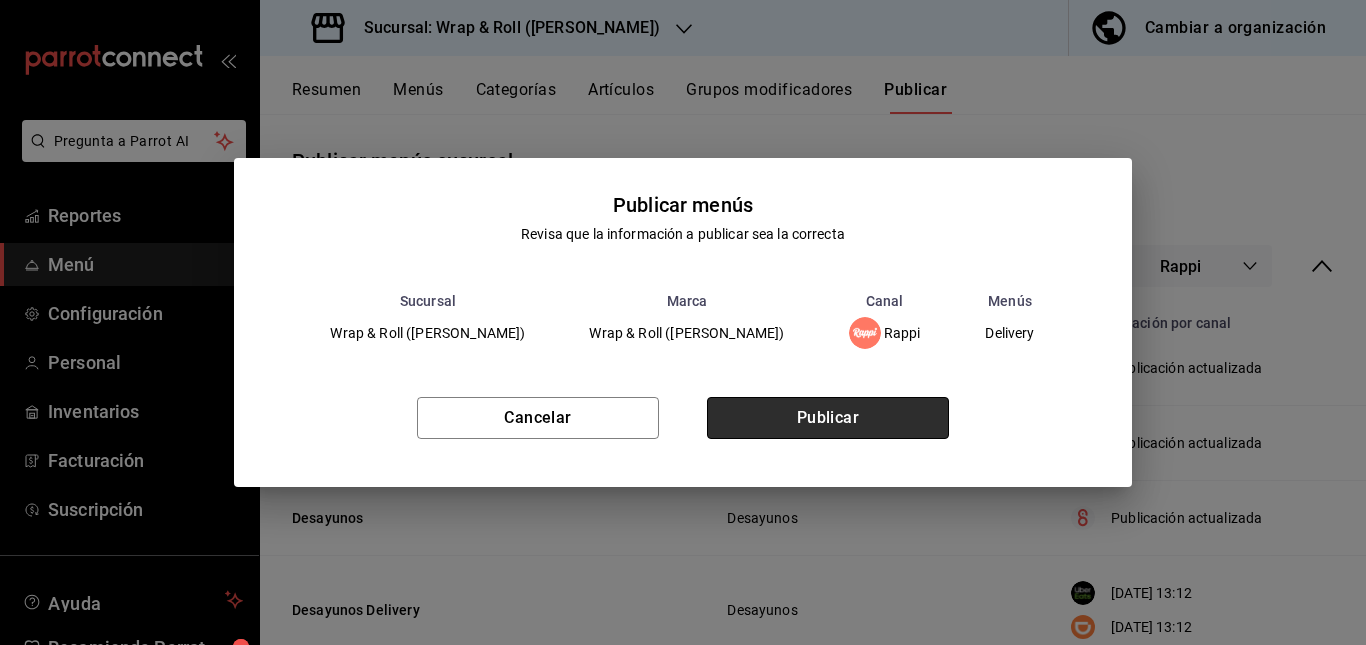click on "Publicar" at bounding box center (828, 418) 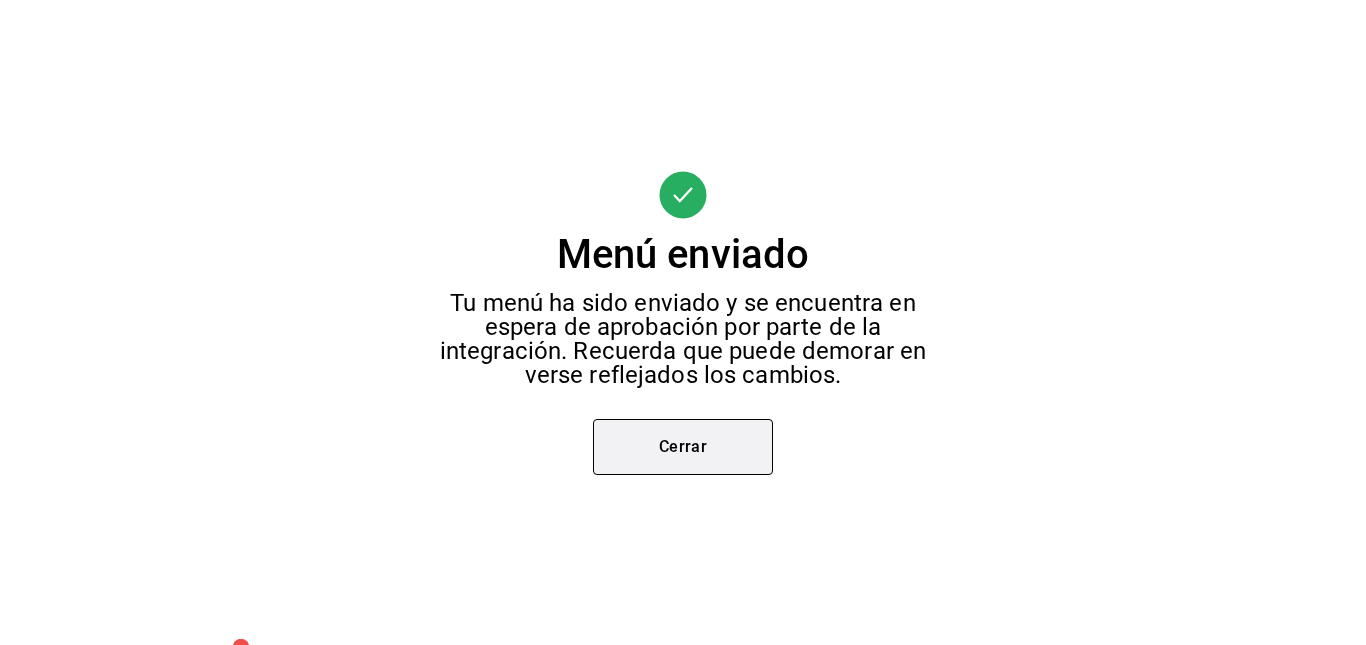 click on "Cerrar" at bounding box center [683, 447] 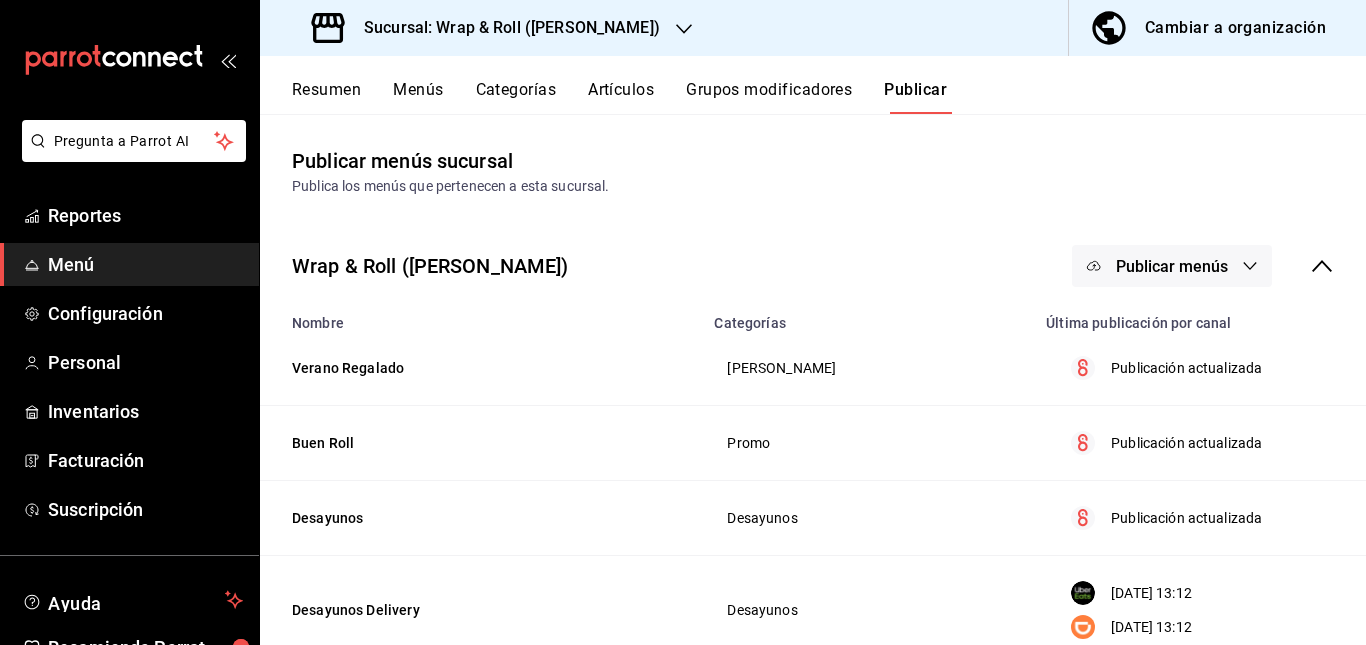 click on "Publicar menús" at bounding box center (1172, 266) 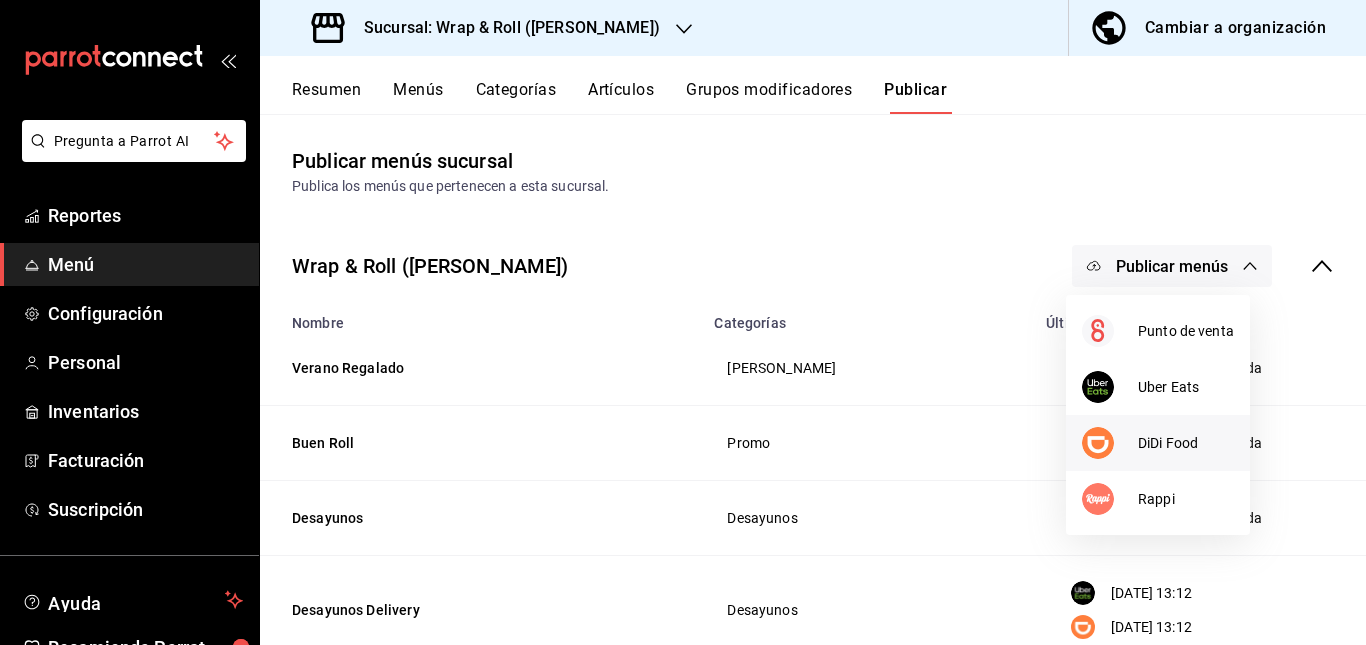 click on "DiDi Food" at bounding box center (1158, 443) 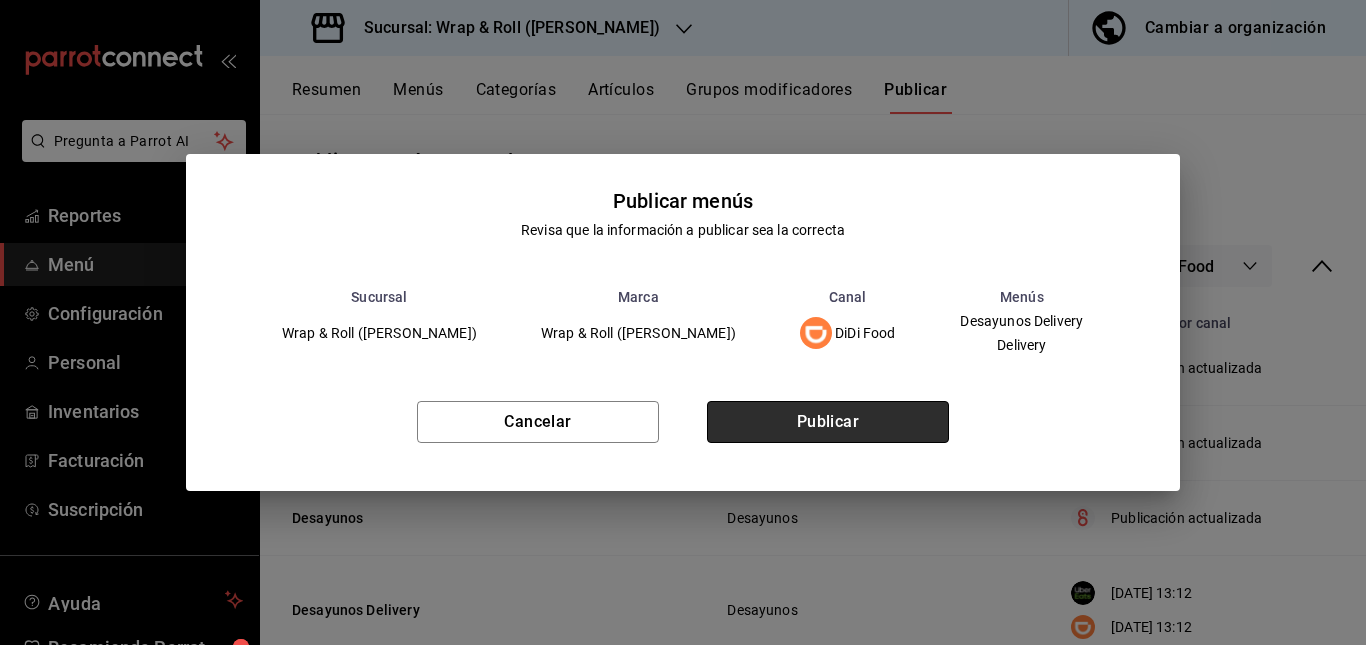click on "Publicar" at bounding box center (828, 422) 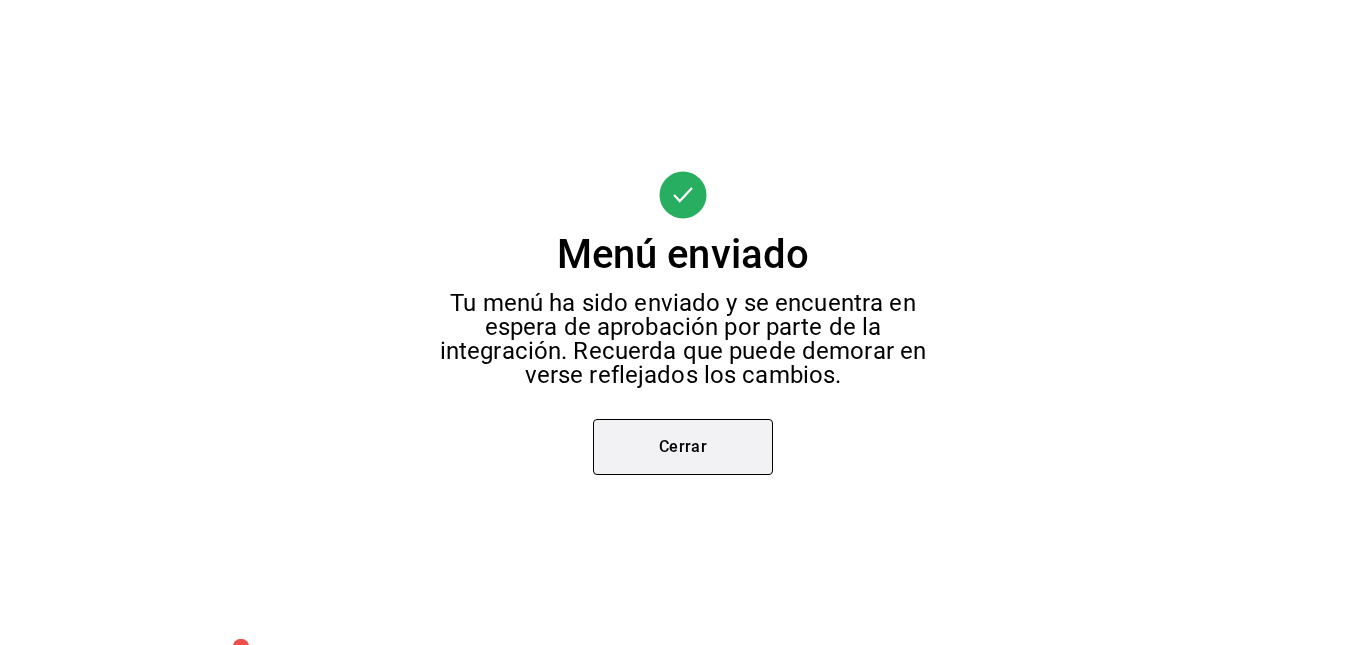 click on "Cerrar" at bounding box center [683, 447] 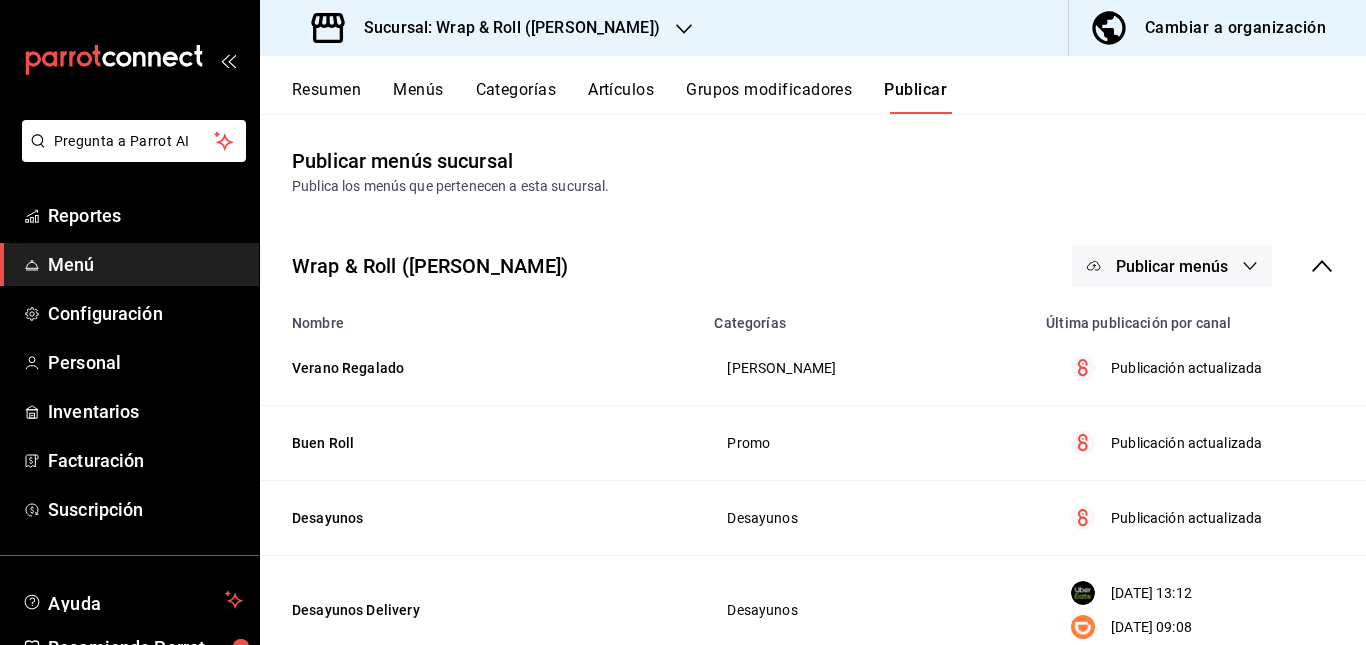 click on "Publicar menús" at bounding box center (1172, 266) 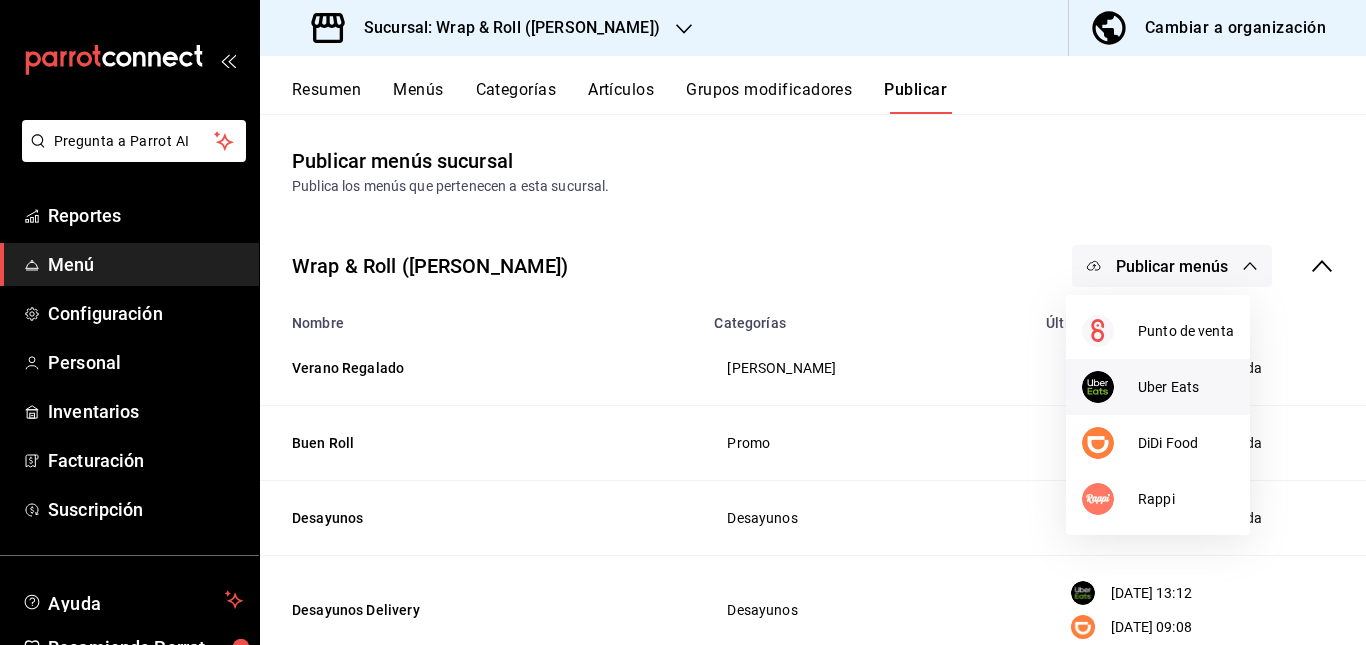 click on "Uber Eats" at bounding box center [1186, 387] 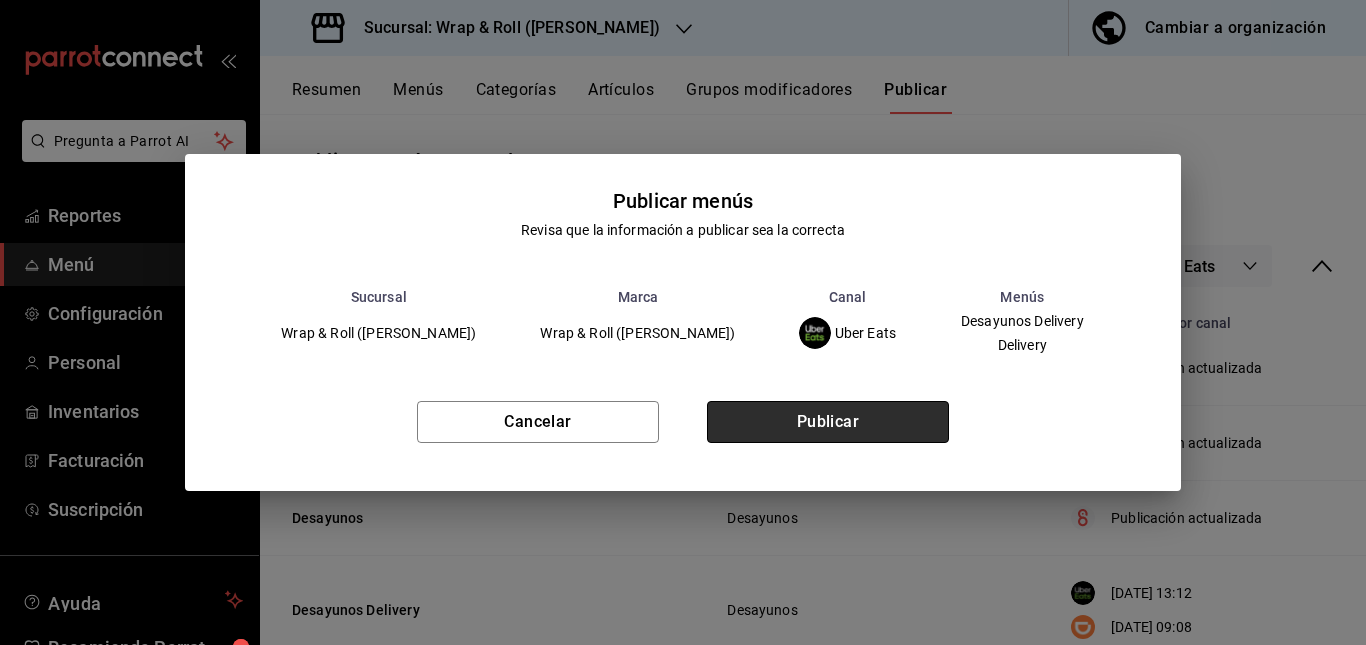 click on "Publicar" at bounding box center (828, 422) 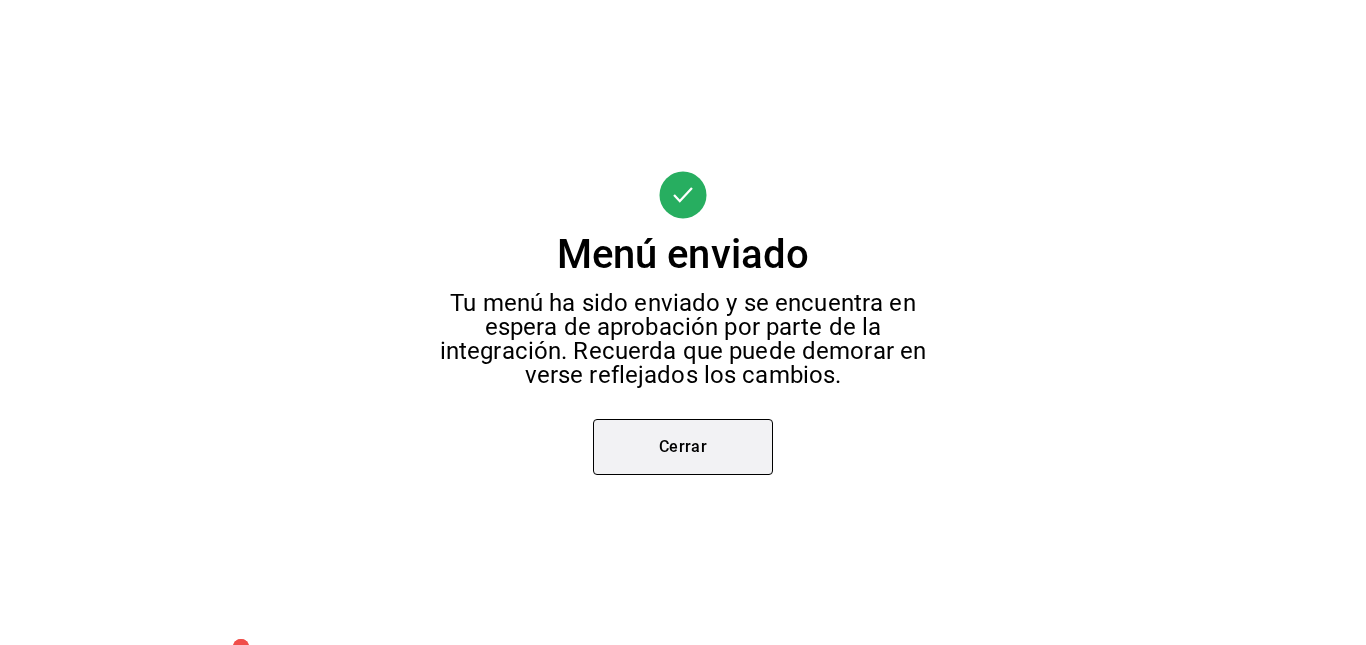 click on "Cerrar" at bounding box center [683, 447] 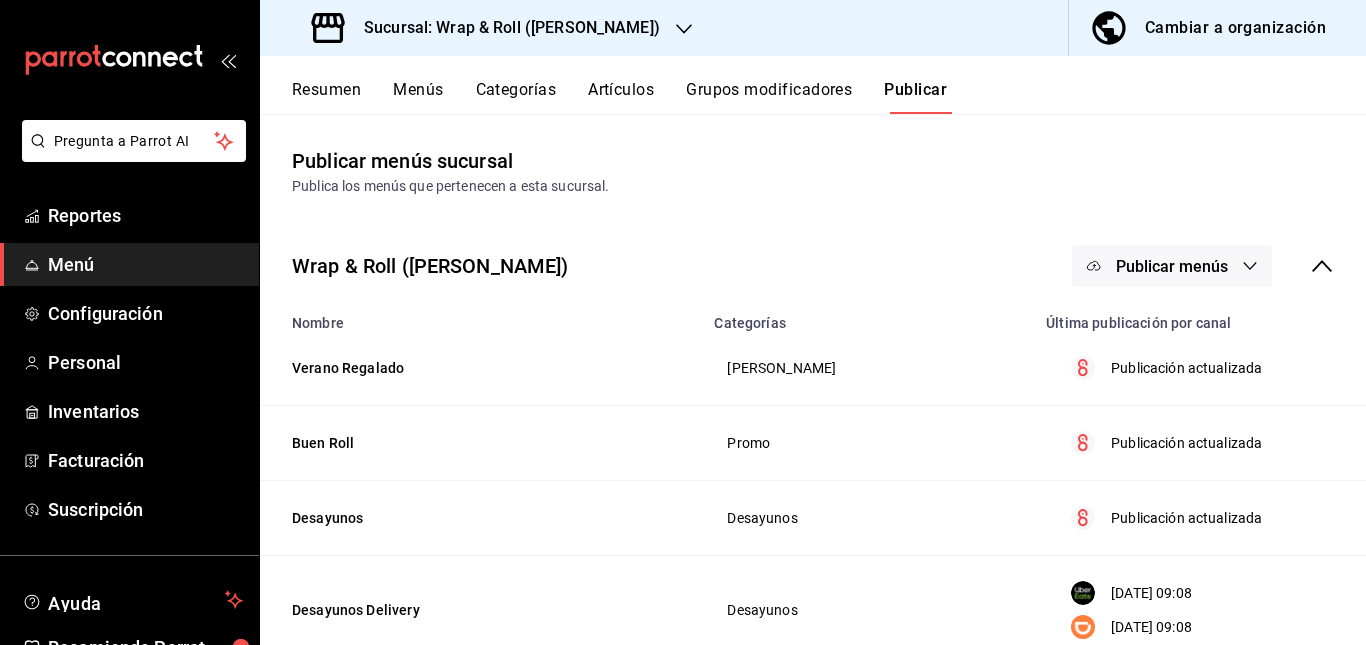 click on "Sucursal: Wrap & Roll ([PERSON_NAME])" at bounding box center [504, 28] 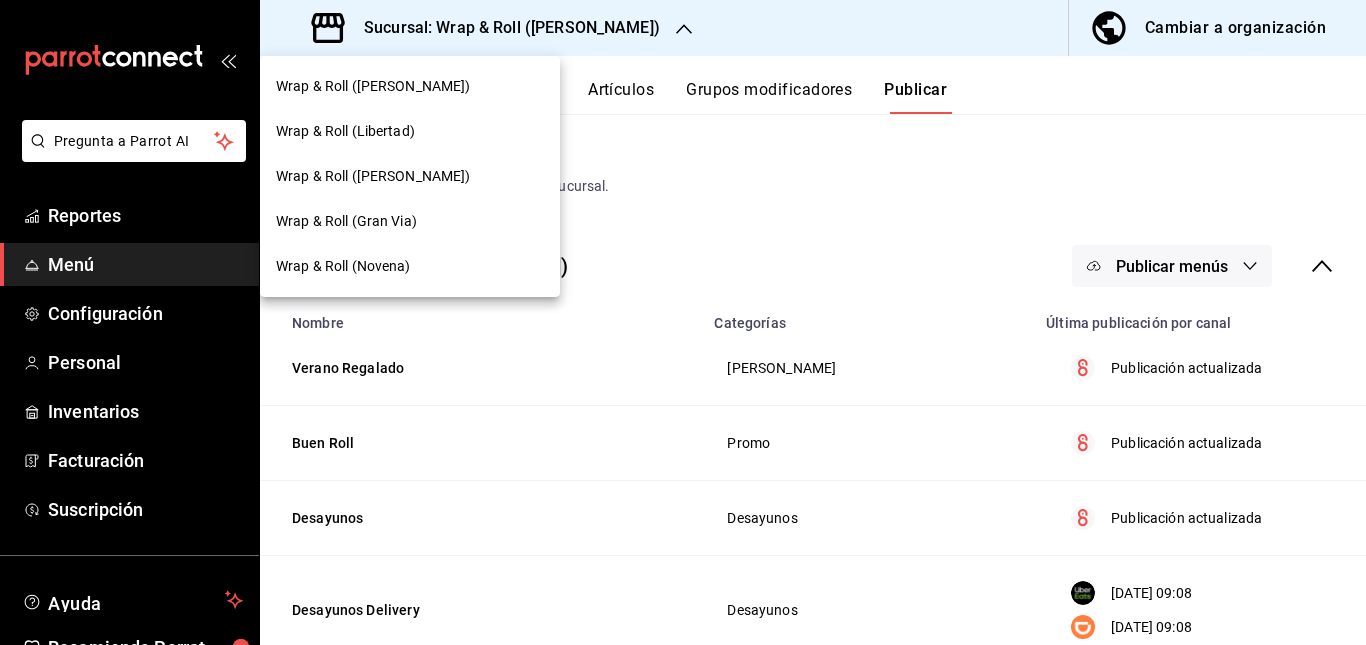 click on "Wrap & Roll (Novena)" at bounding box center (410, 266) 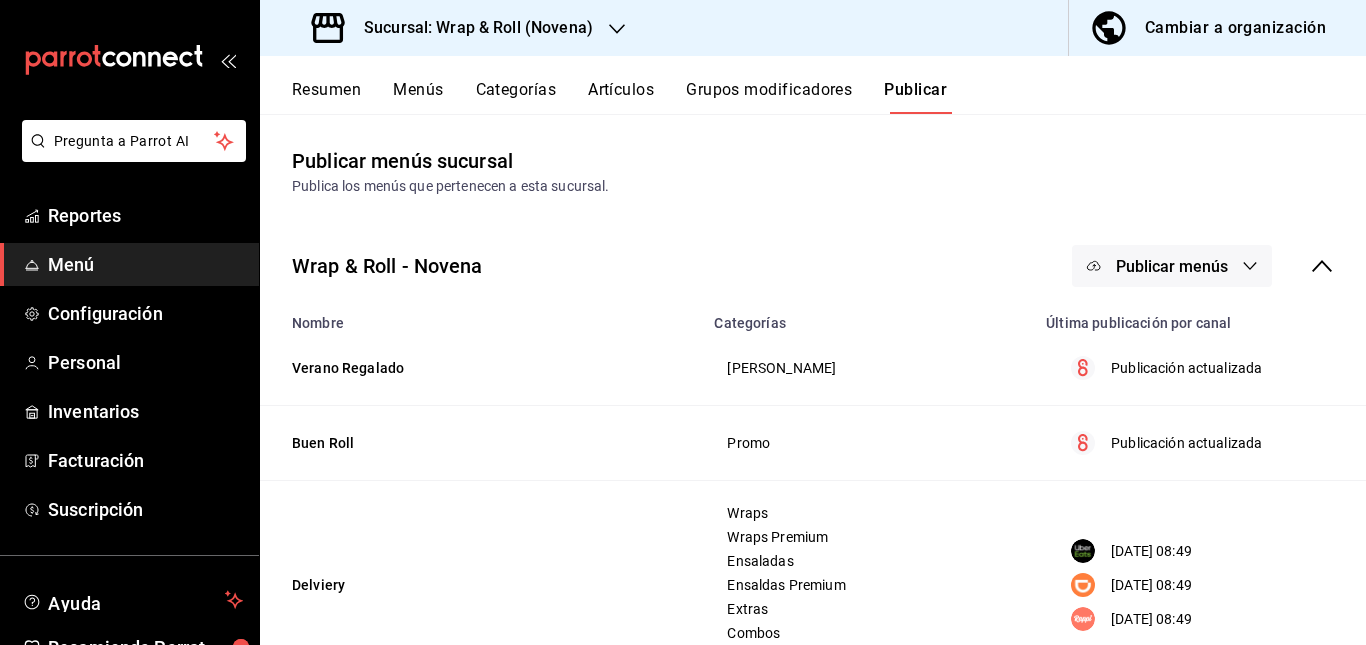 click on "Resumen Menús Categorías Artículos Grupos modificadores Publicar" at bounding box center (813, 85) 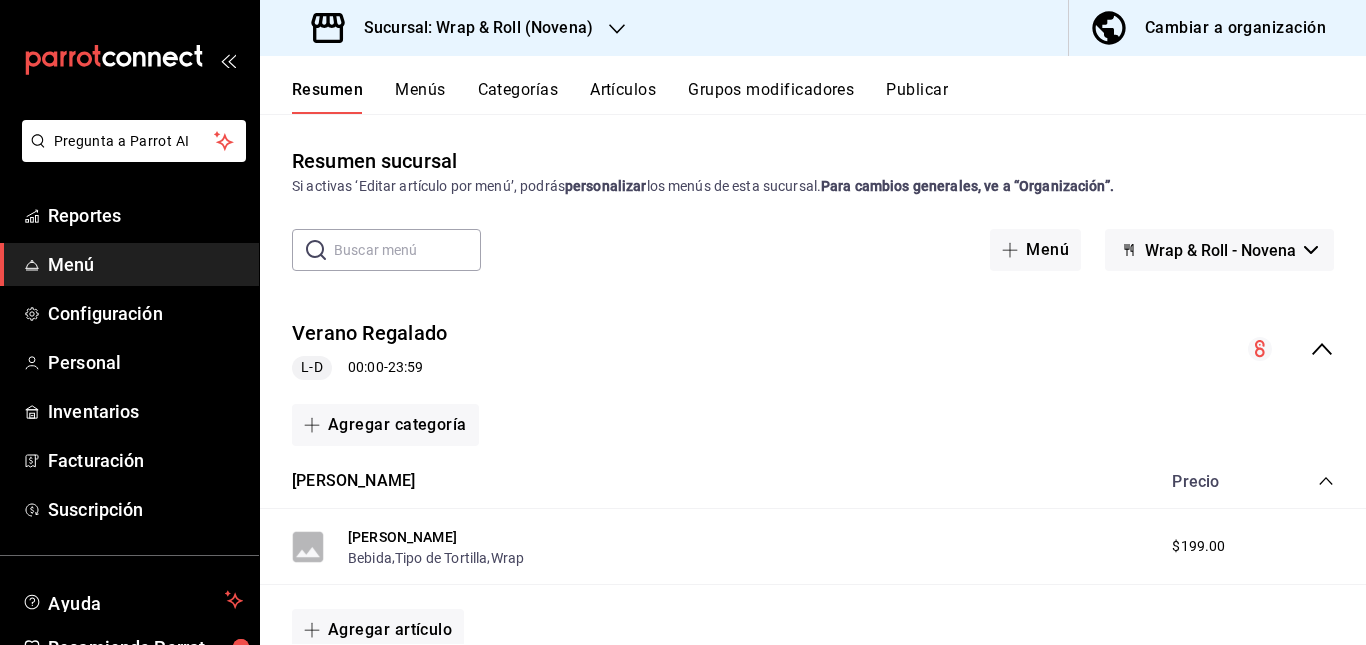 click on "Verano Regalado L-D 00:00  -  23:59" at bounding box center [813, 349] 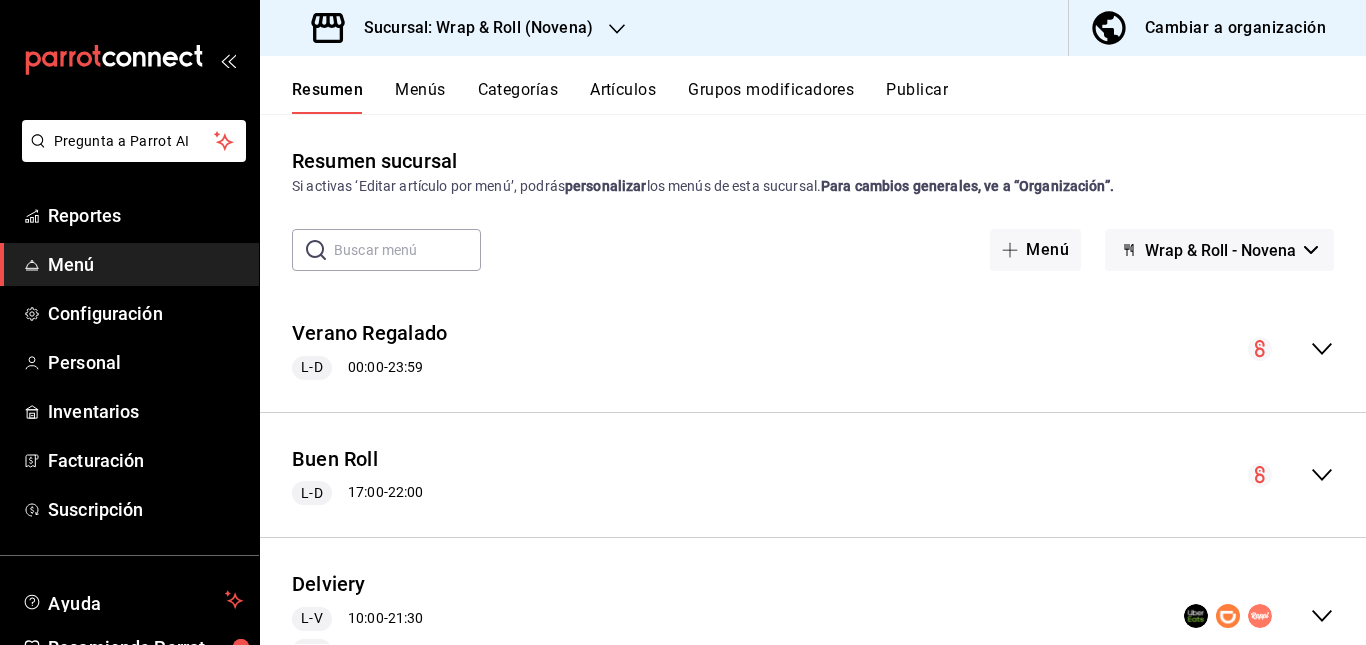 scroll, scrollTop: 217, scrollLeft: 0, axis: vertical 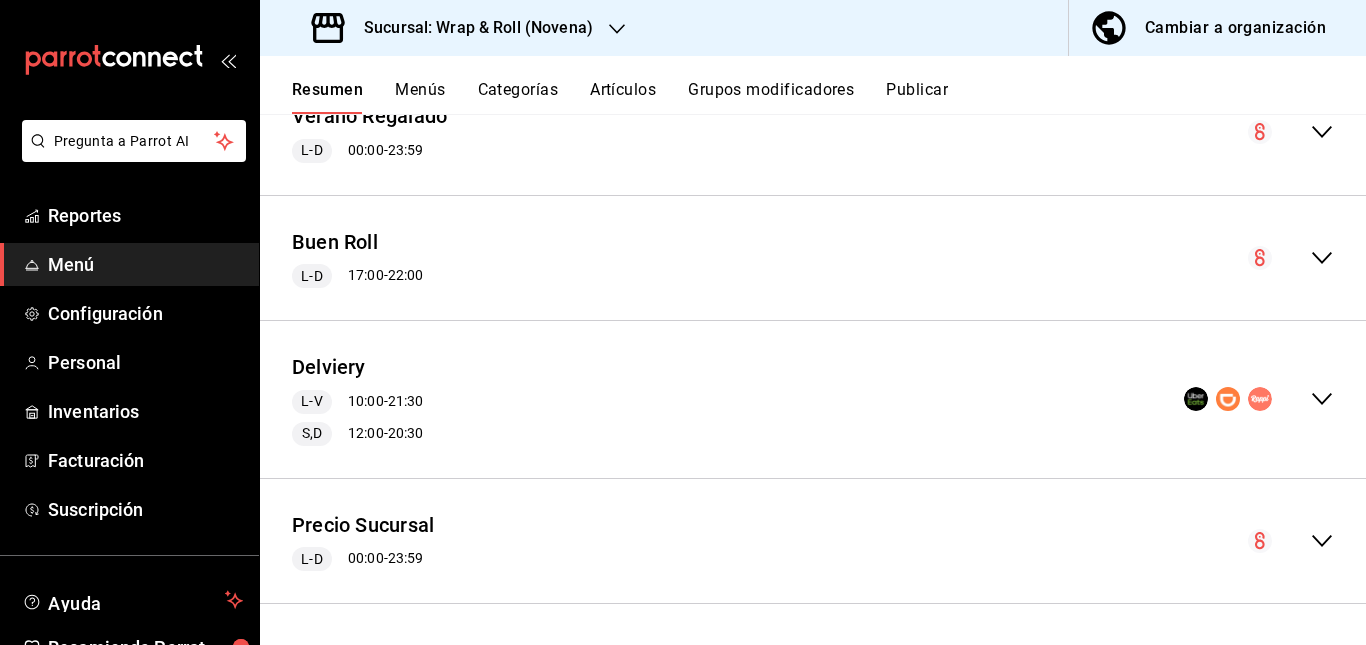 click on "Delviery L-V 10:00  -  21:30 S,D 12:00  -  20:30" at bounding box center [813, 399] 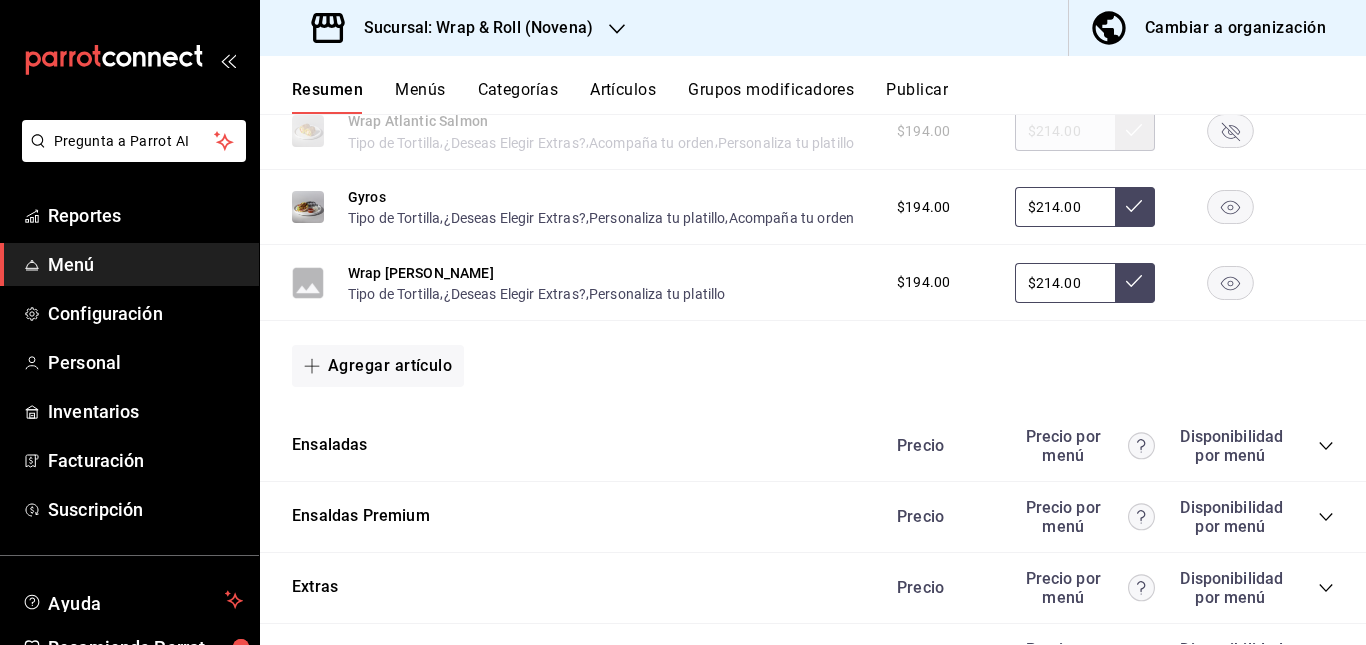 scroll, scrollTop: 1556, scrollLeft: 0, axis: vertical 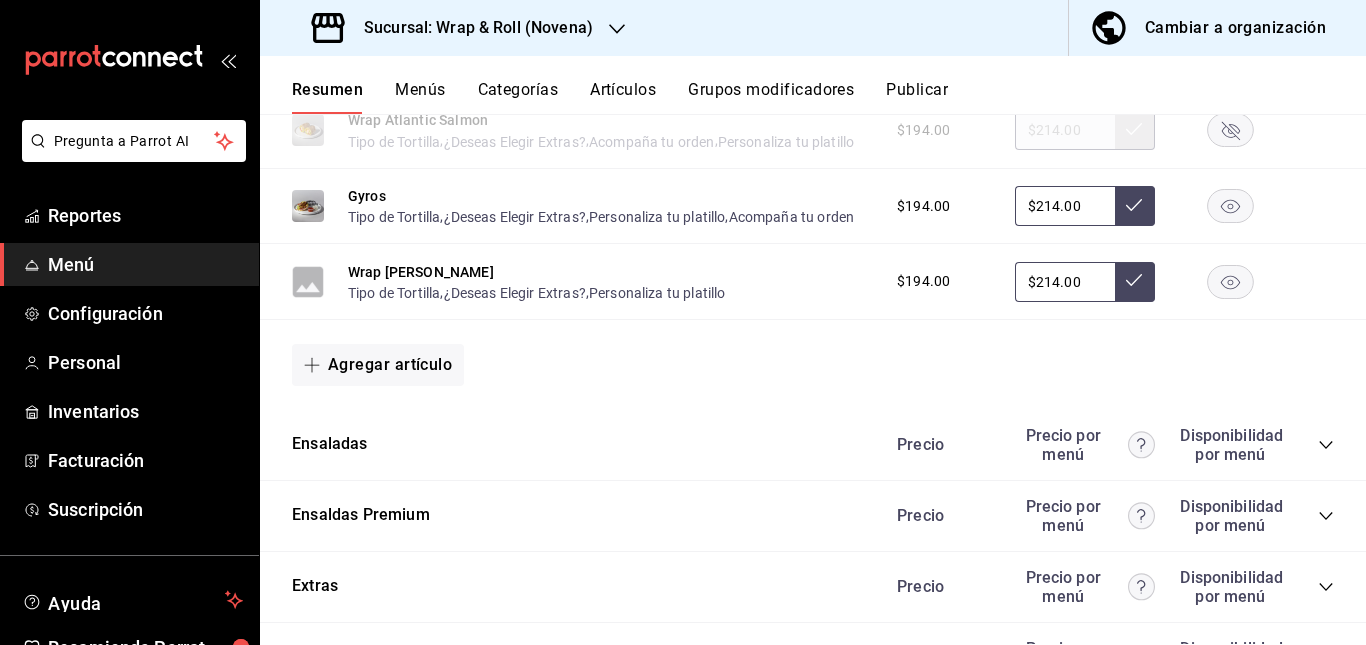 click 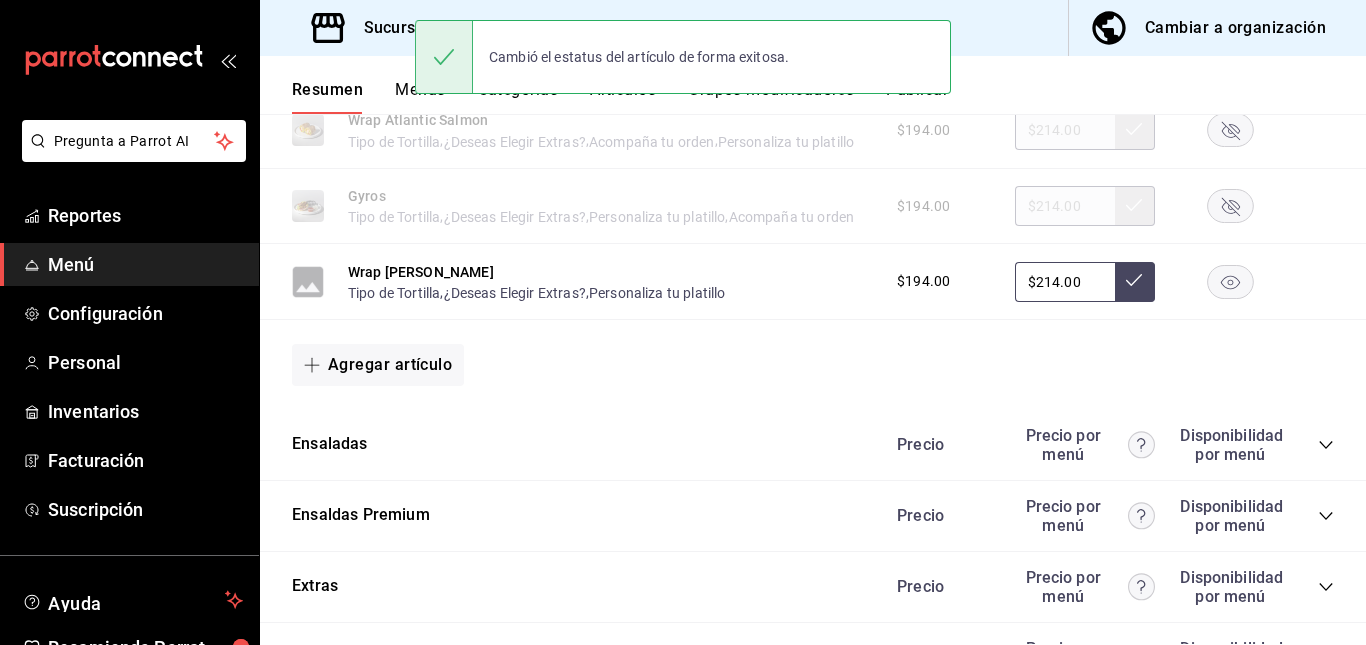 click 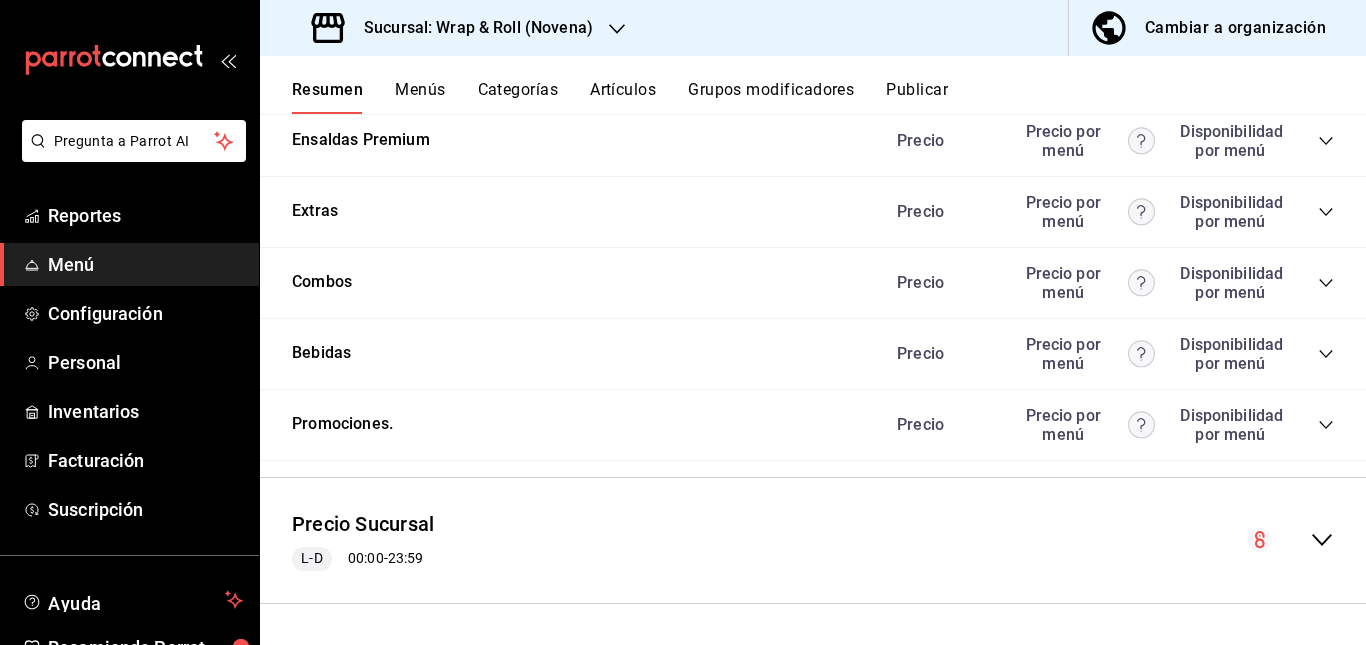 scroll, scrollTop: 1994, scrollLeft: 0, axis: vertical 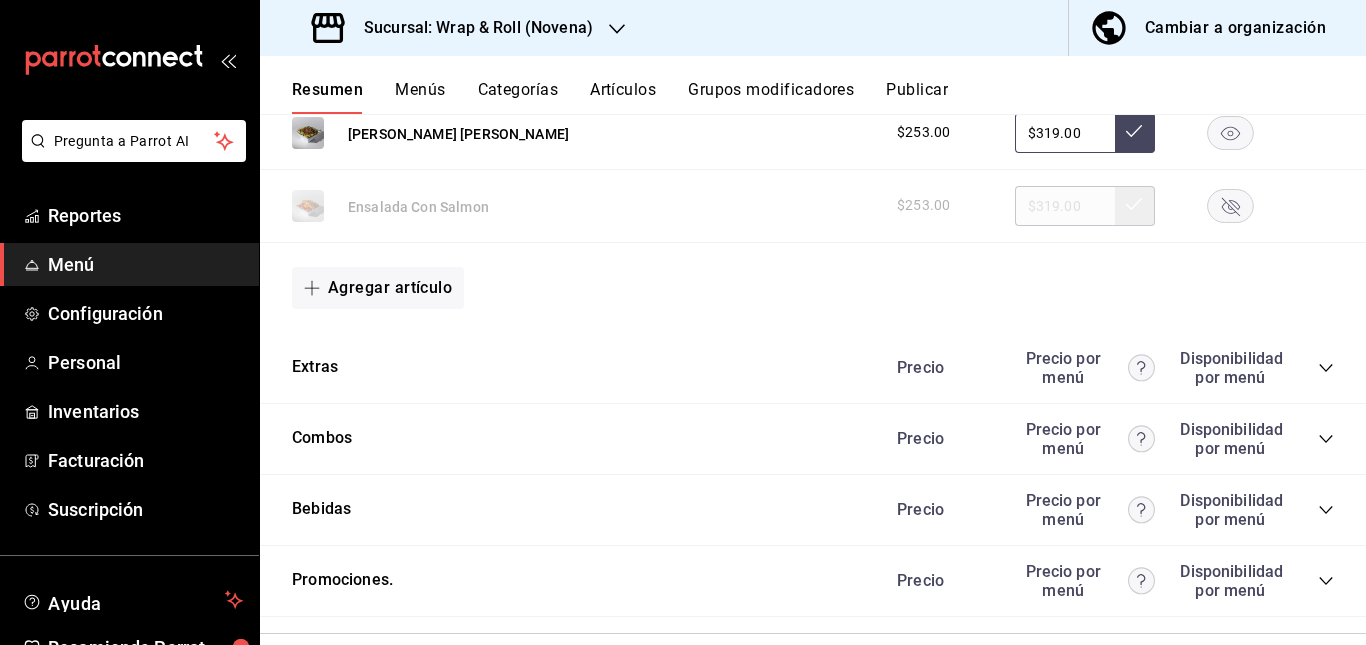 click 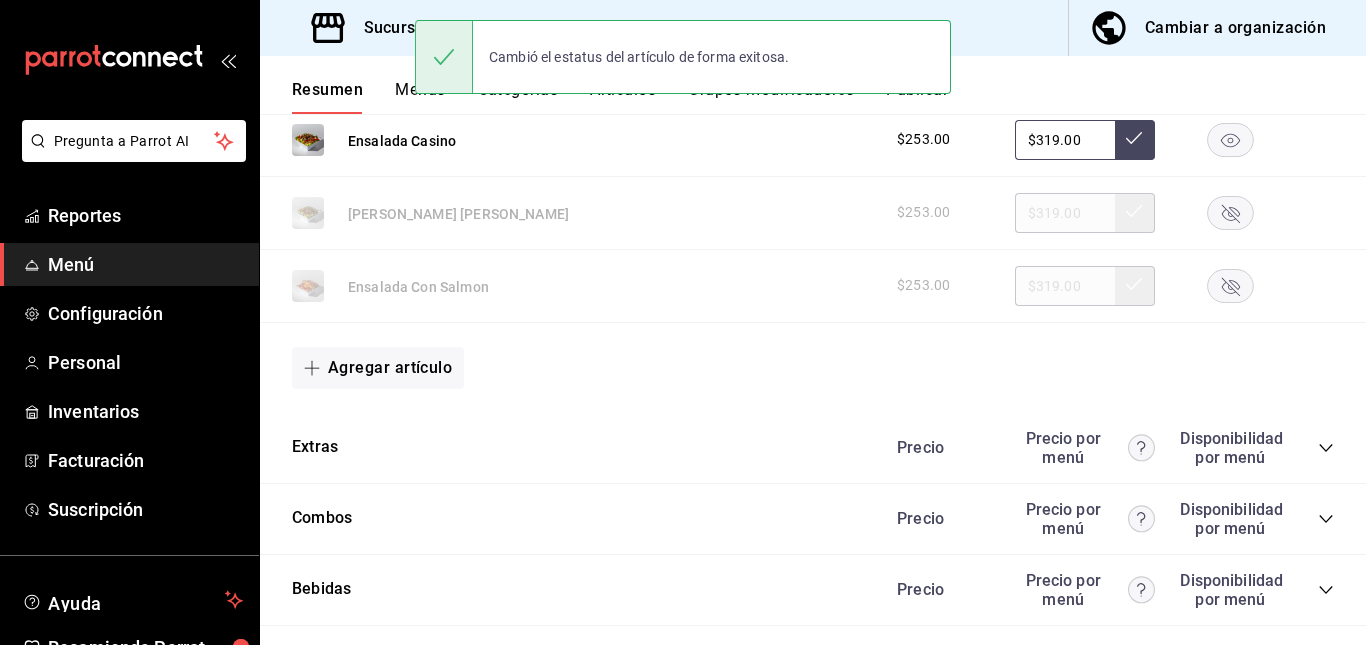 scroll, scrollTop: 1996, scrollLeft: 0, axis: vertical 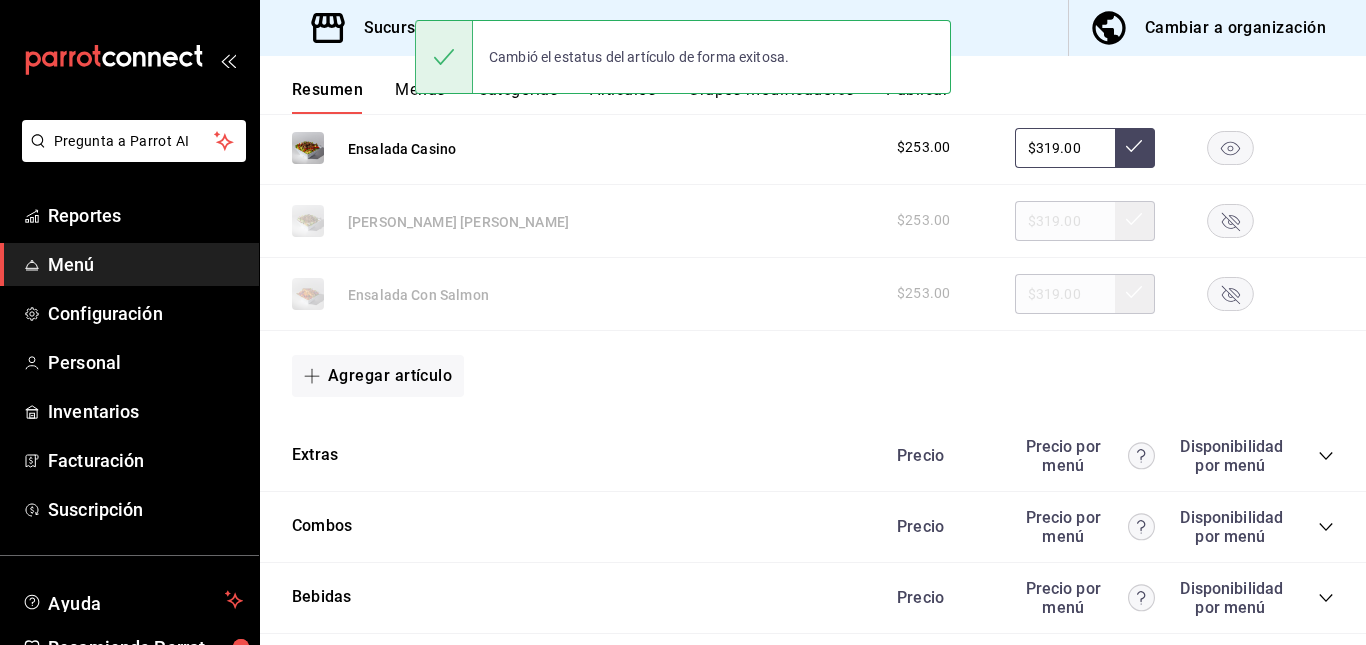 click on "Artículos" at bounding box center [623, 97] 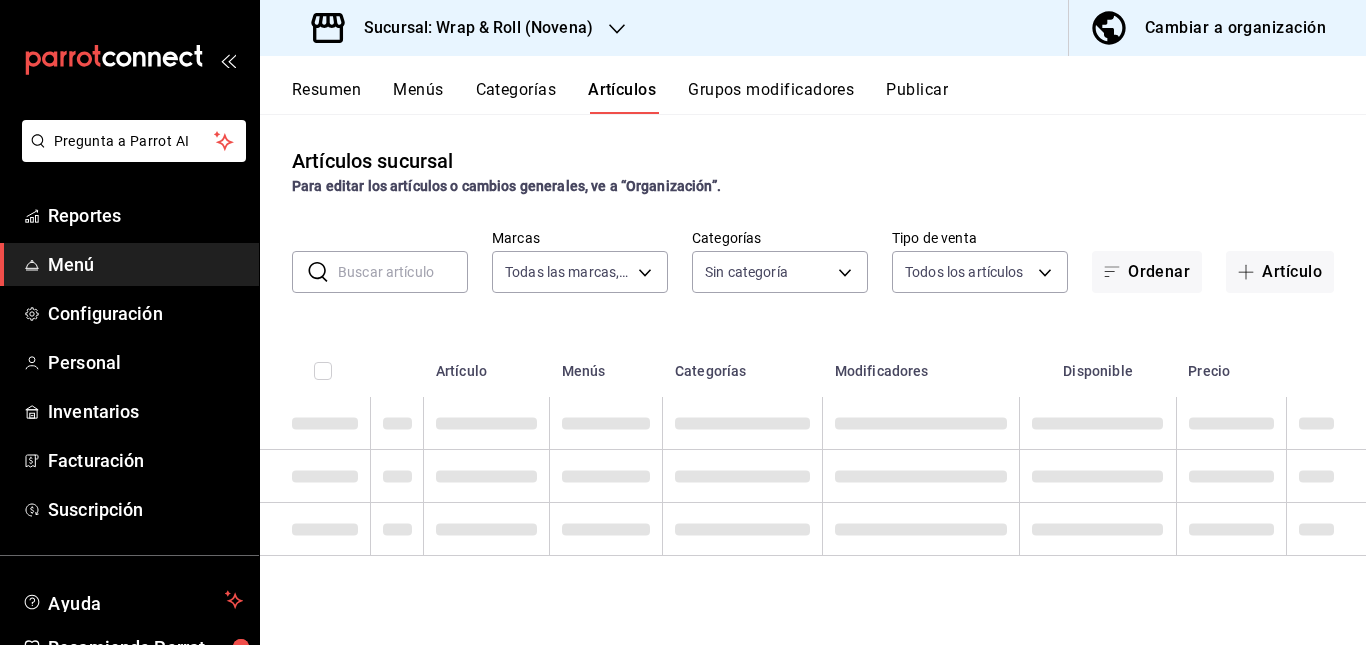 type on "afcd3b4f-326a-4de4-a2d9-8499e3398868" 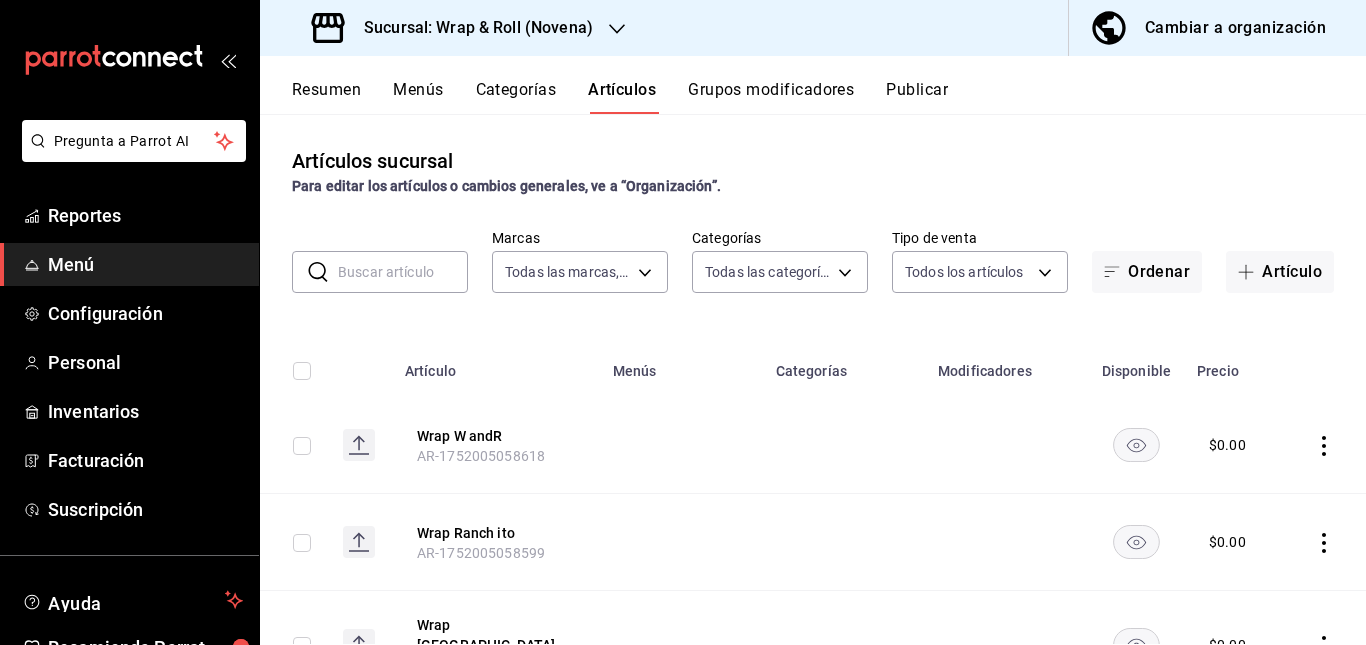 type on "bb5113f6-bc59-440f-b0da-377f5ac0c600,06439ccc-8e69-44a2-9cae-fbbf011c120b,964bf51e-8d5f-4660-9ae3-a530b6651763,e2769906-a5db-4b3e-aae6-61c7b615f5e1,927e3597-8ac8-480c-ac1c-f355c7095aa1,0bfb7c9f-745c-4736-a653-b42a8c774ec8,523271c2-381f-4db8-a9bf-43644265ed55,7d7efc39-40d8-4745-8326-532dab908913,71998c83-6fa5-4a4b-8e52-5ca8e2204134,a707af1a-f821-42d8-b16a-bc6284bcaf26,28902d3d-100d-4122-941e-36784f2b1b0a,1d06376f-a0a4-489b-a309-347db7b53951,af9c404b-126c-45cc-b16f-f7551cf1e3d5,61d7263b-91e1-4a4b-a9f8-7feefa6d0cfd,d53c91cd-61b5-40d8-bb5e-45f613671730" 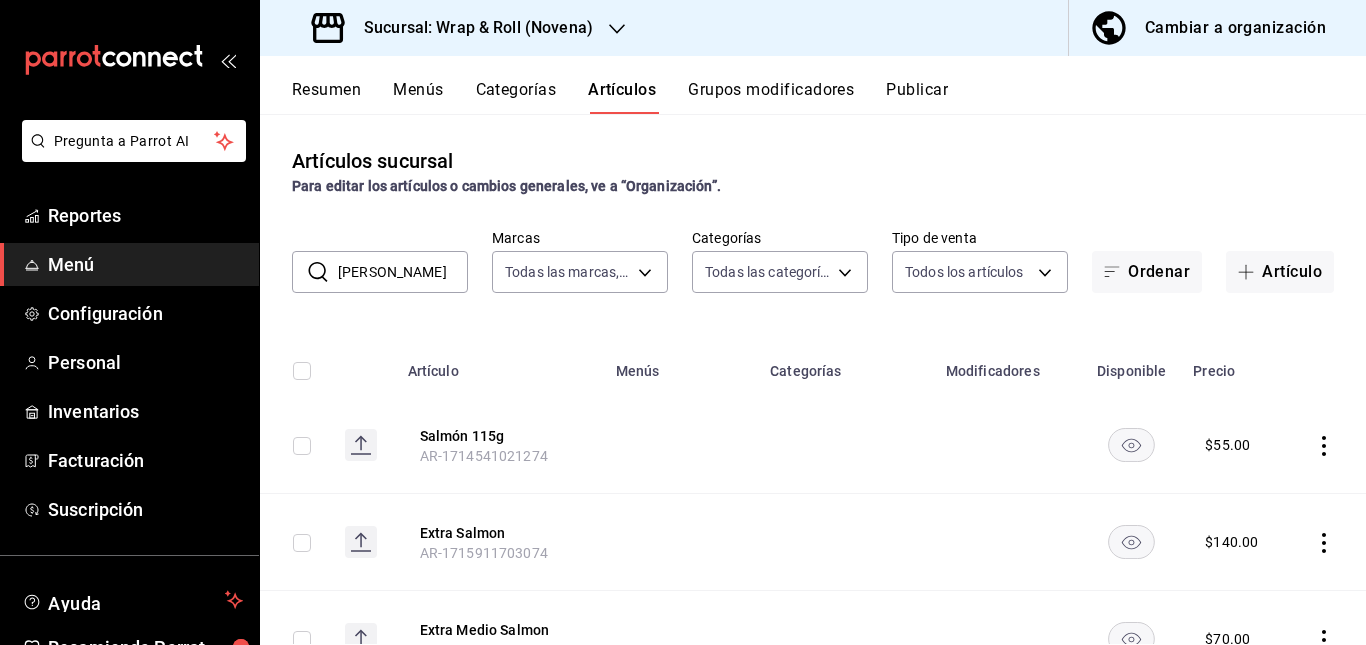 click at bounding box center (681, 445) 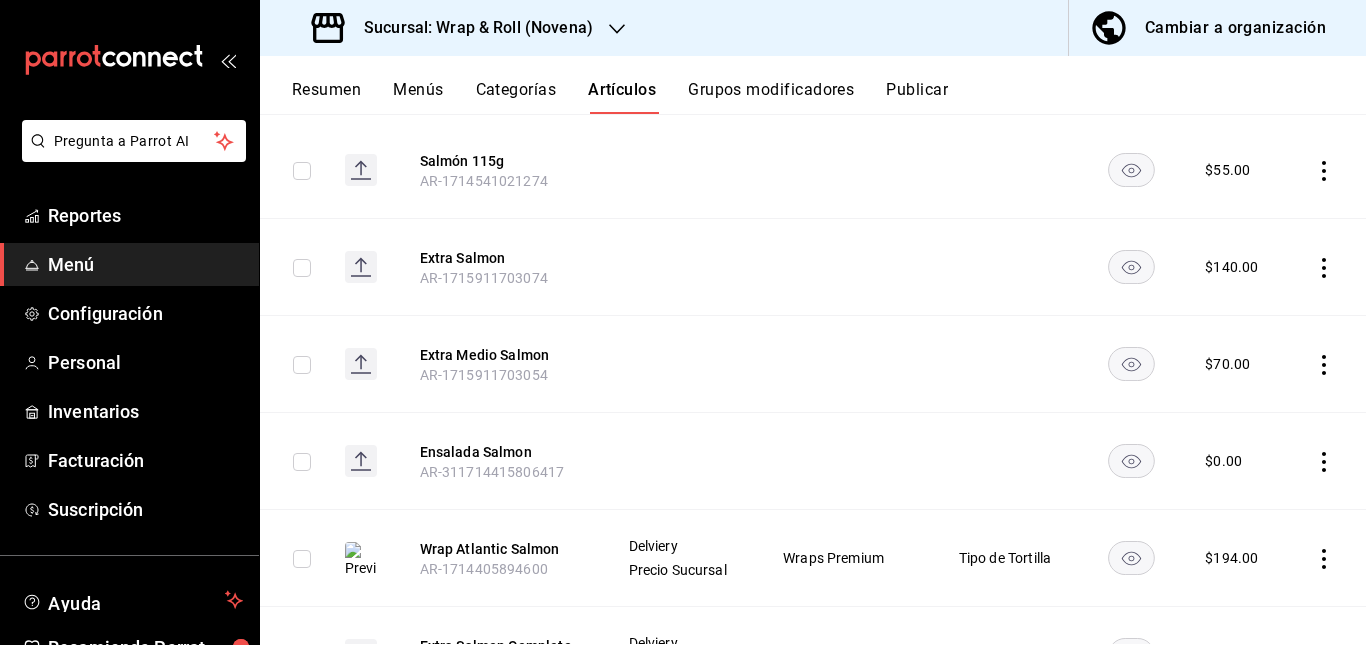 scroll, scrollTop: 276, scrollLeft: 0, axis: vertical 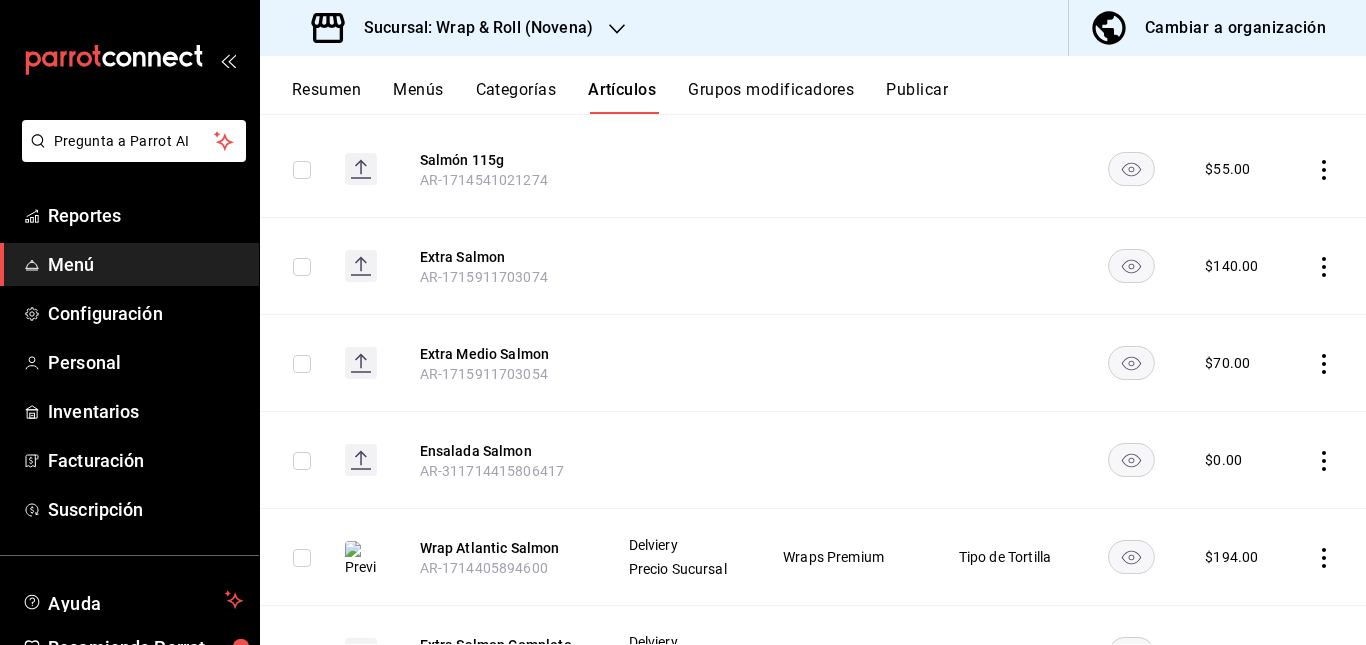 click 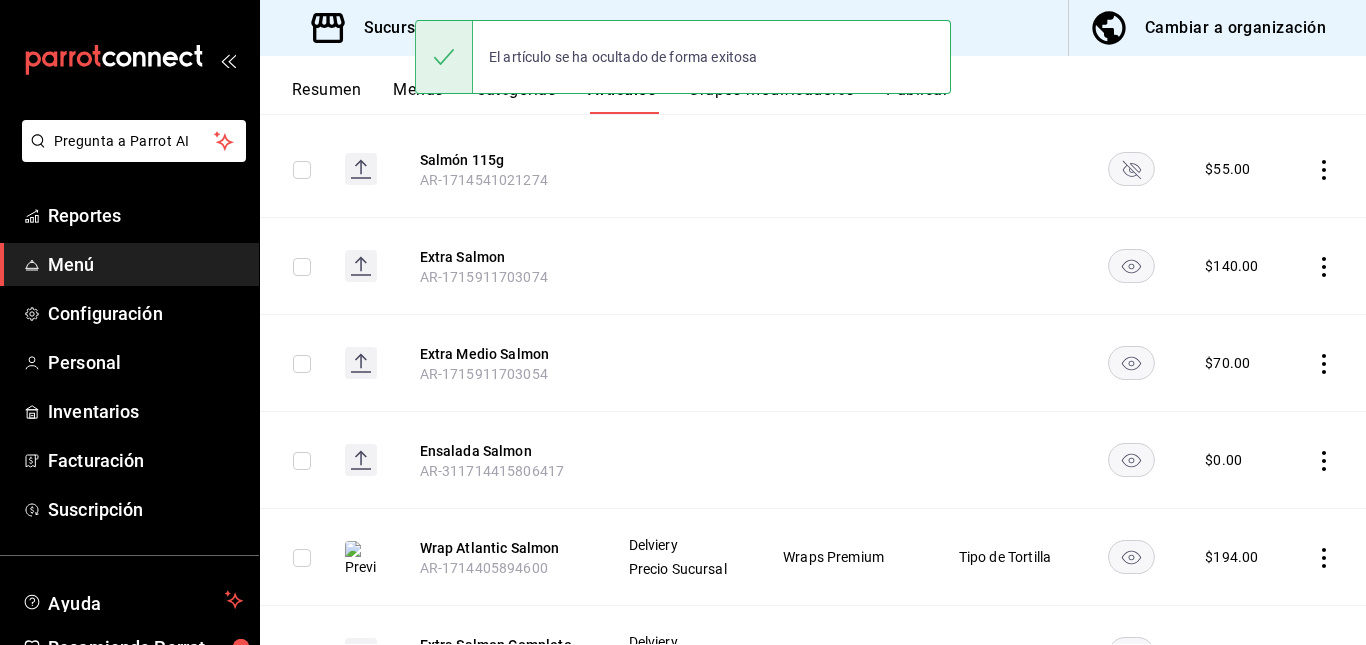click 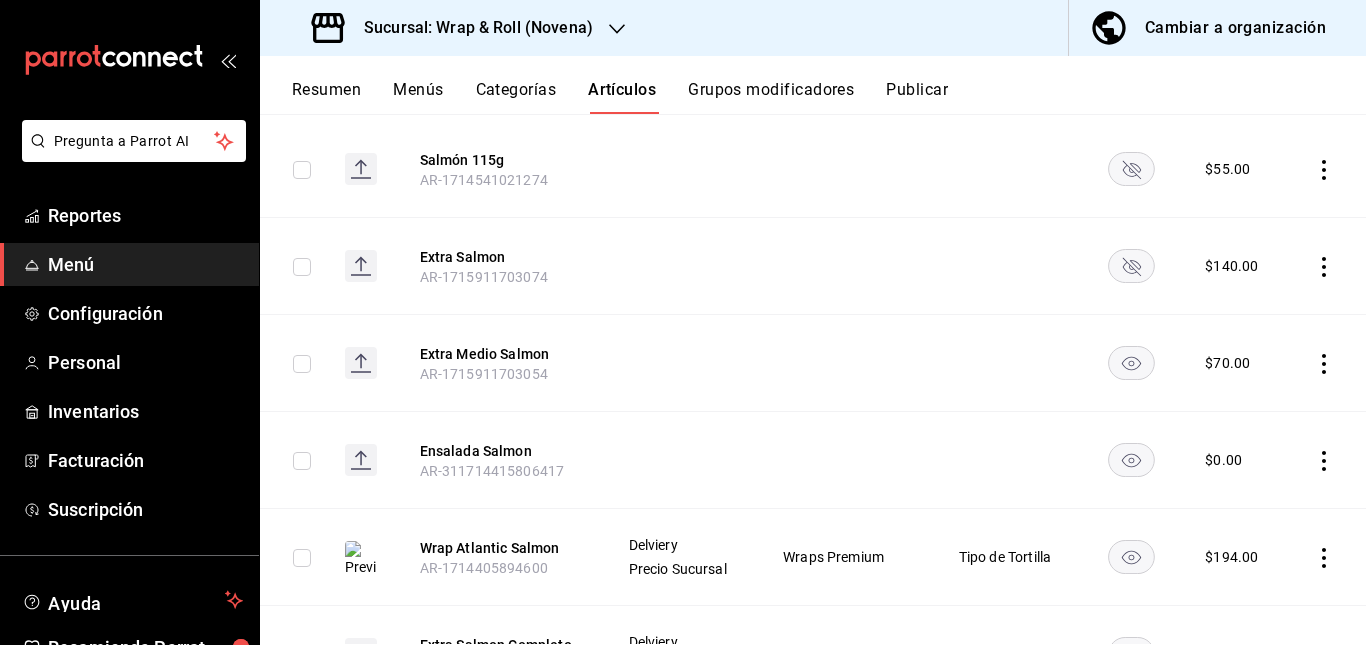 click 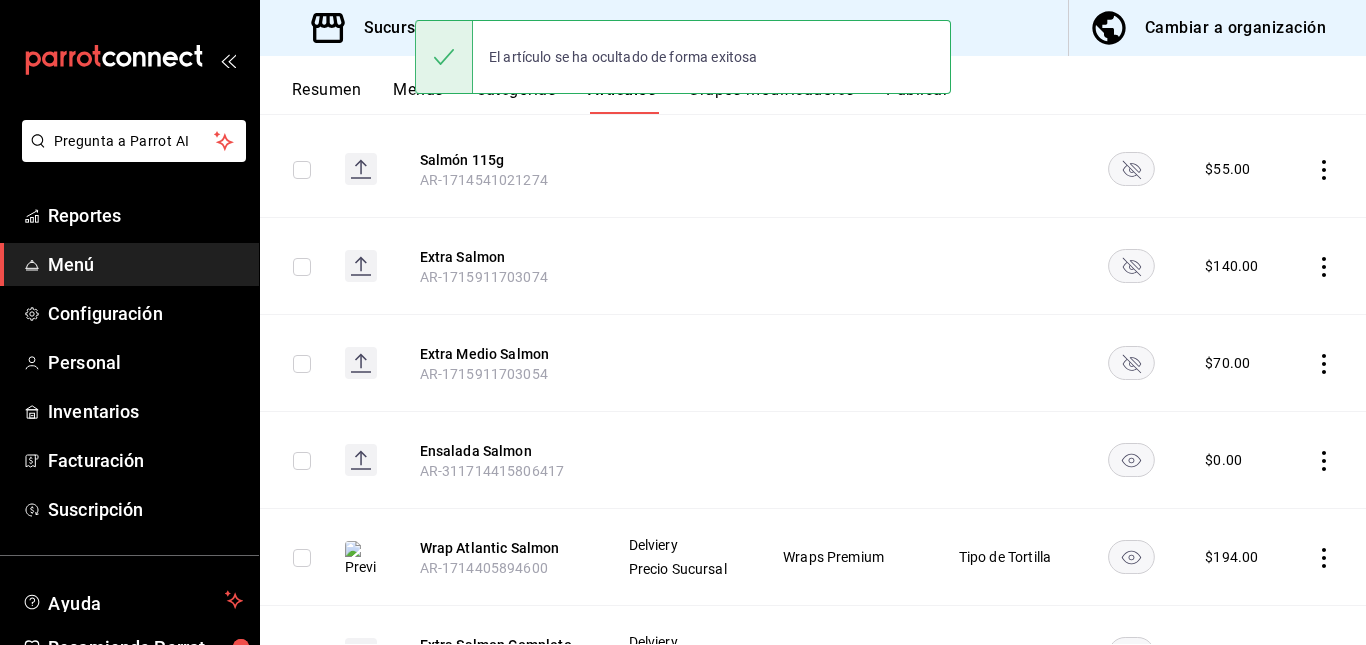 click 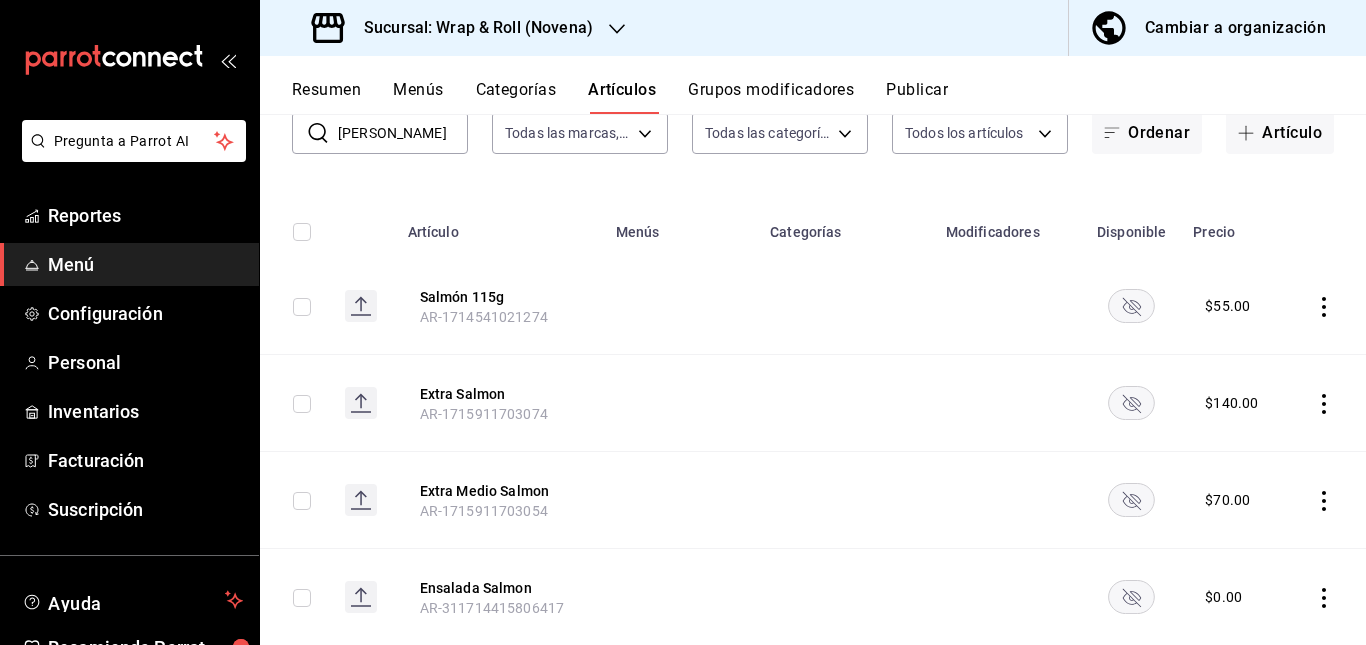 scroll, scrollTop: 0, scrollLeft: 0, axis: both 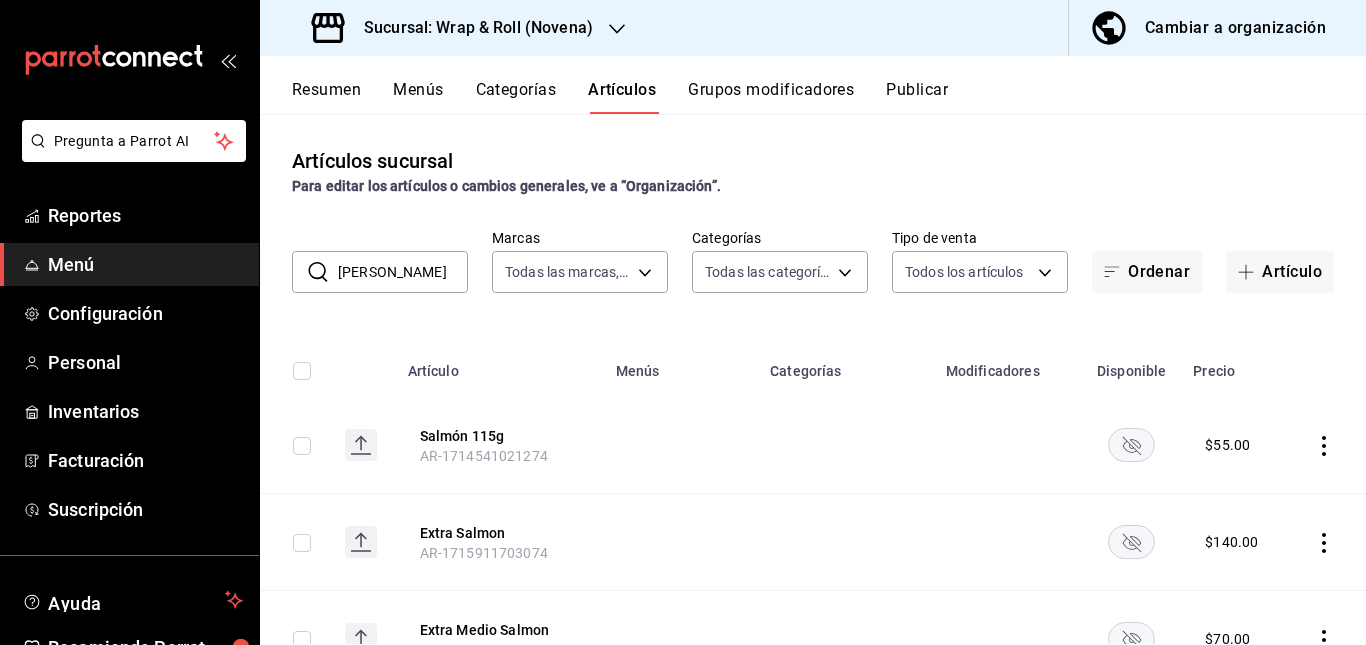 click on "[PERSON_NAME]" at bounding box center (403, 272) 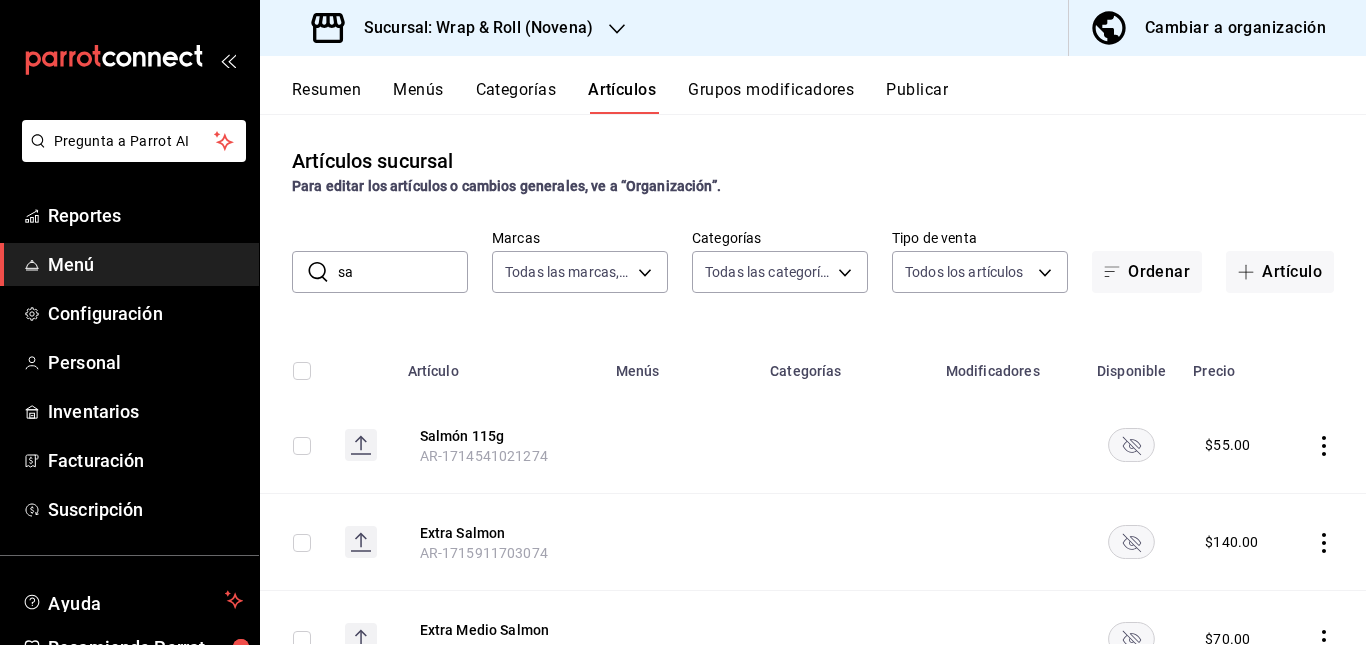 type on "s" 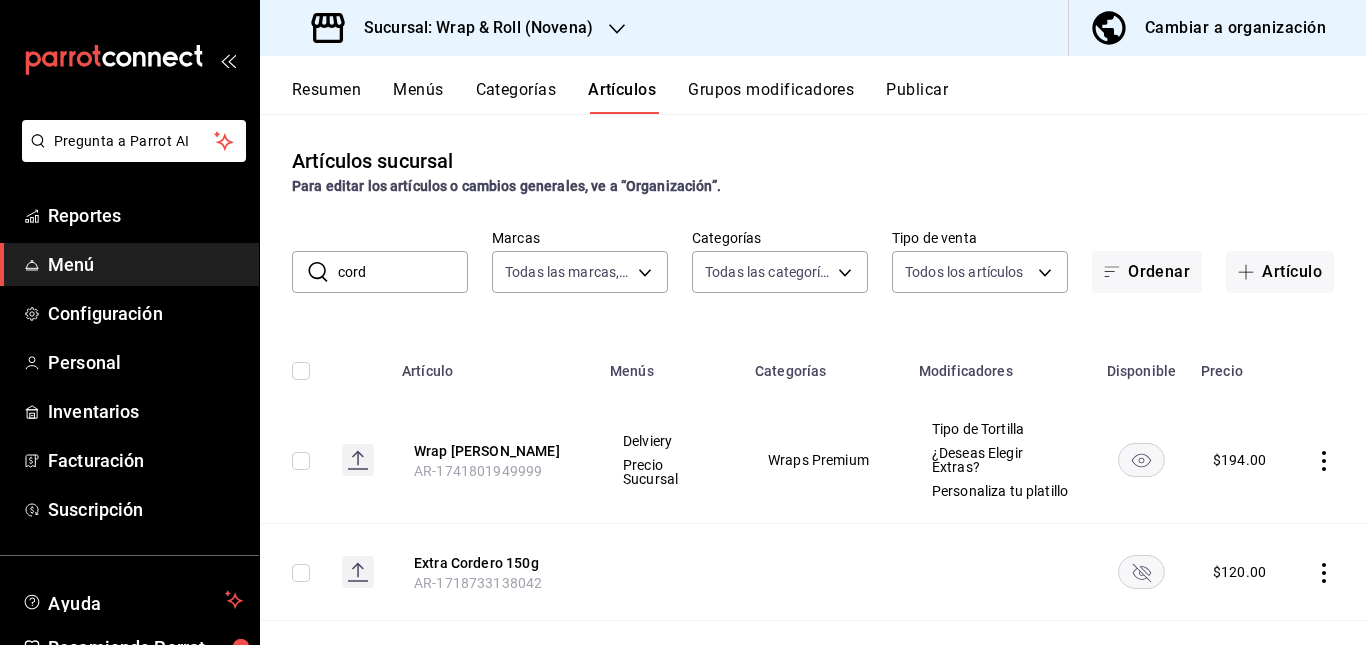 click on "Menús" at bounding box center [670, 365] 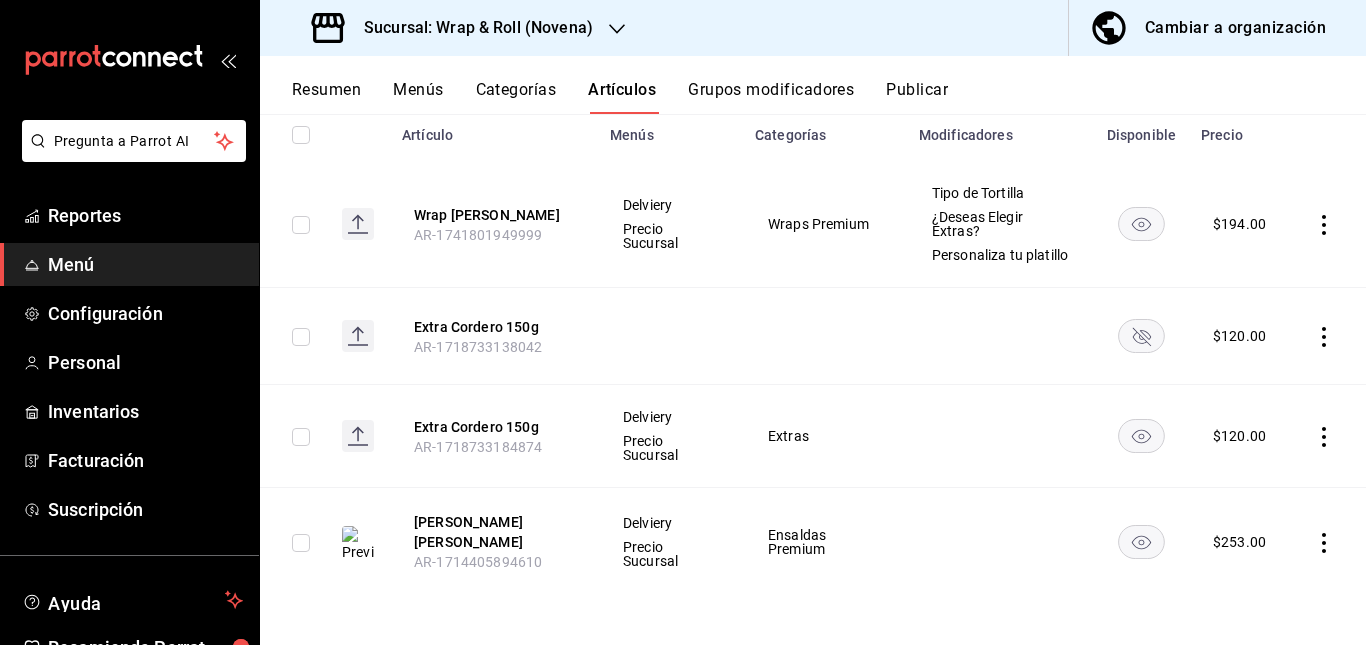 scroll, scrollTop: 0, scrollLeft: 0, axis: both 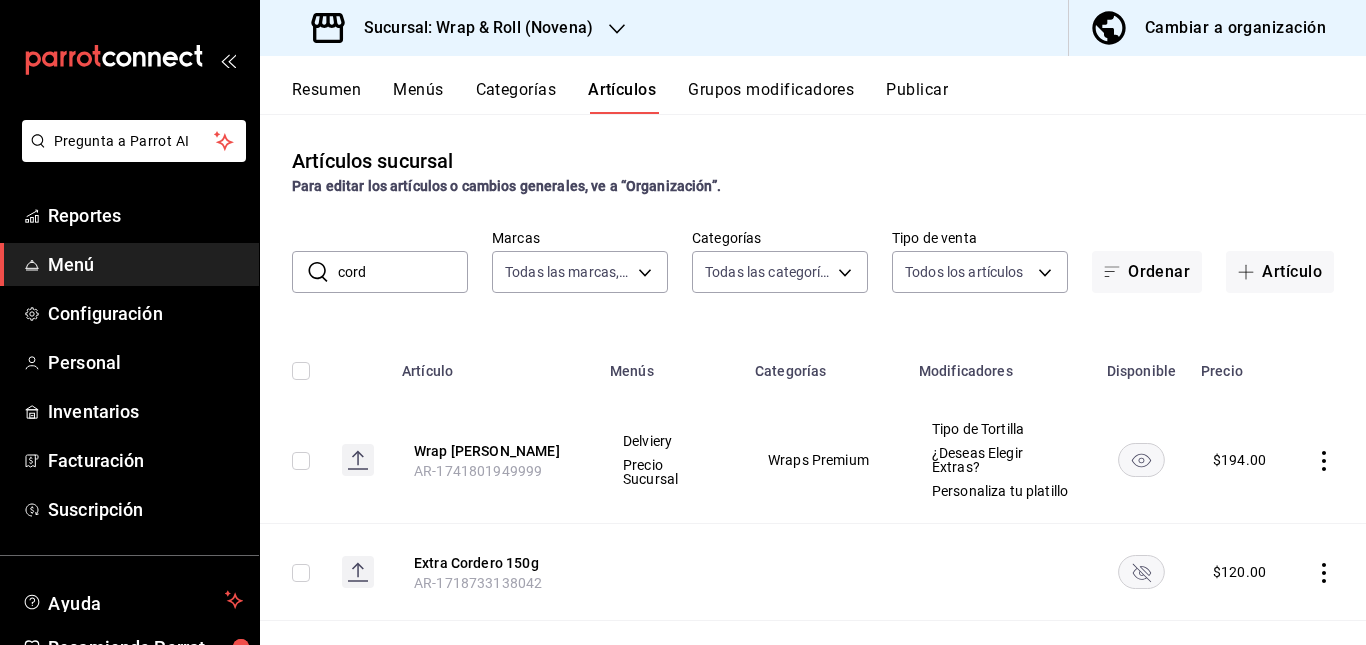 click on "cord" at bounding box center (403, 272) 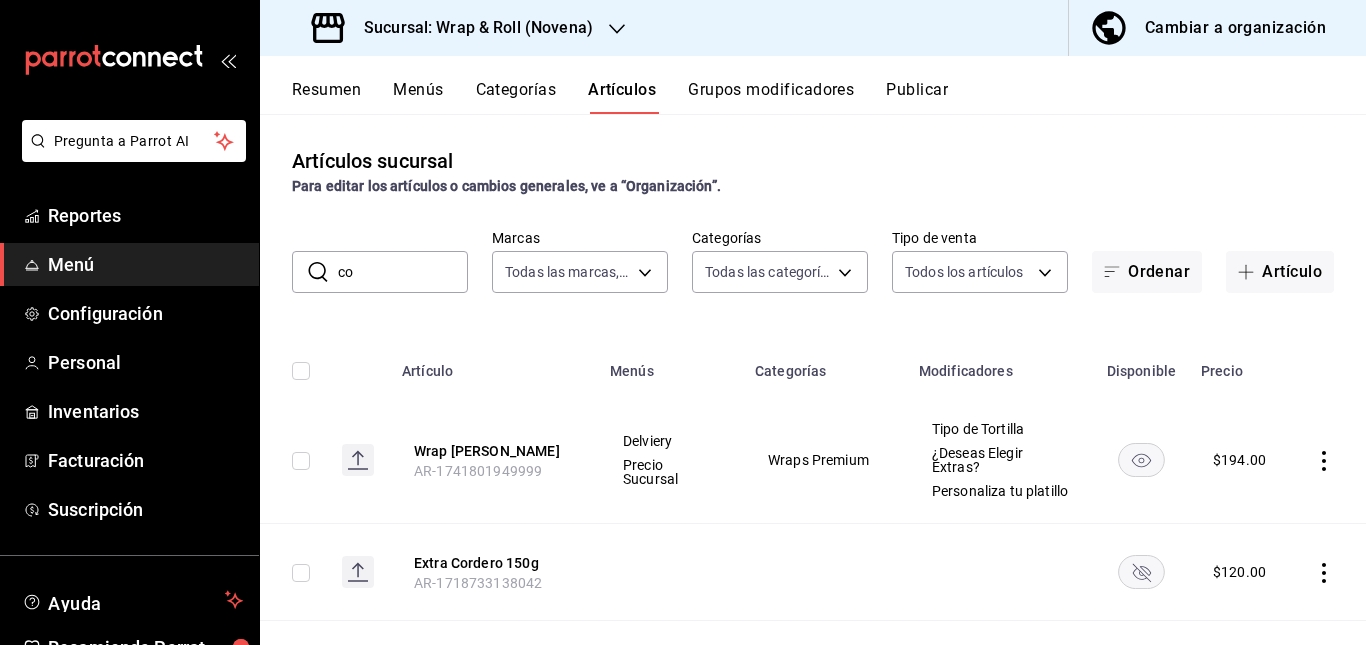 type on "c" 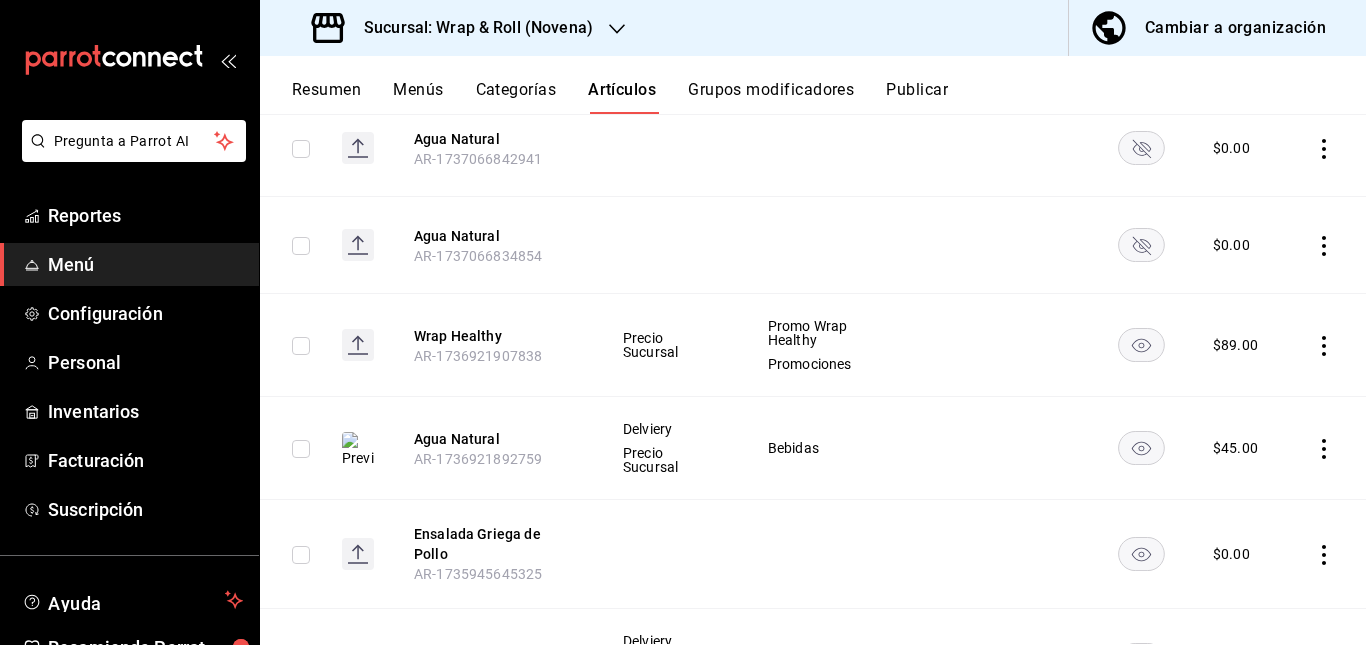scroll, scrollTop: 5887, scrollLeft: 0, axis: vertical 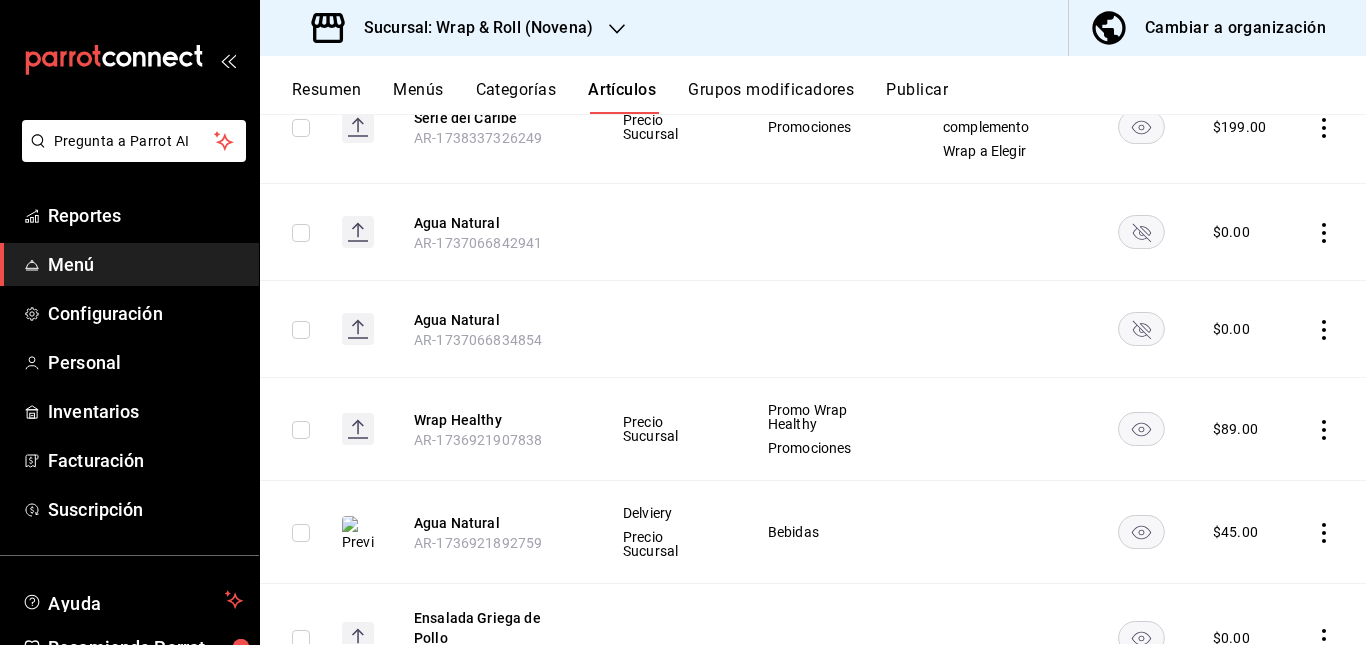 type 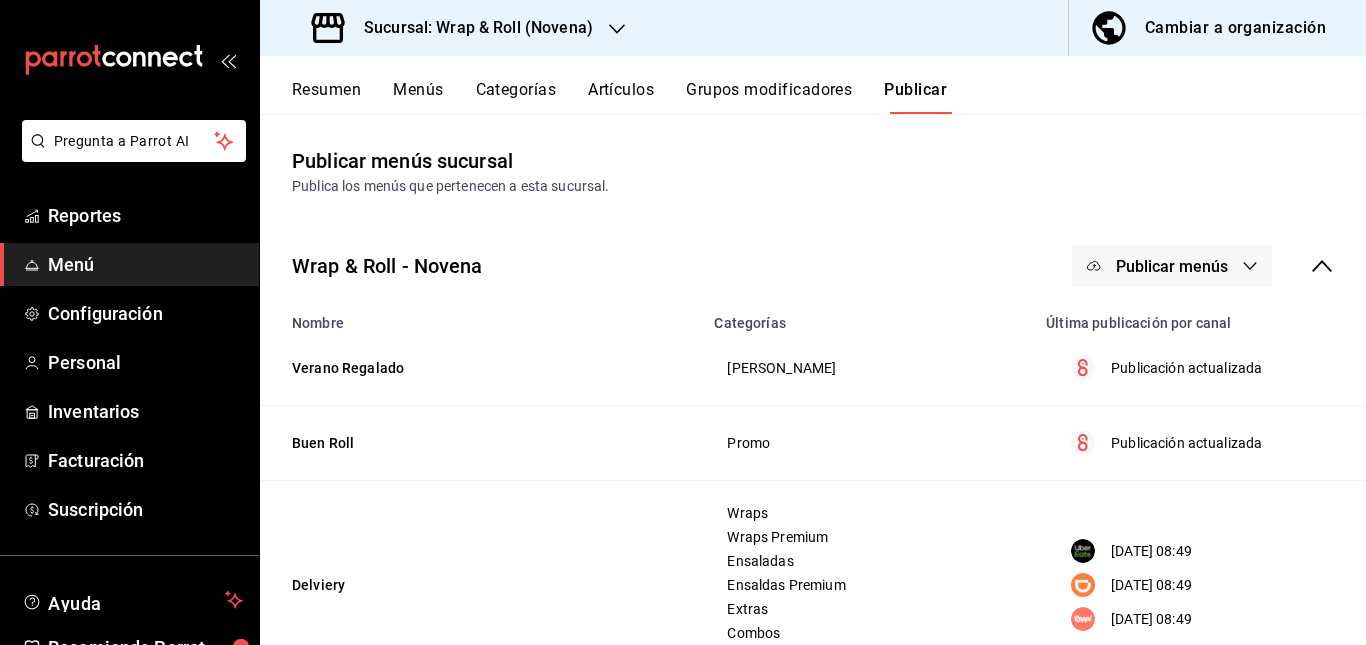 click on "Publicar menús" at bounding box center (1172, 266) 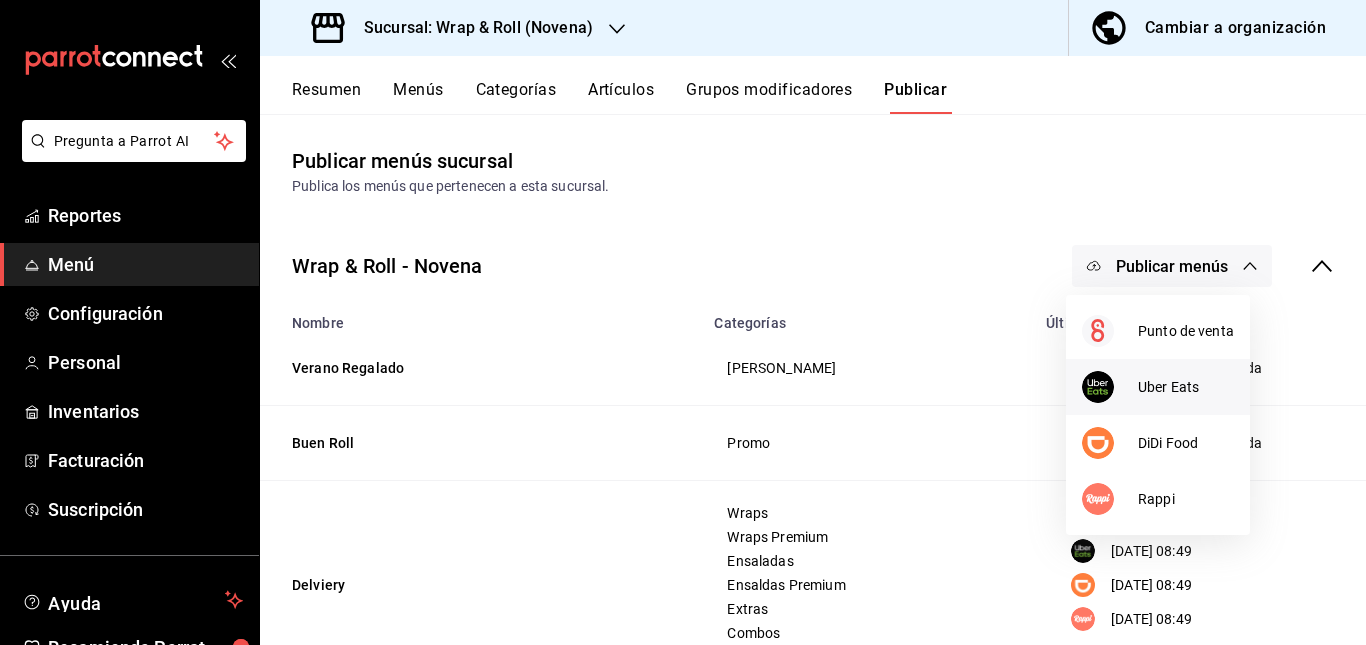 click at bounding box center [1110, 387] 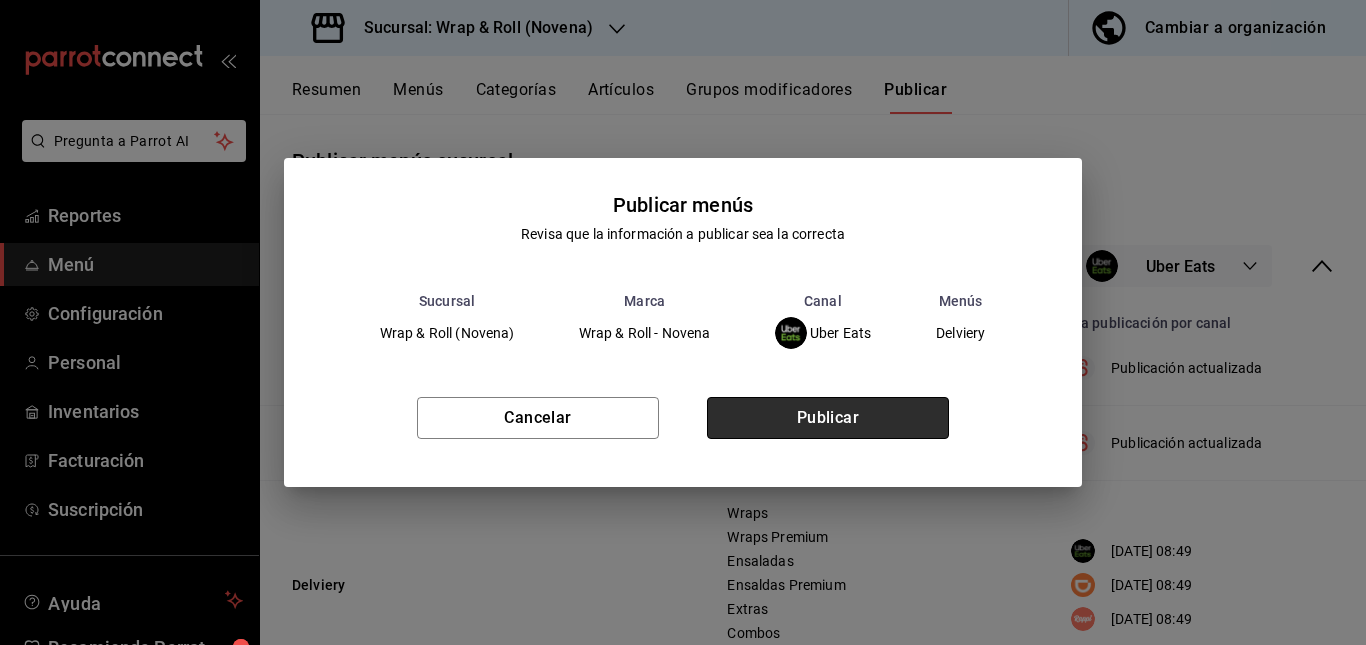 click on "Publicar" at bounding box center (828, 418) 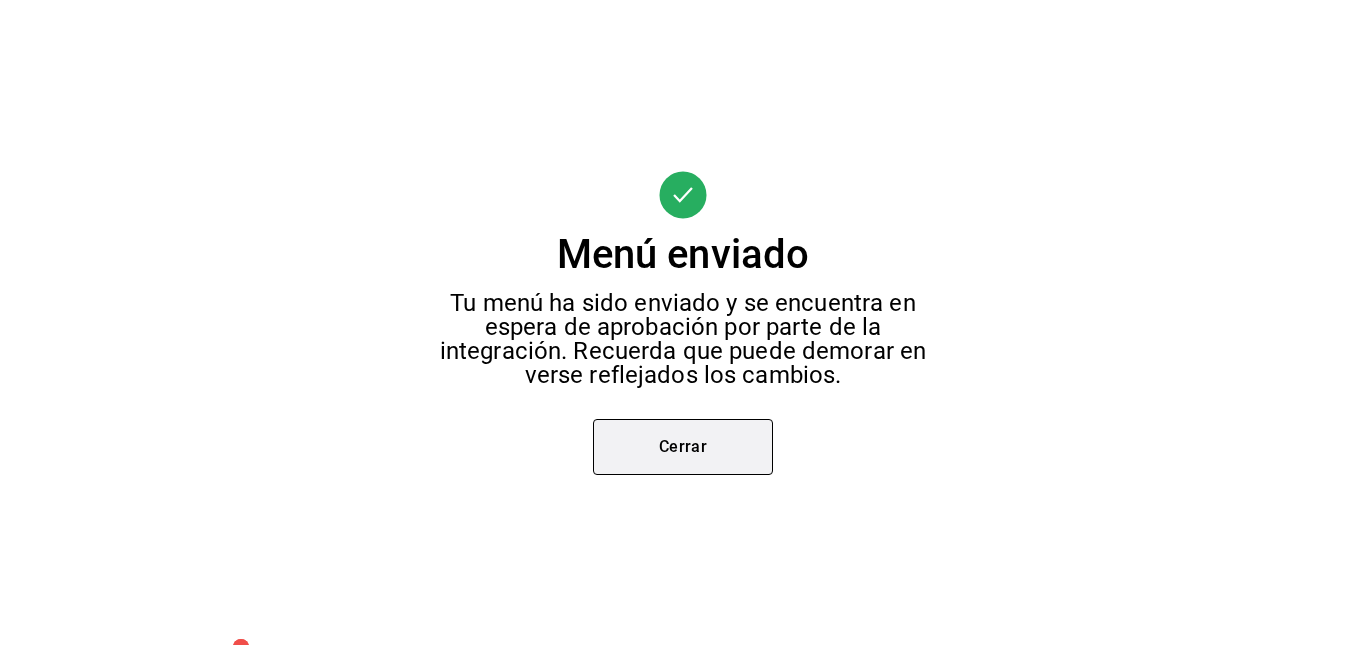 click on "Cerrar" at bounding box center (683, 447) 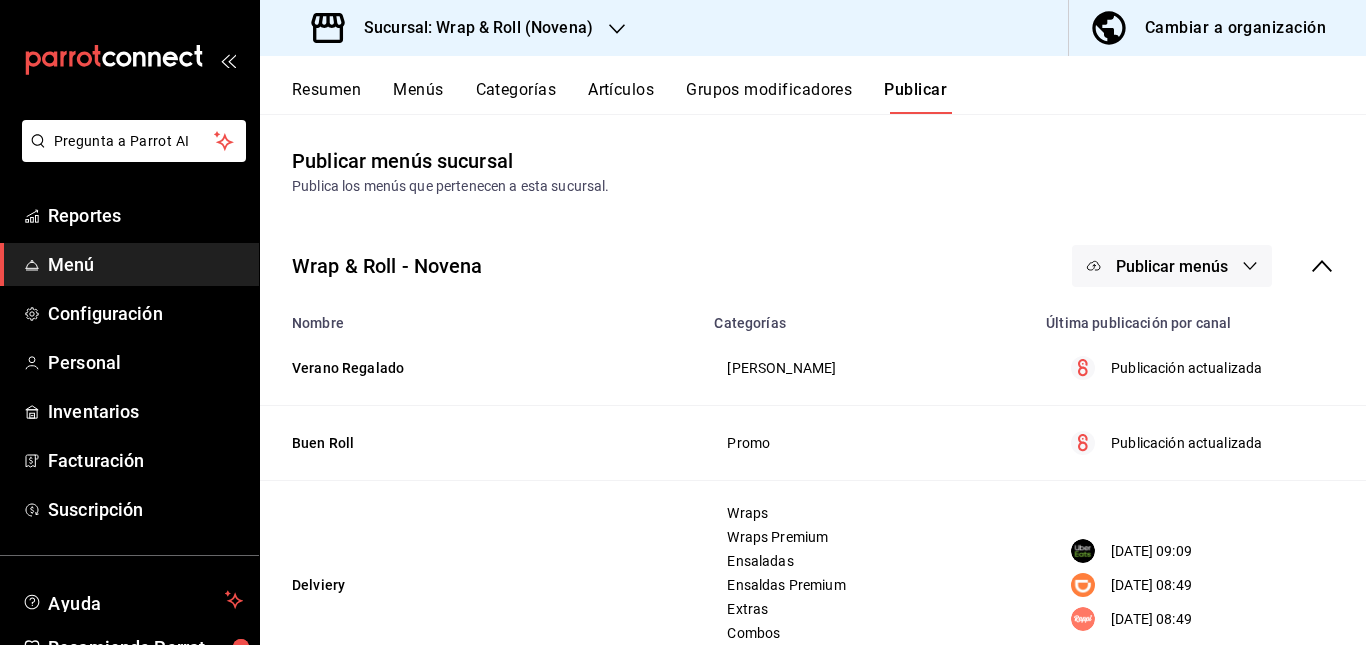 click on "Resumen" at bounding box center [326, 97] 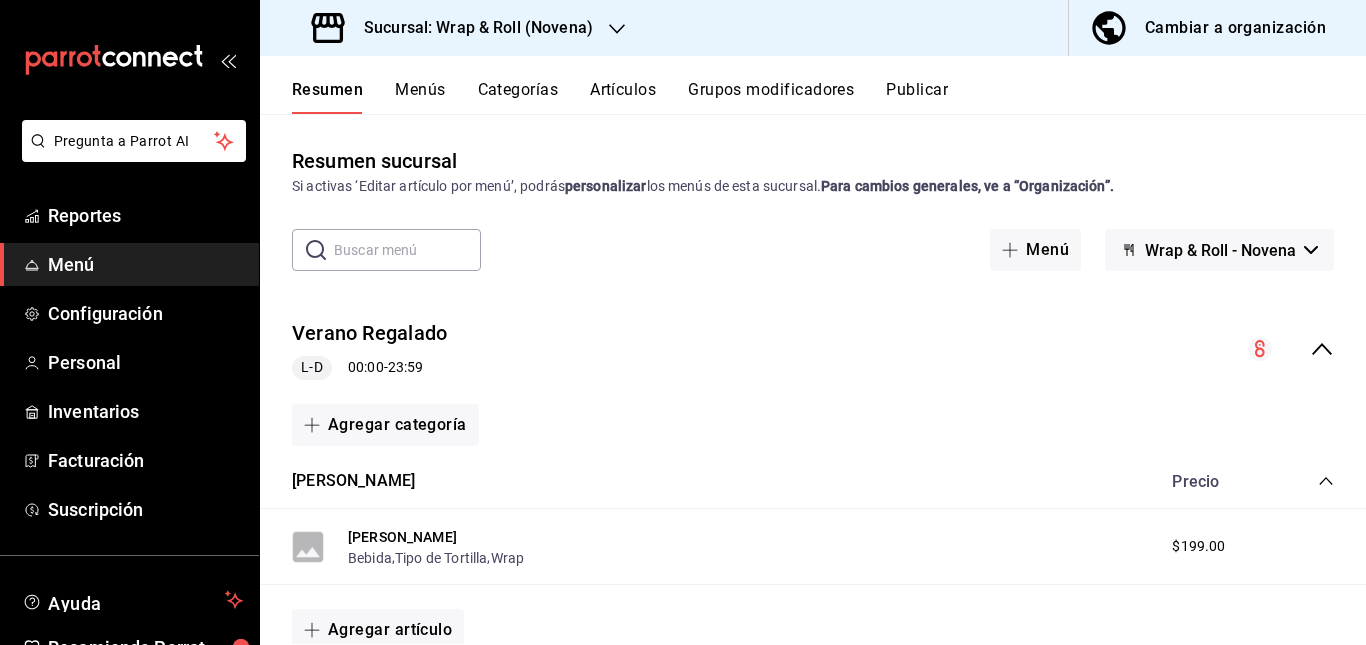 click on "Verano Regalado L-D 00:00  -  23:59" at bounding box center (813, 349) 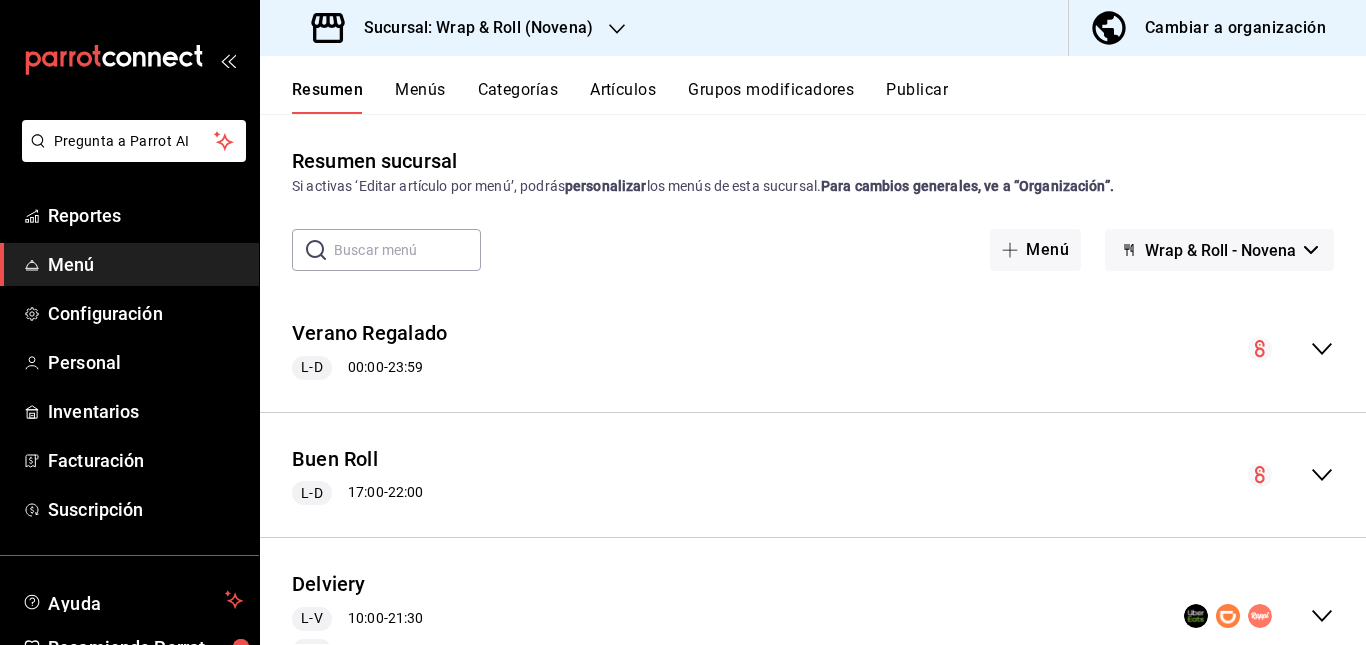 scroll, scrollTop: 217, scrollLeft: 0, axis: vertical 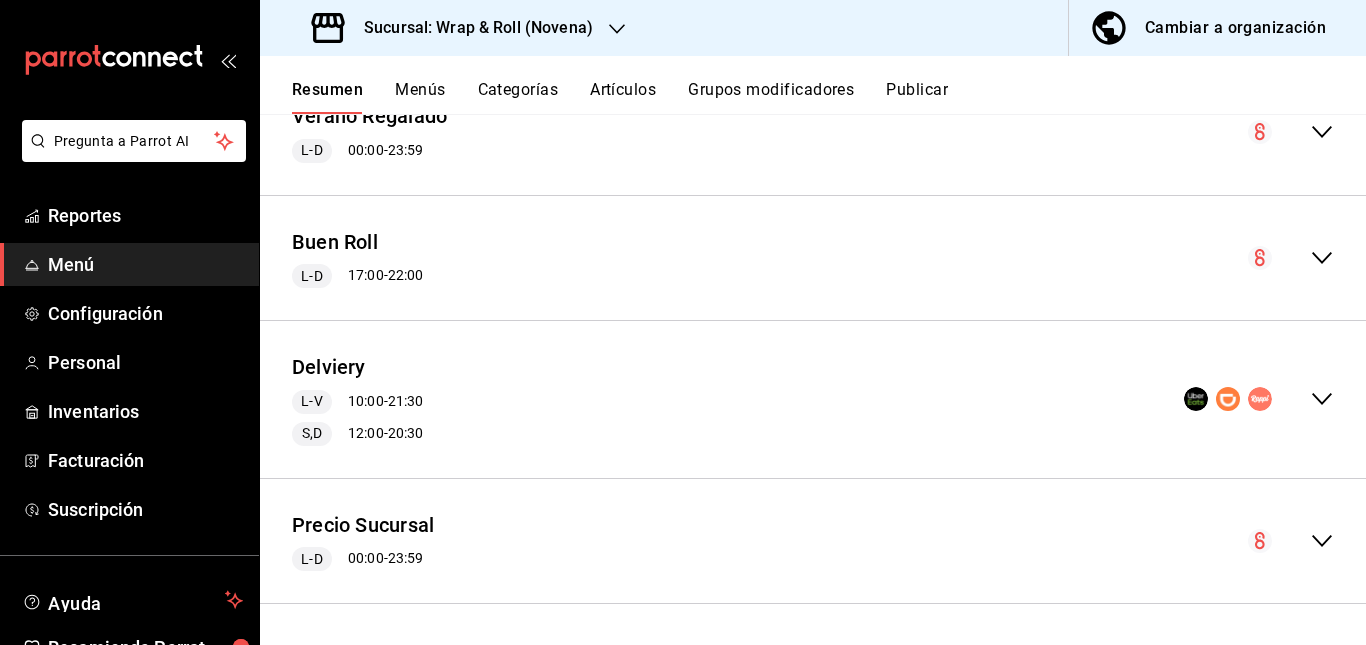 click on "Delviery L-V 10:00  -  21:30 S,D 12:00  -  20:30" at bounding box center (813, 399) 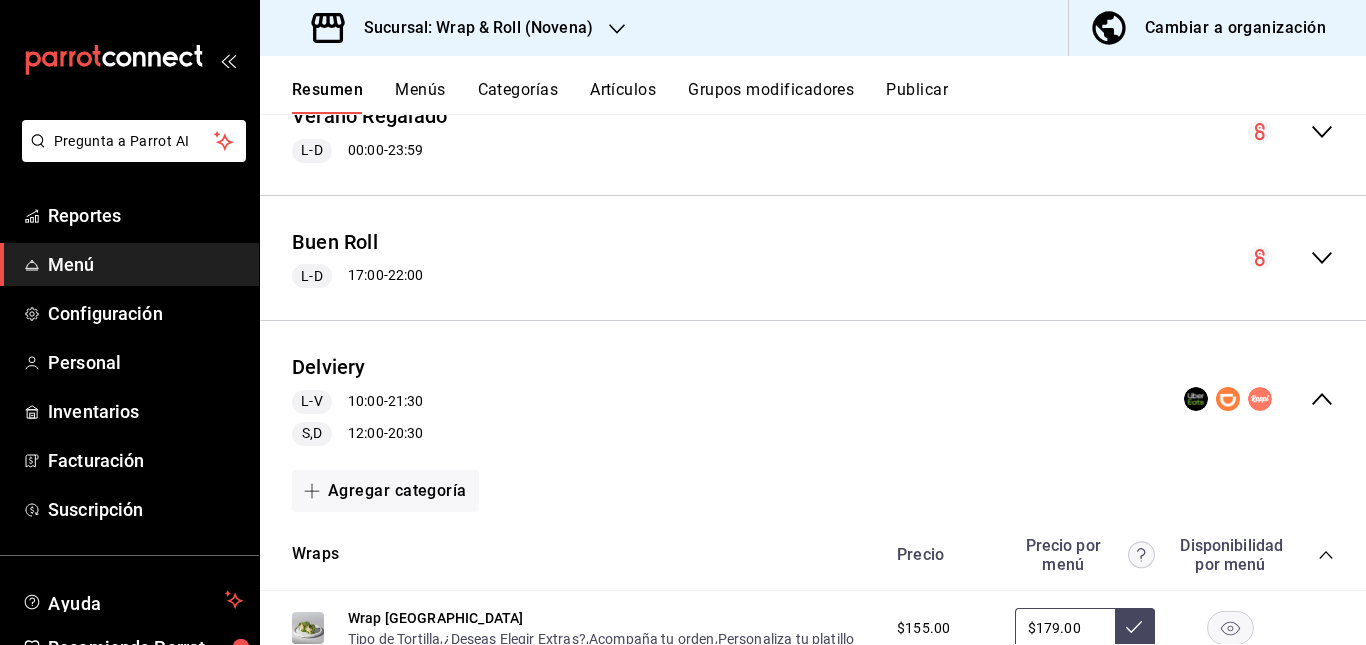 click on "Precio Precio por menú   Disponibilidad por menú" at bounding box center [1105, 555] 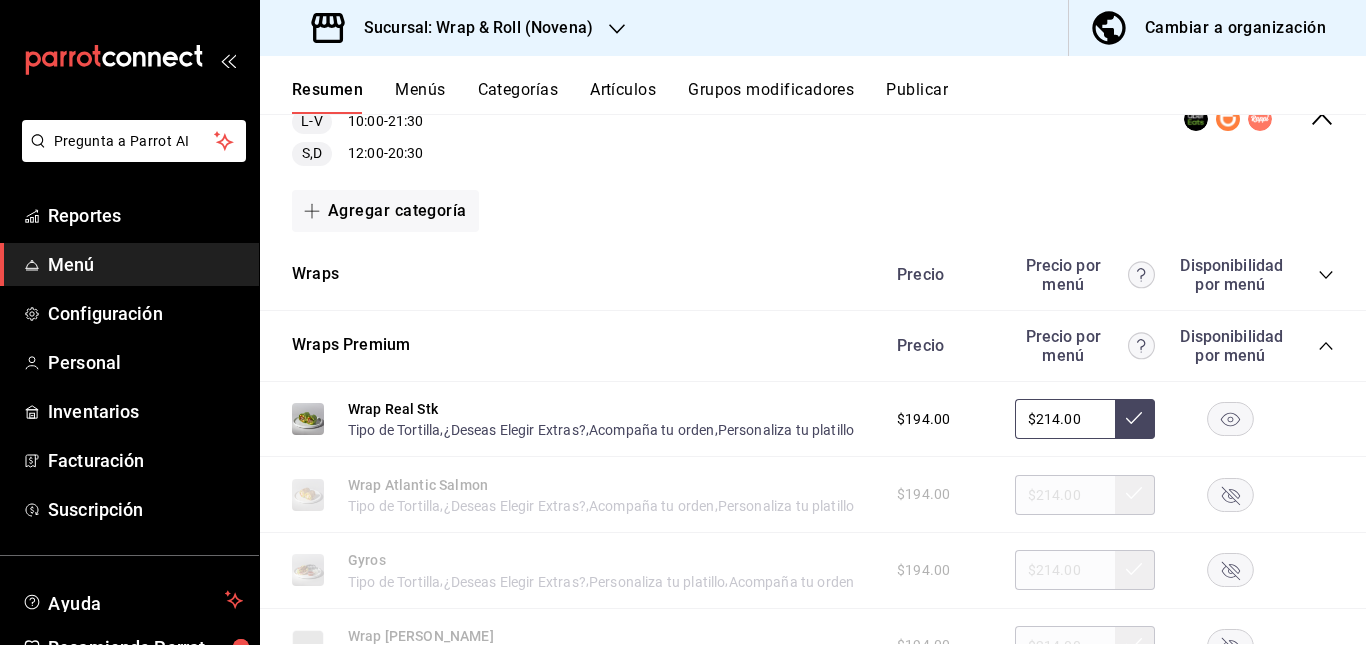 scroll, scrollTop: 498, scrollLeft: 0, axis: vertical 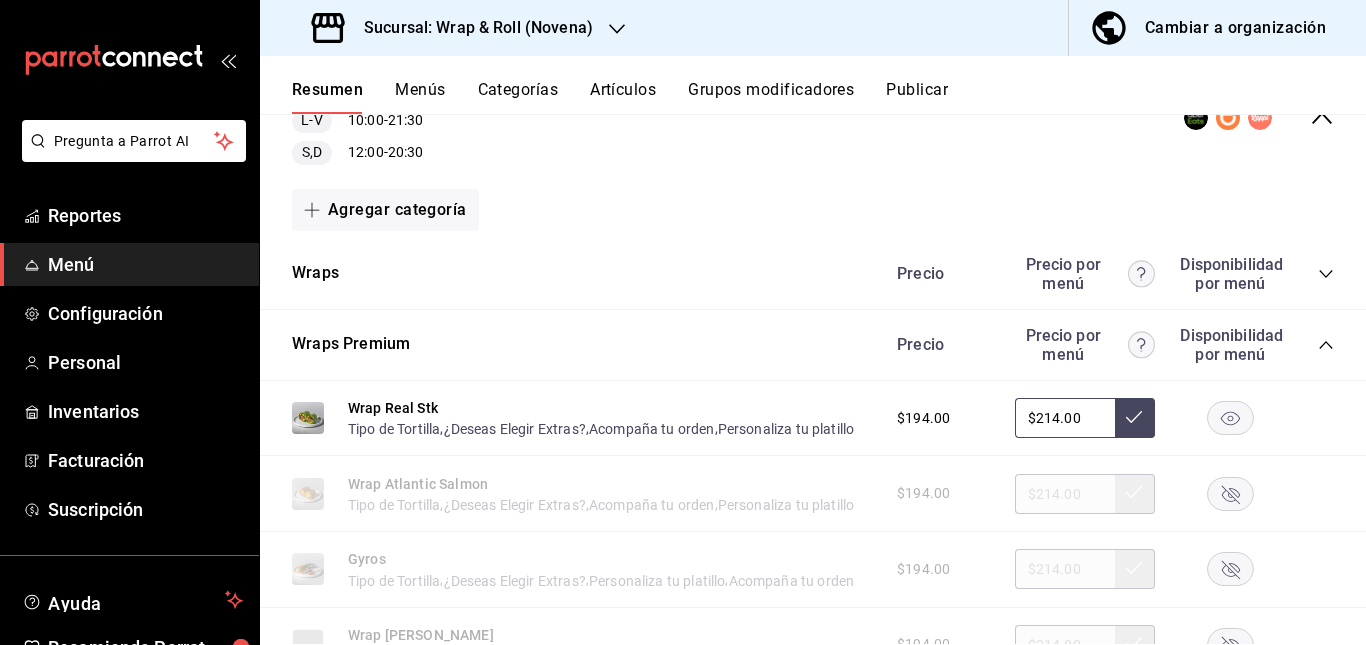 click 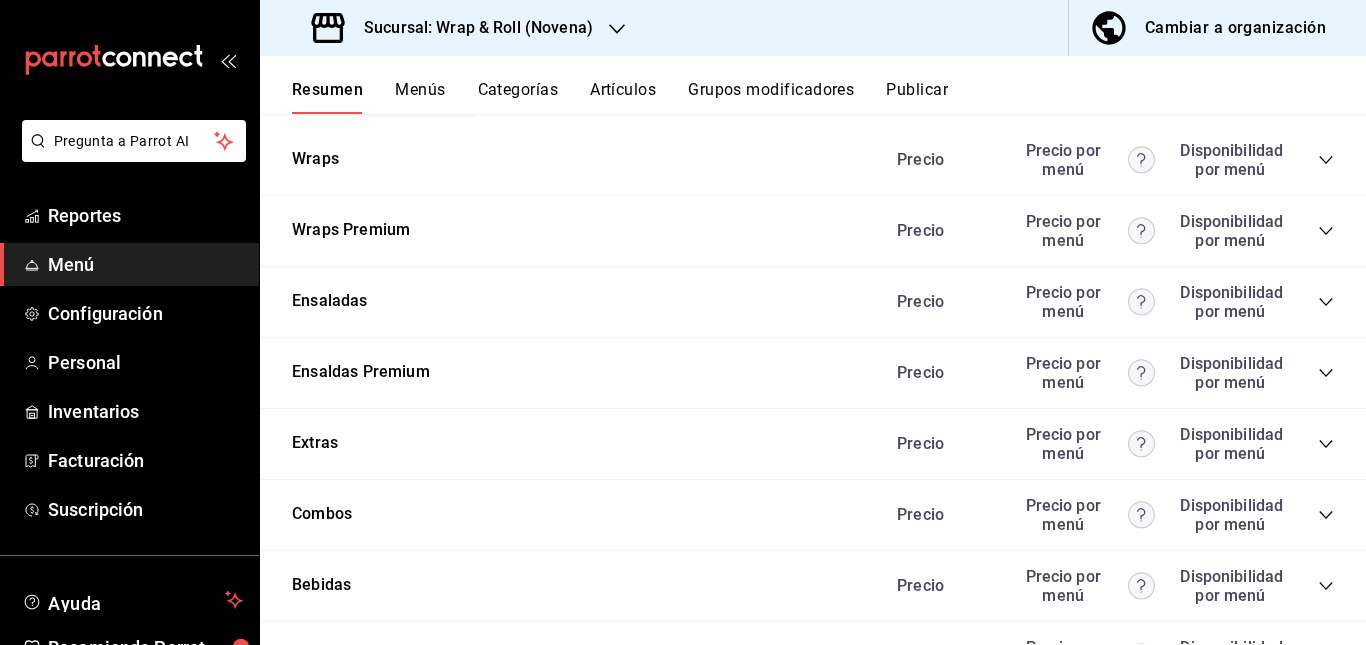 scroll, scrollTop: 615, scrollLeft: 0, axis: vertical 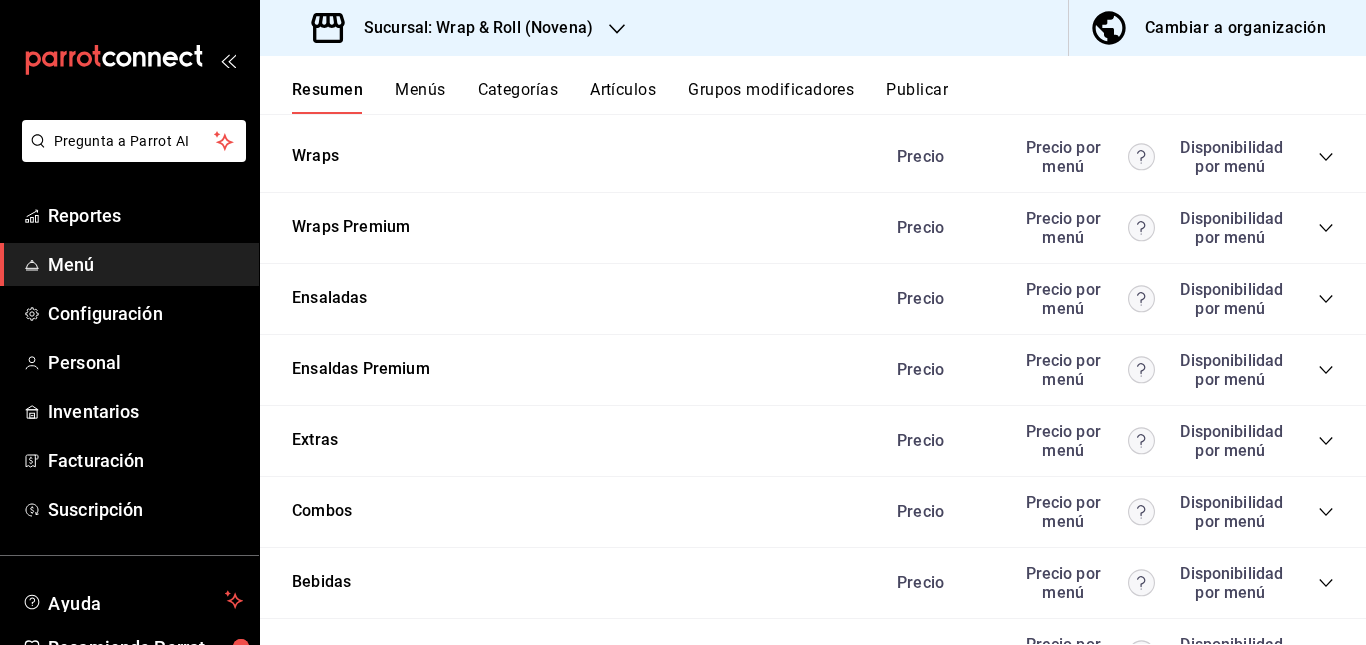 click 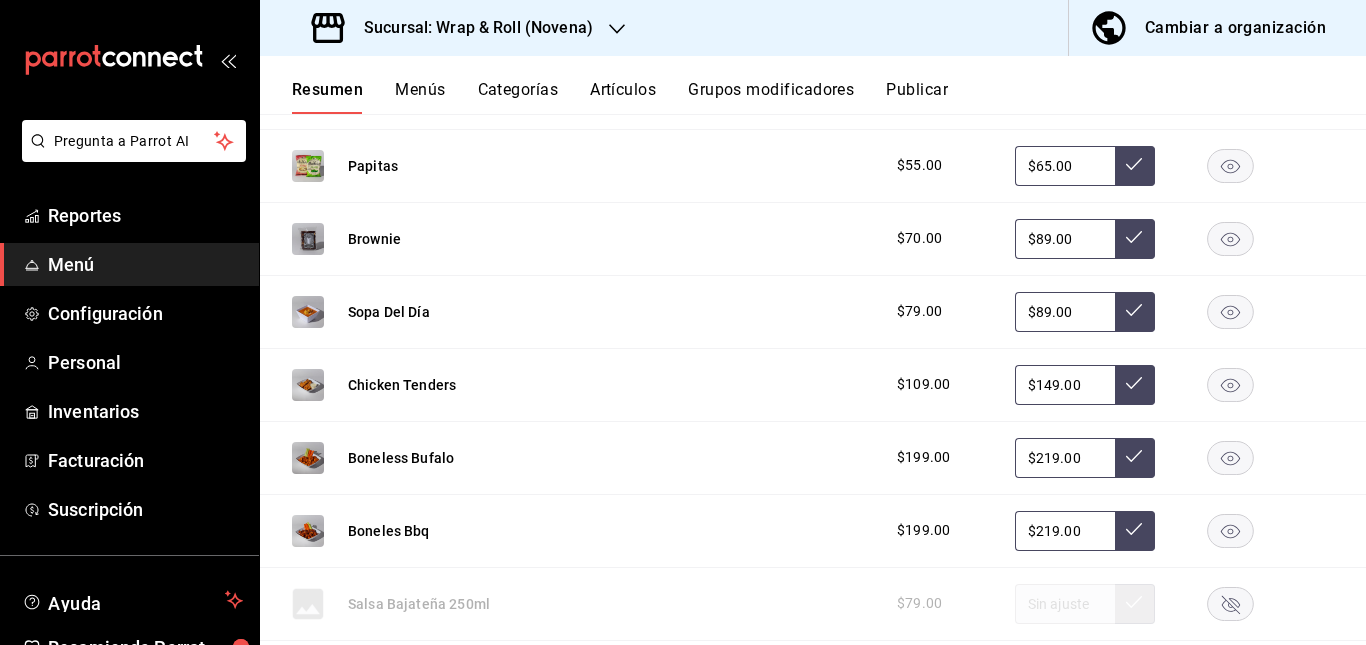 scroll, scrollTop: 1182, scrollLeft: 0, axis: vertical 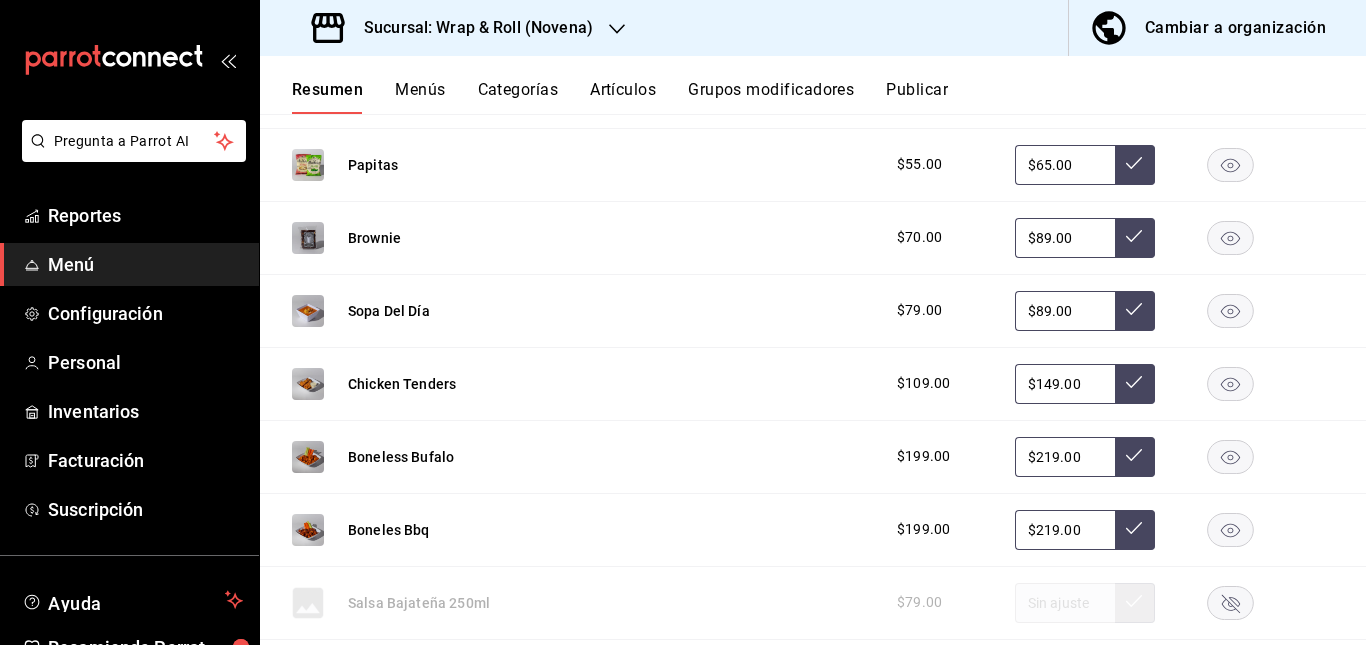 click on "Publicar" at bounding box center (917, 97) 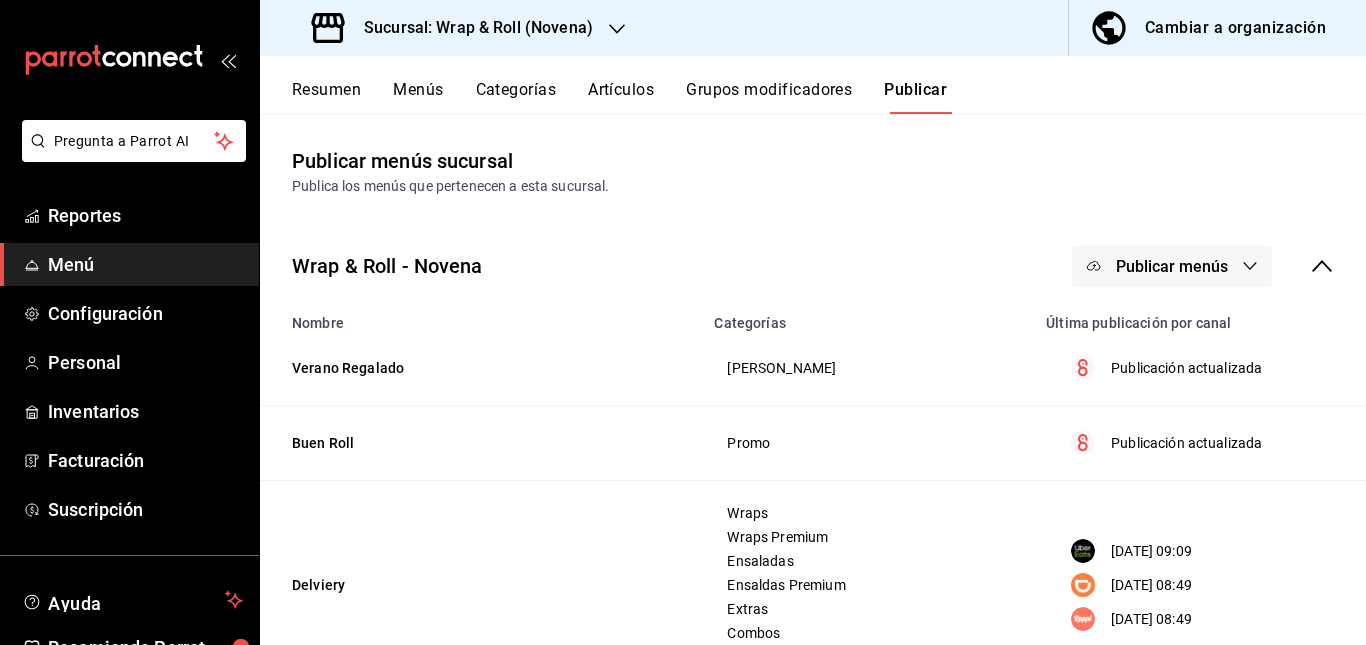 click on "Publicar menús" at bounding box center [1172, 266] 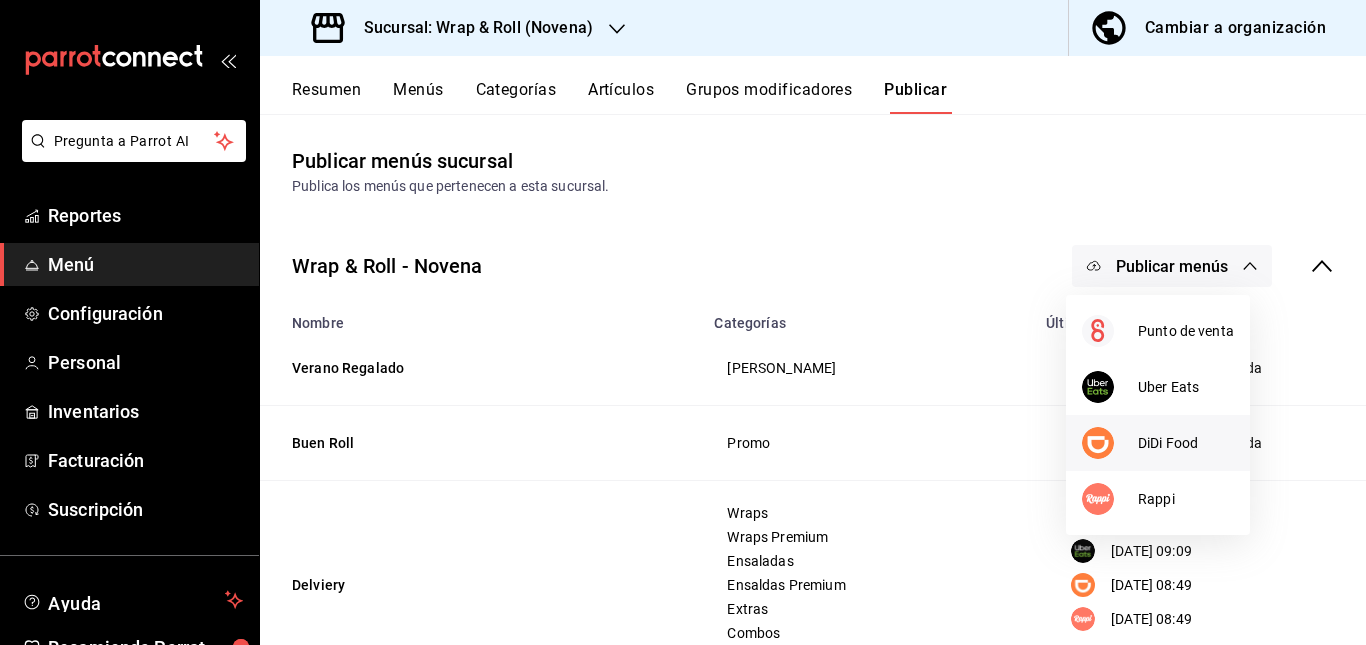 click on "DiDi Food" at bounding box center (1158, 443) 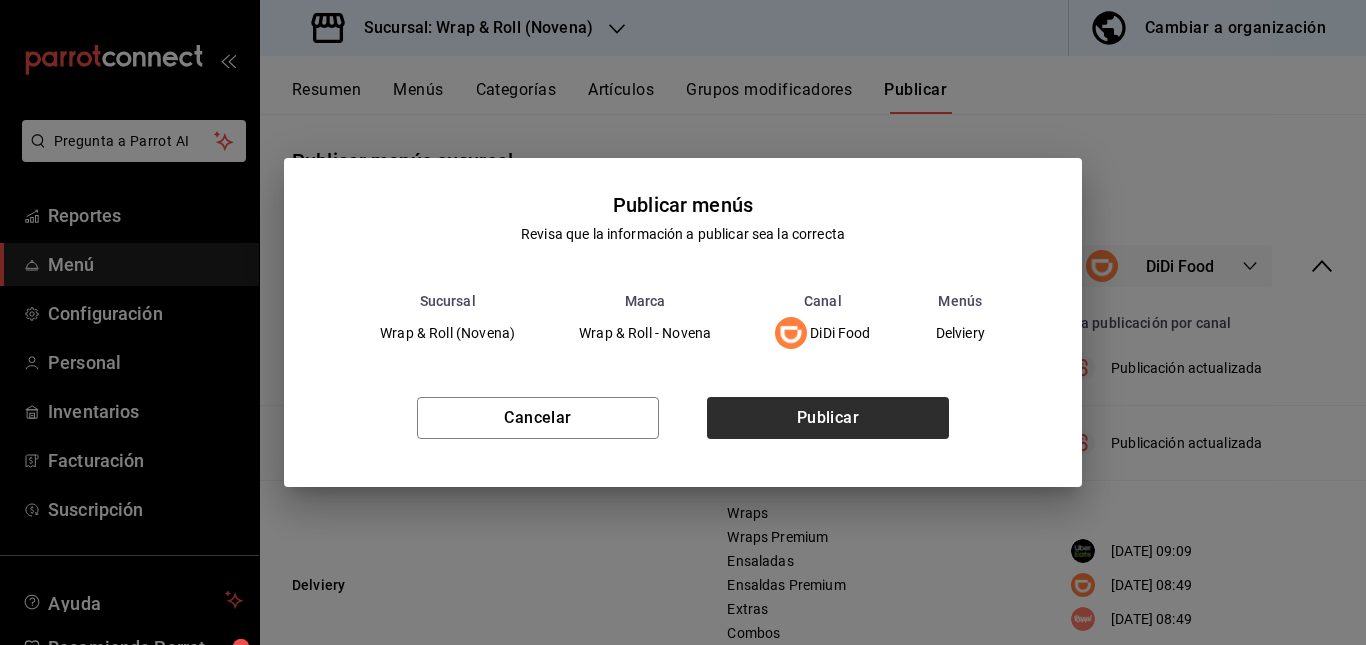 drag, startPoint x: 855, startPoint y: 391, endPoint x: 837, endPoint y: 409, distance: 25.455845 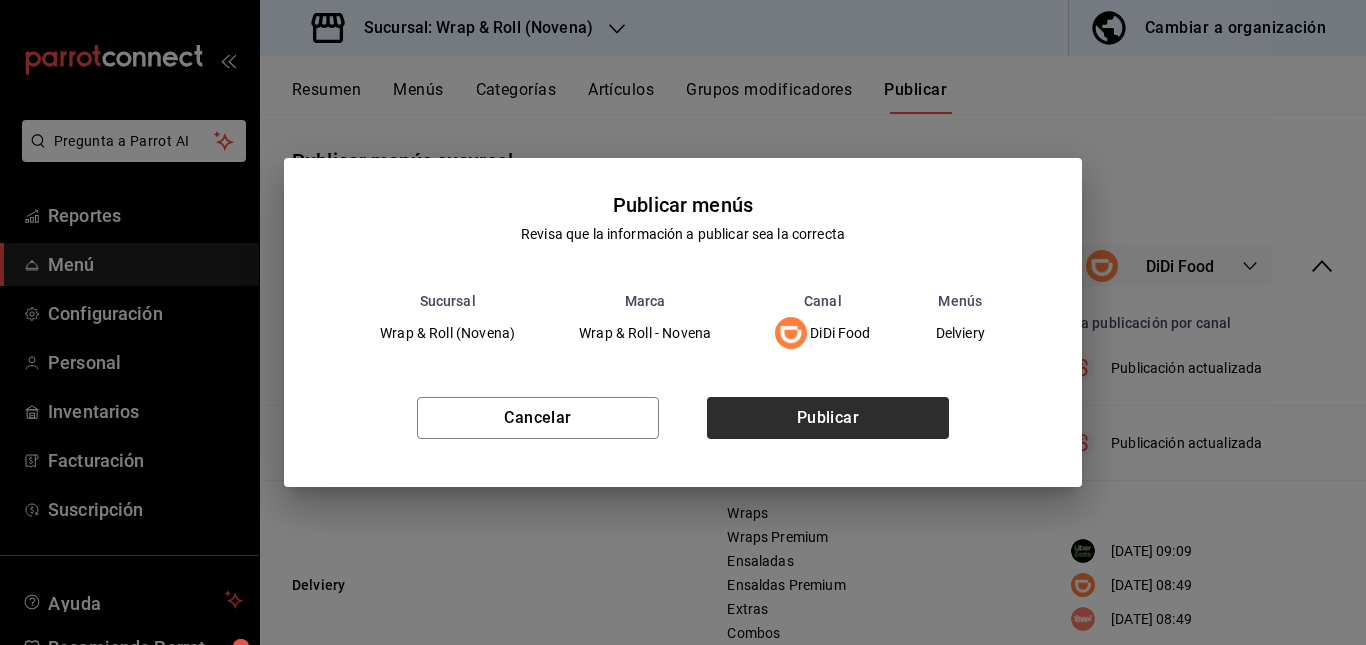 click on "Cancelar Publicar" at bounding box center [683, 426] 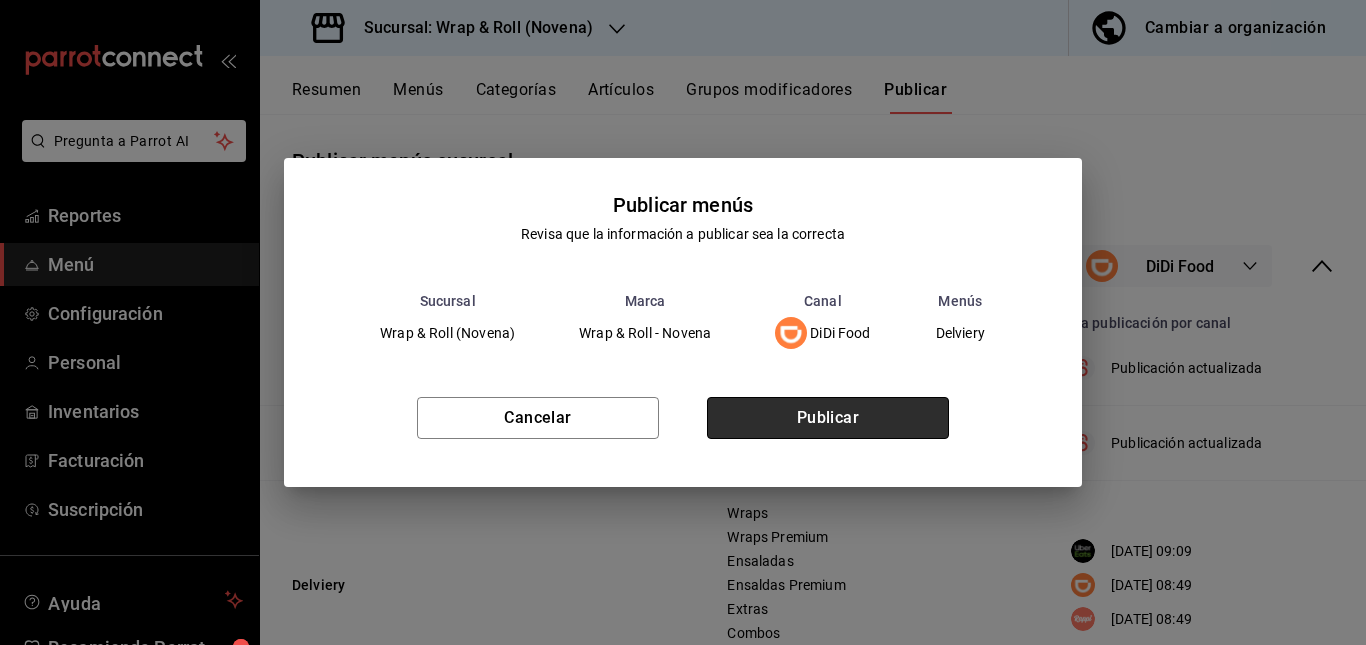click on "Publicar" at bounding box center (828, 418) 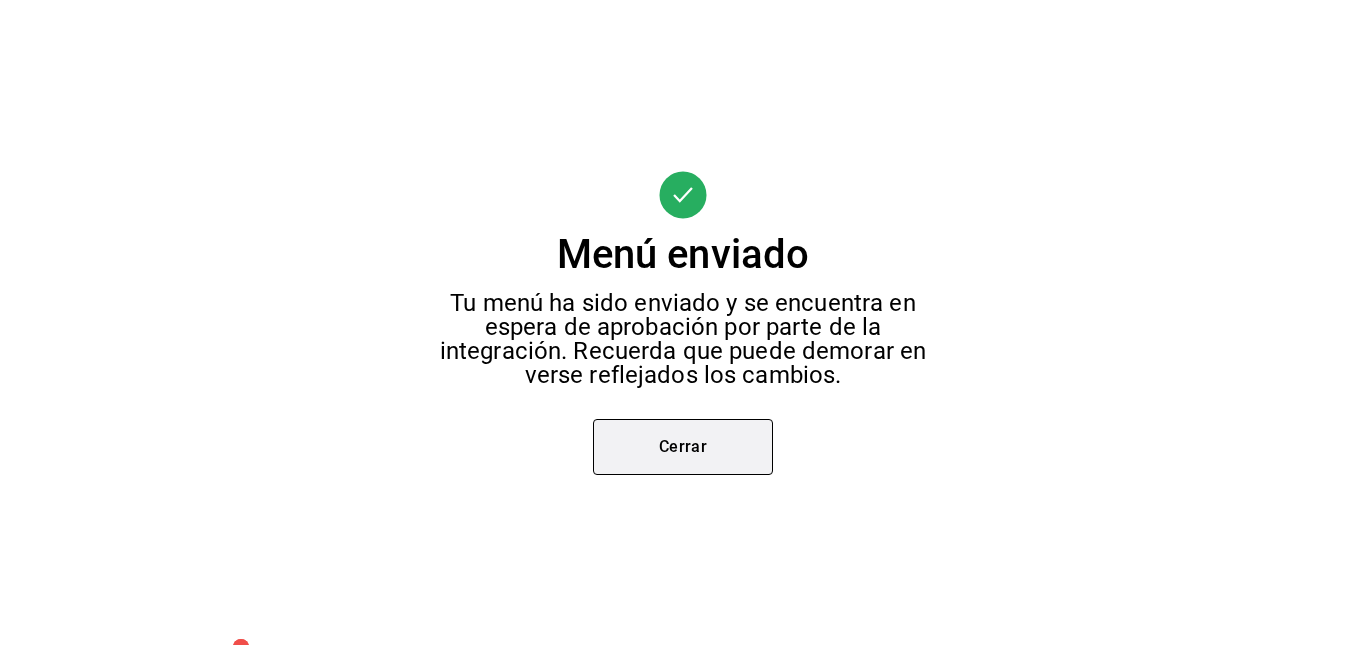 click on "Cerrar" at bounding box center [683, 447] 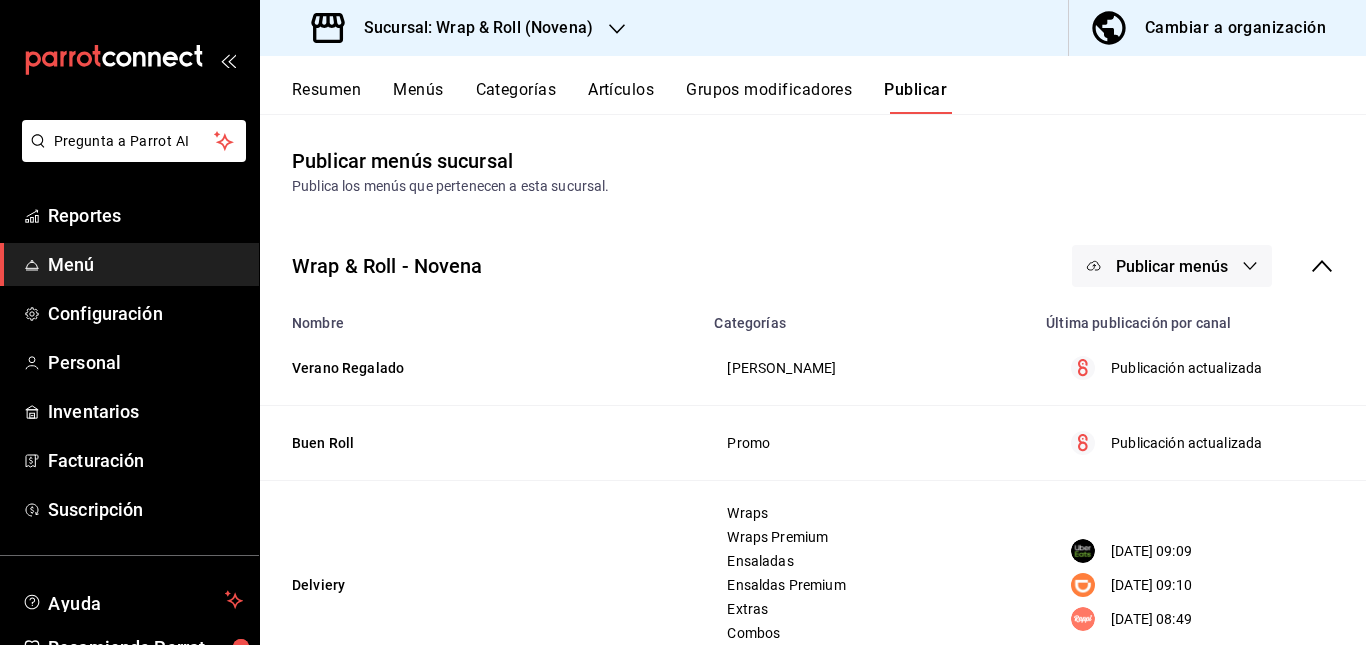 click on "Publicar menús" at bounding box center (1172, 266) 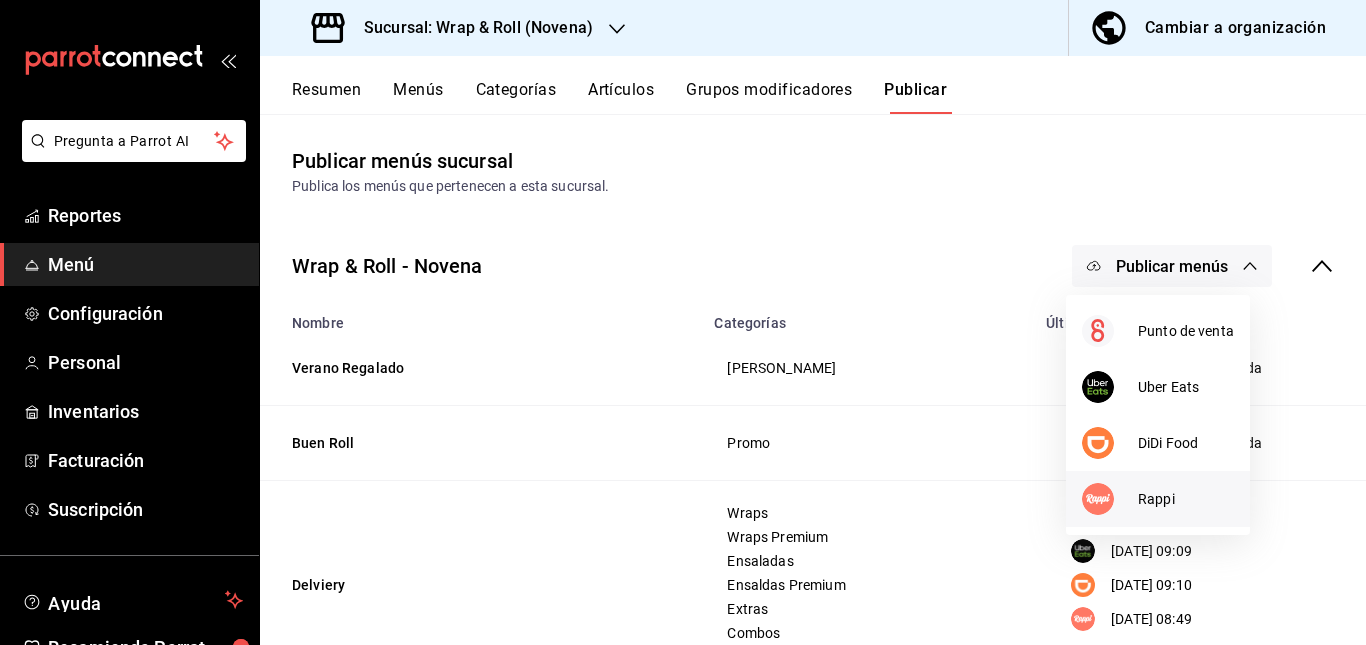 click at bounding box center [1110, 499] 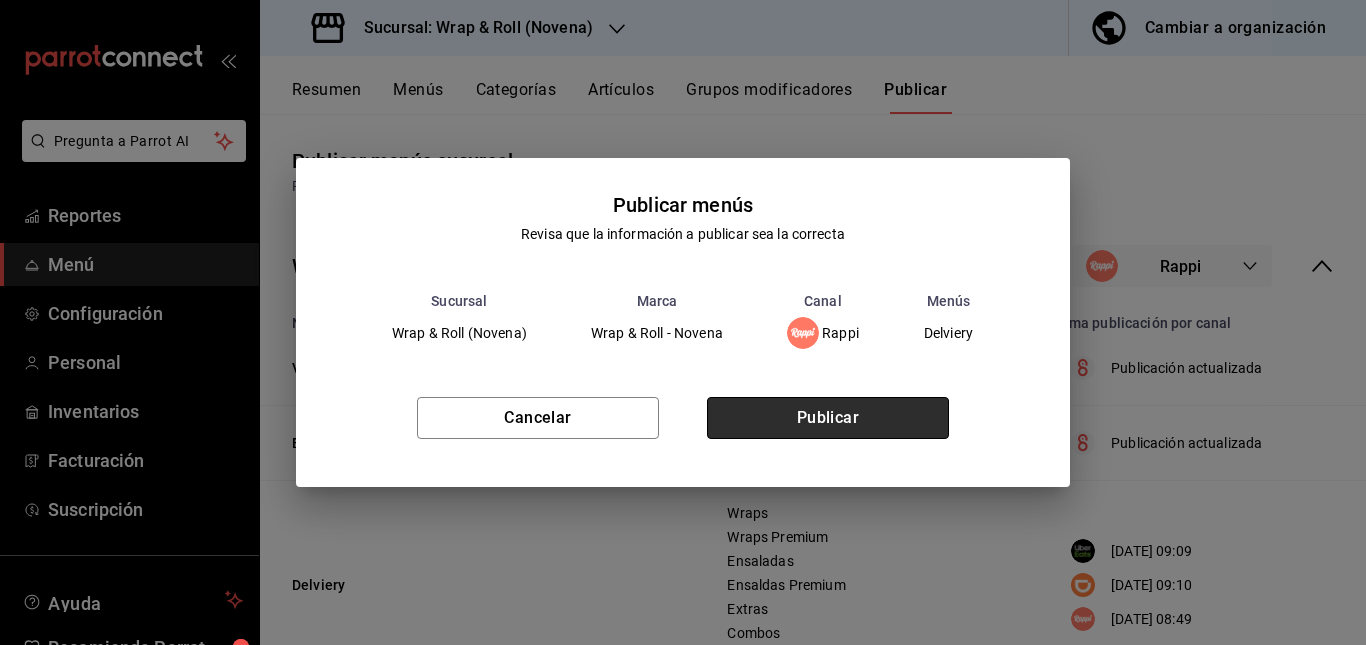 click on "Publicar" at bounding box center [828, 418] 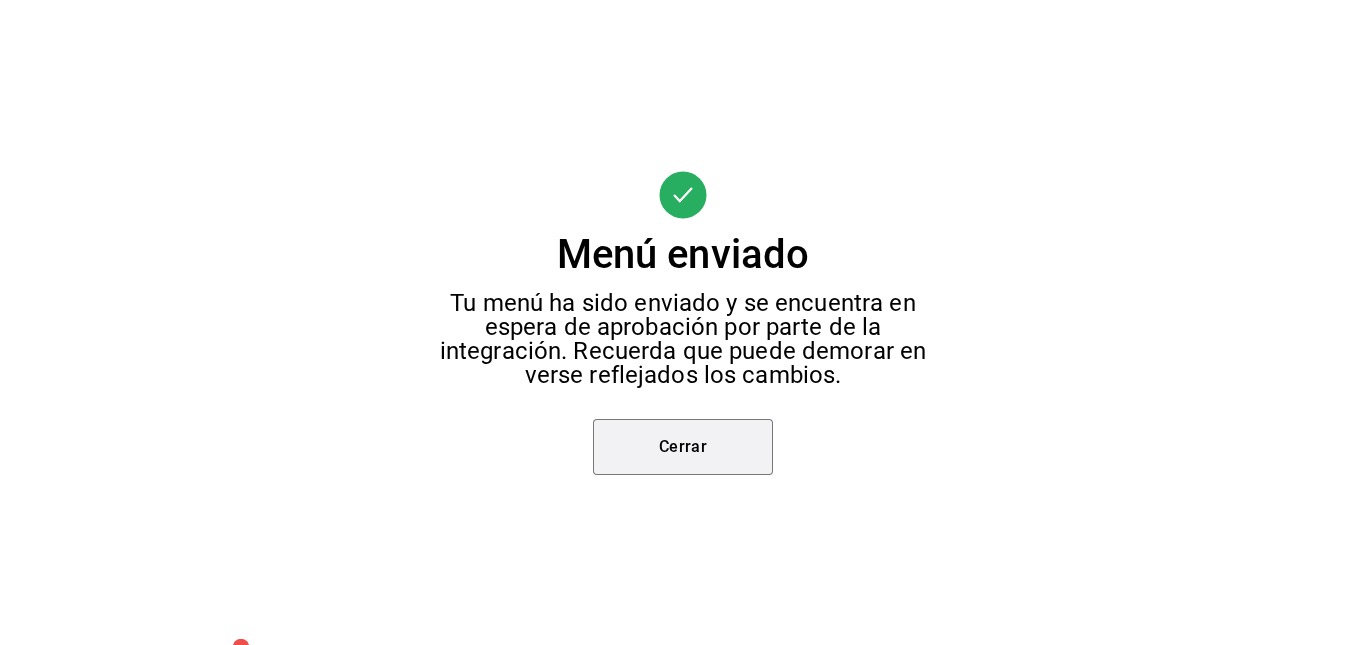 click on "Cerrar" at bounding box center (683, 447) 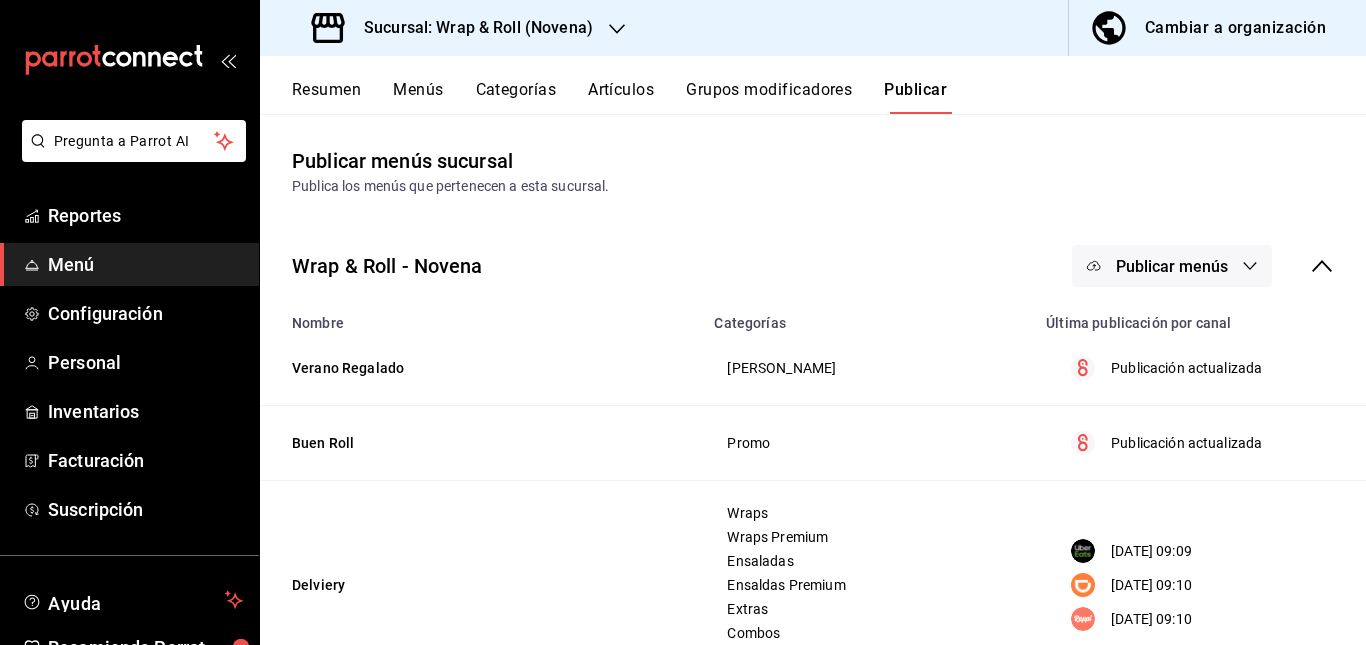 click on "Wrap & Roll - Novena Publicar menús" at bounding box center [813, 266] 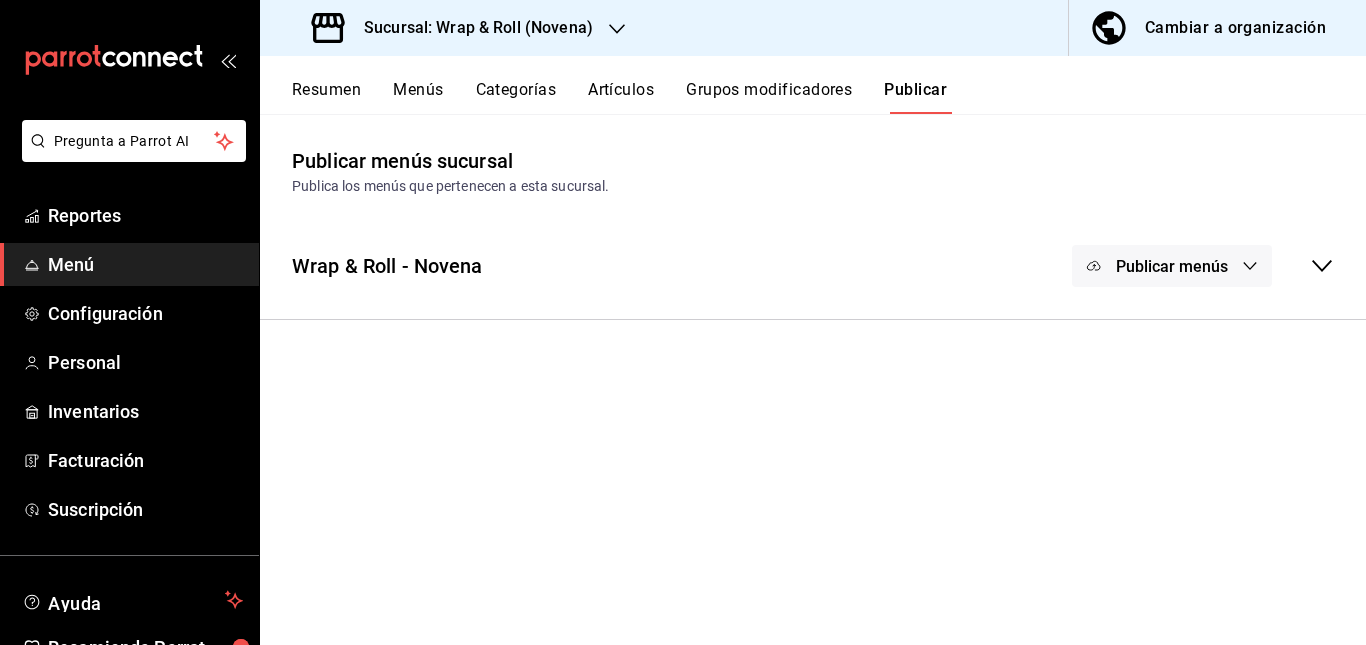 click on "Publicar menús sucursal Publica los menús que pertenecen a esta sucursal. Wrap & Roll - Novena Publicar menús Nombre Categorías Última publicación por canal Verano Regalado Promo Verano Publicación actualizada Buen Roll Promo Publicación actualizada Delviery Wraps Wraps Premium Ensaladas Ensaldas Premium Extras Combos Ver más... [DATE] 09:09 [DATE] 09:10 [DATE] 09:10 Precio Sucursal Wraps Wraps Premium Charolas Ensaladas Ensaldas Premium Extras Ver más... Publicación actualizada" at bounding box center (813, 379) 